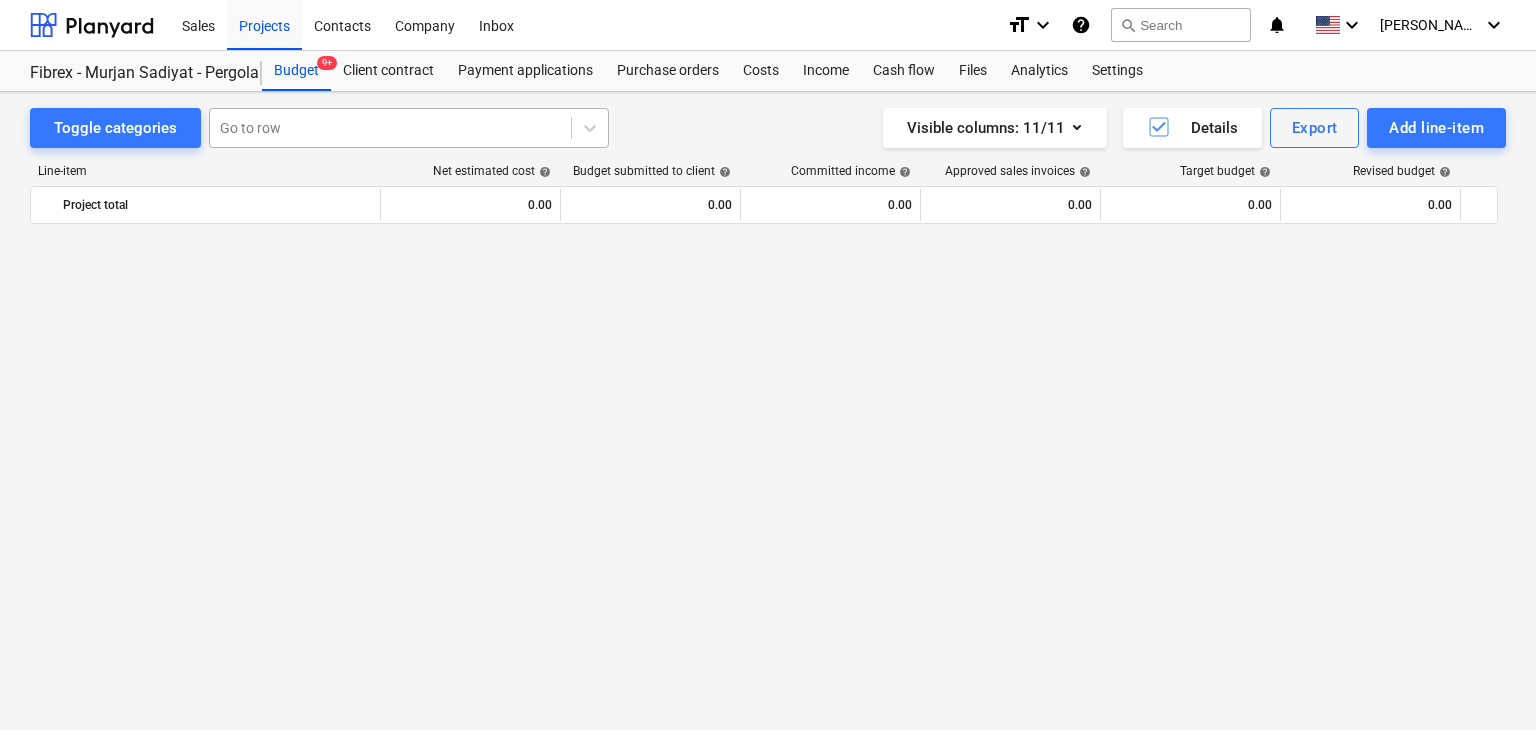 scroll, scrollTop: 0, scrollLeft: 0, axis: both 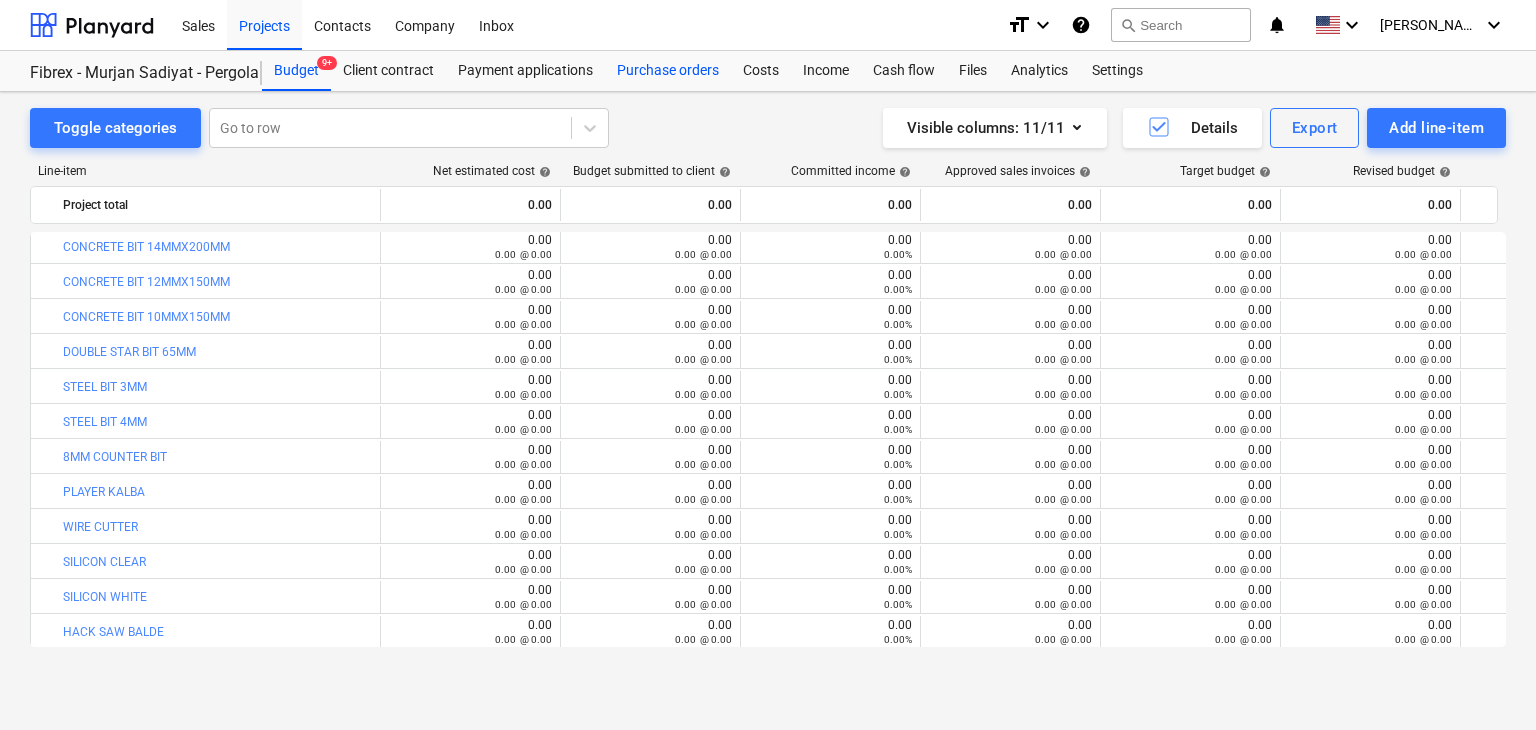 click on "Purchase orders" at bounding box center (668, 71) 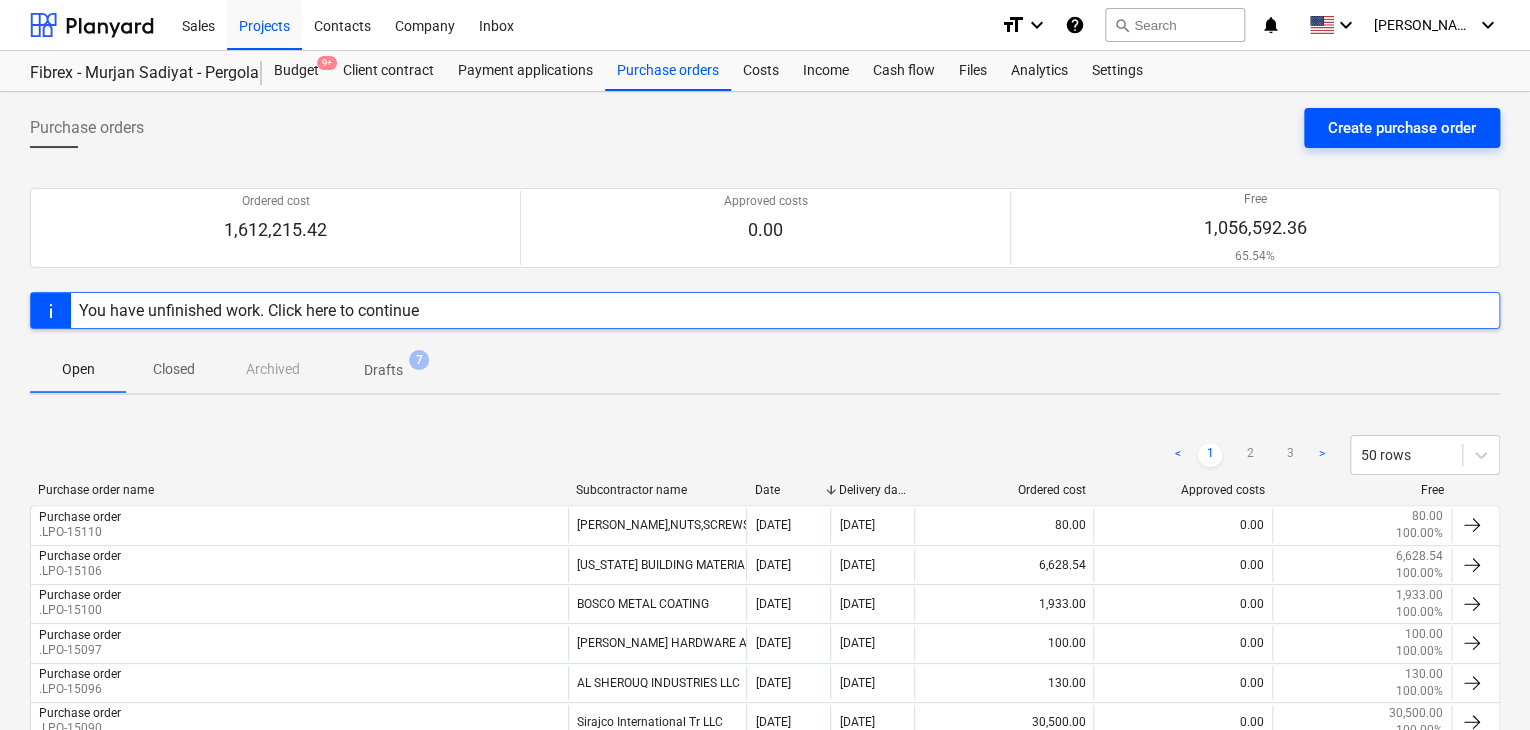 click on "Create purchase order" at bounding box center (1402, 128) 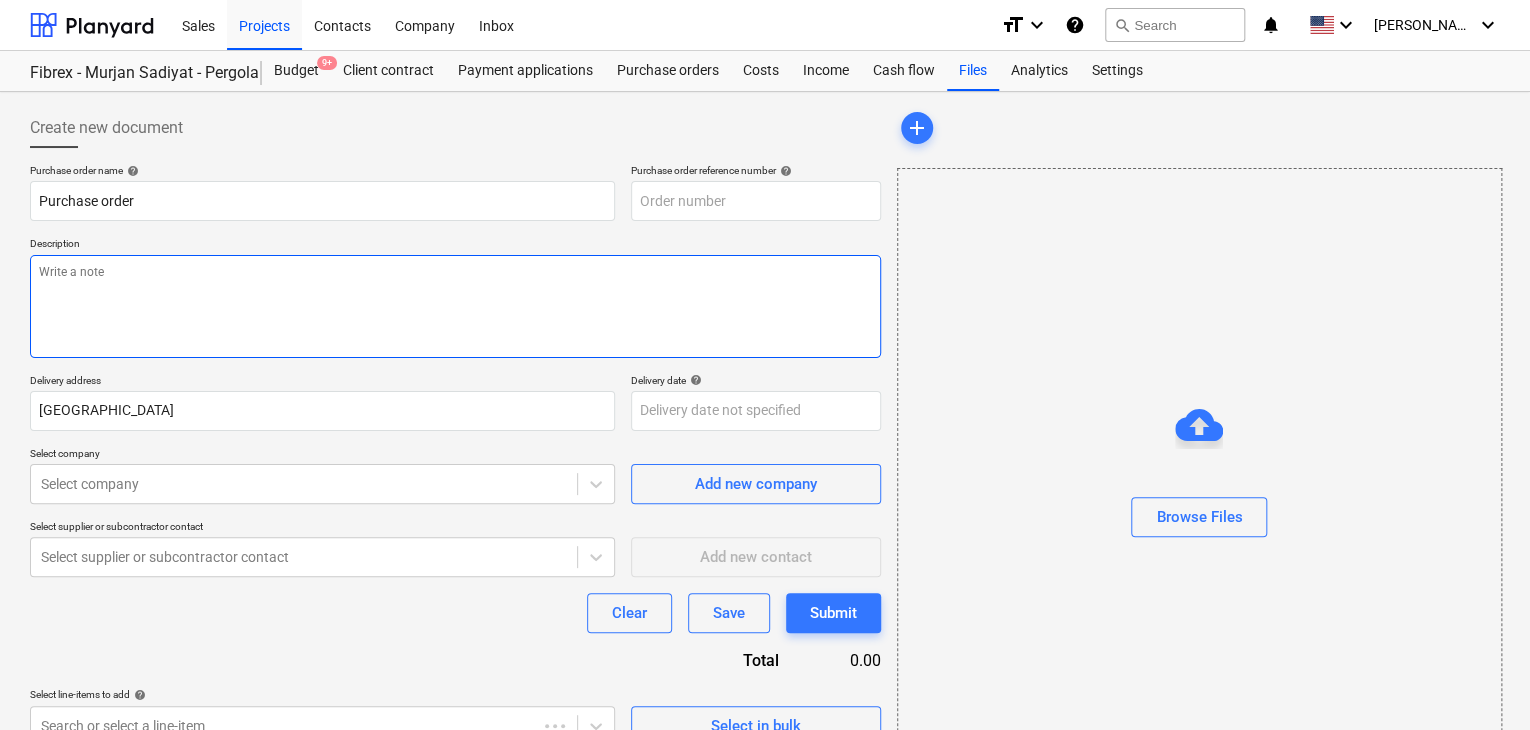 type on "x" 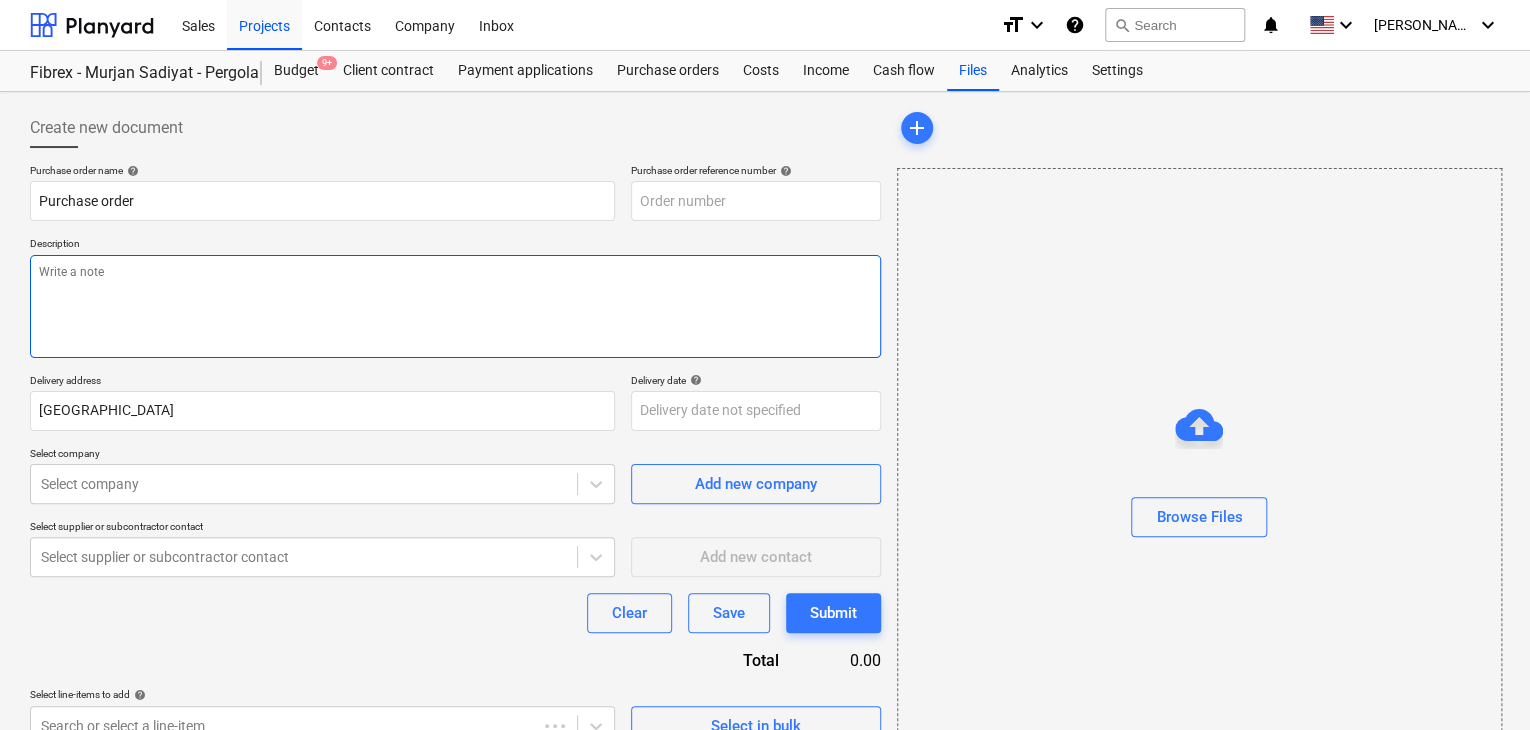 type on "SUB-AMS001-2024-006-PO-178" 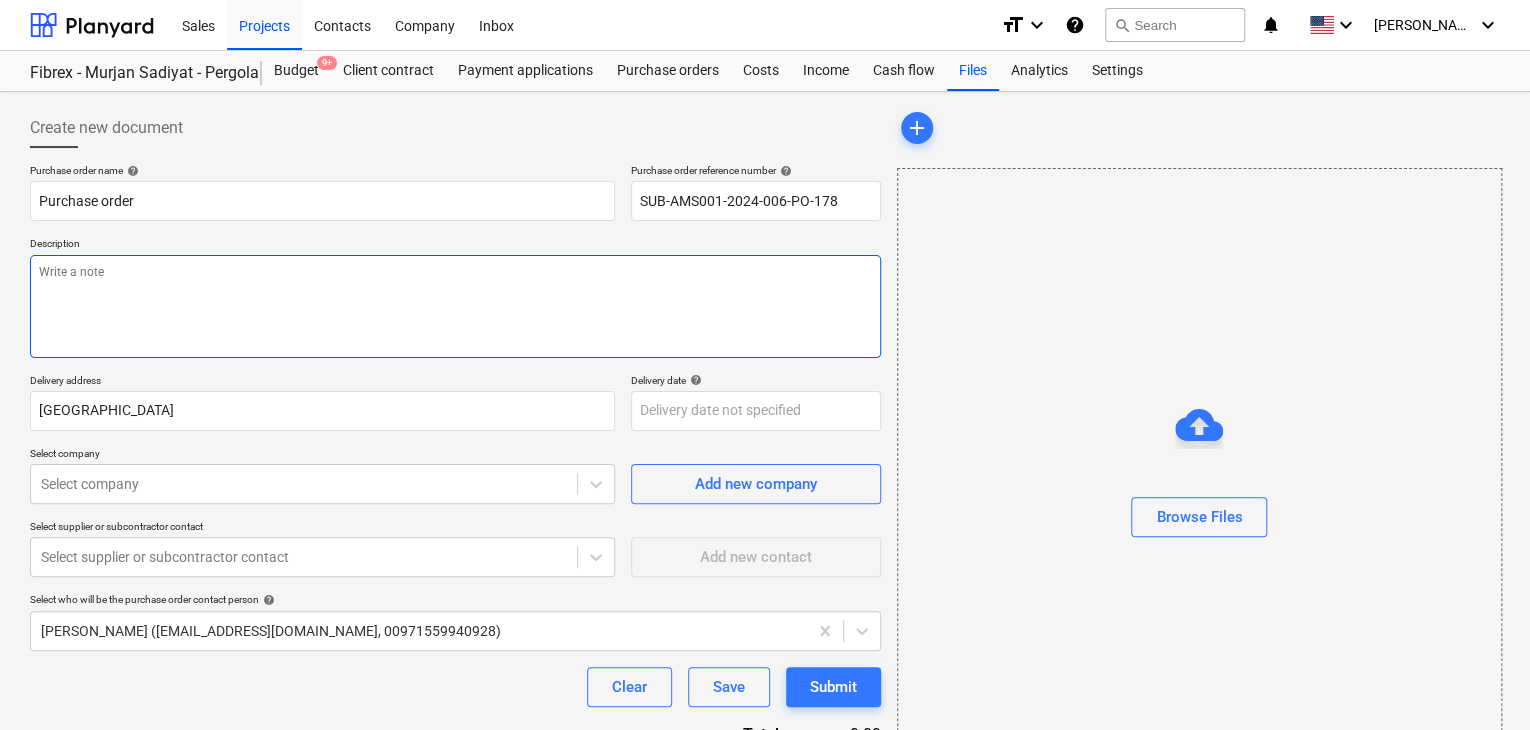 click at bounding box center (455, 306) 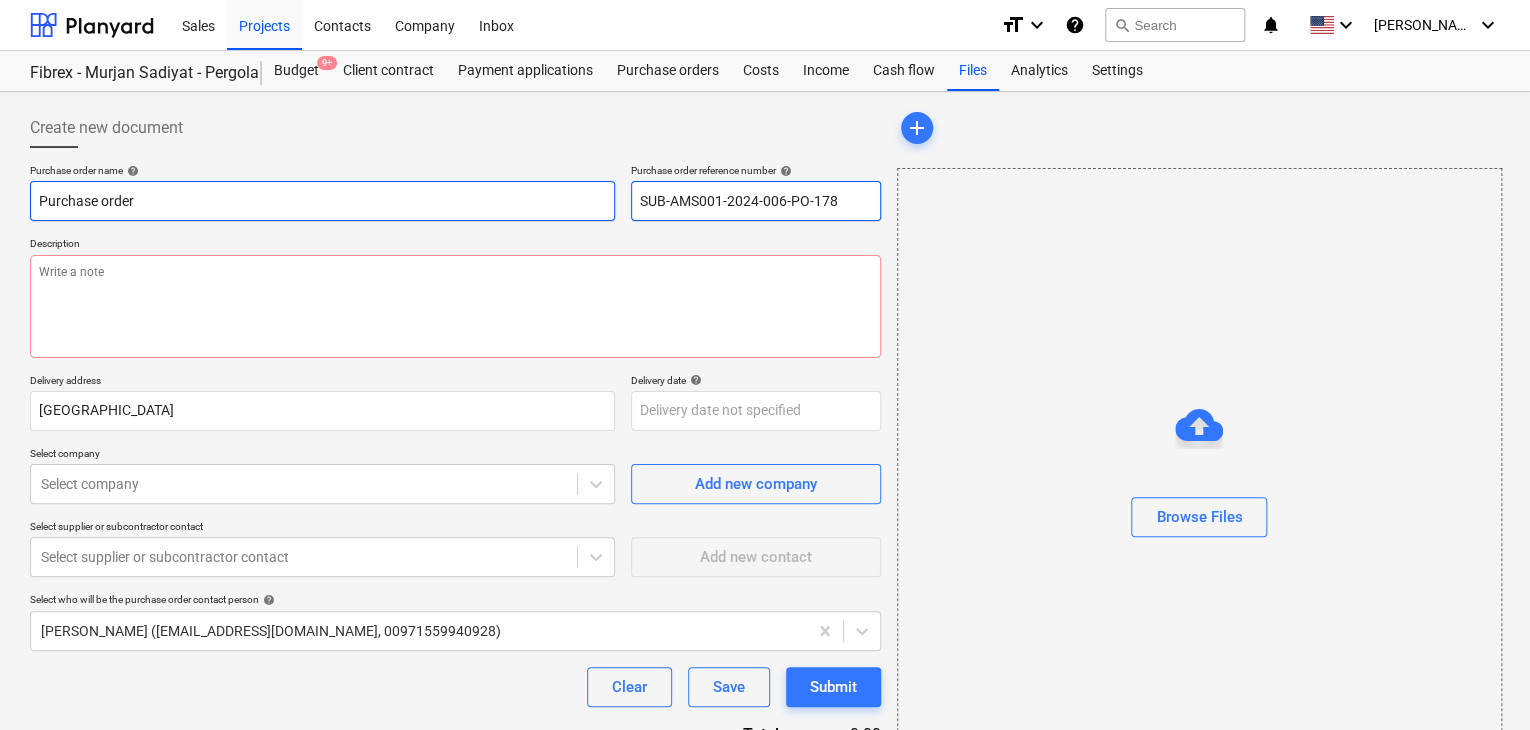 drag, startPoint x: 846, startPoint y: 193, endPoint x: 583, endPoint y: 193, distance: 263 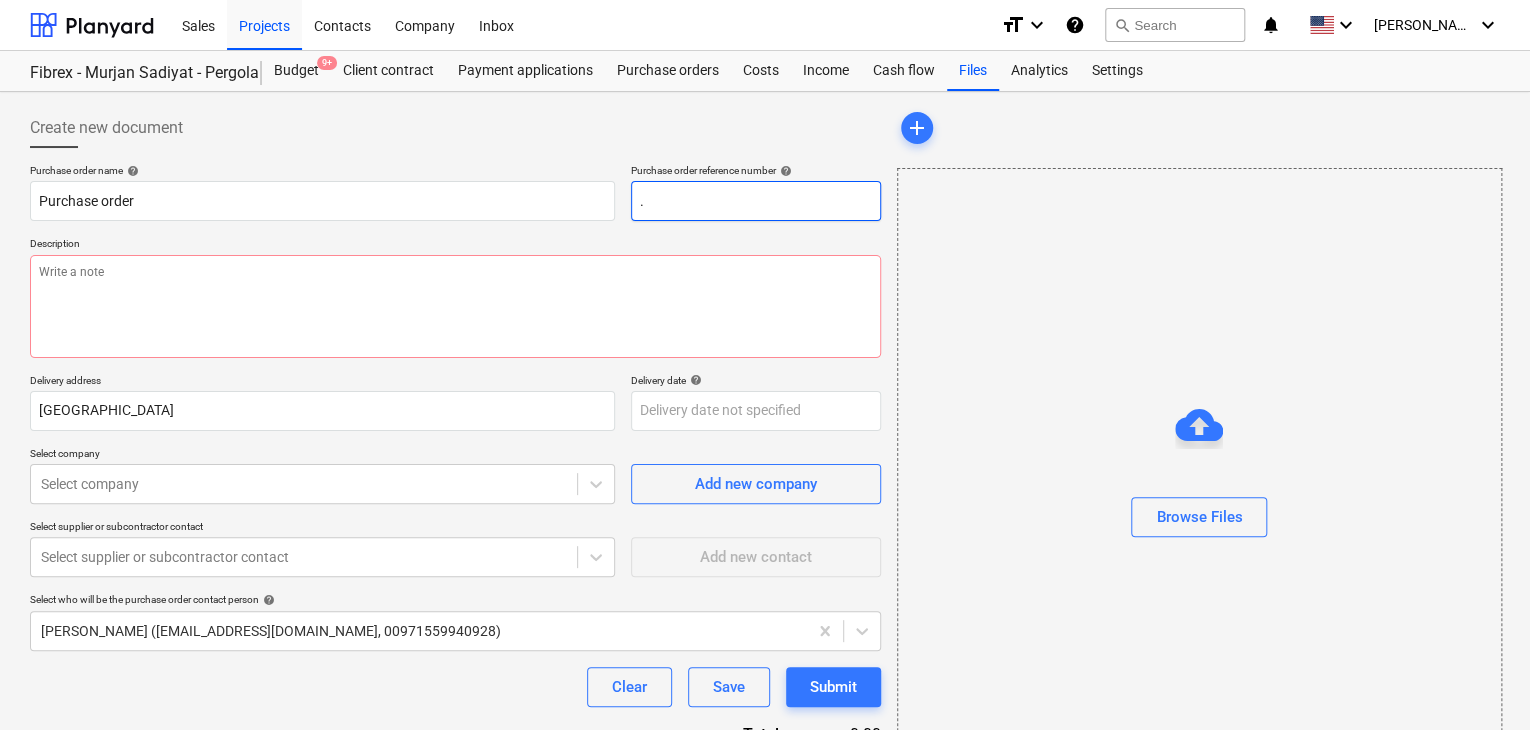 type on "." 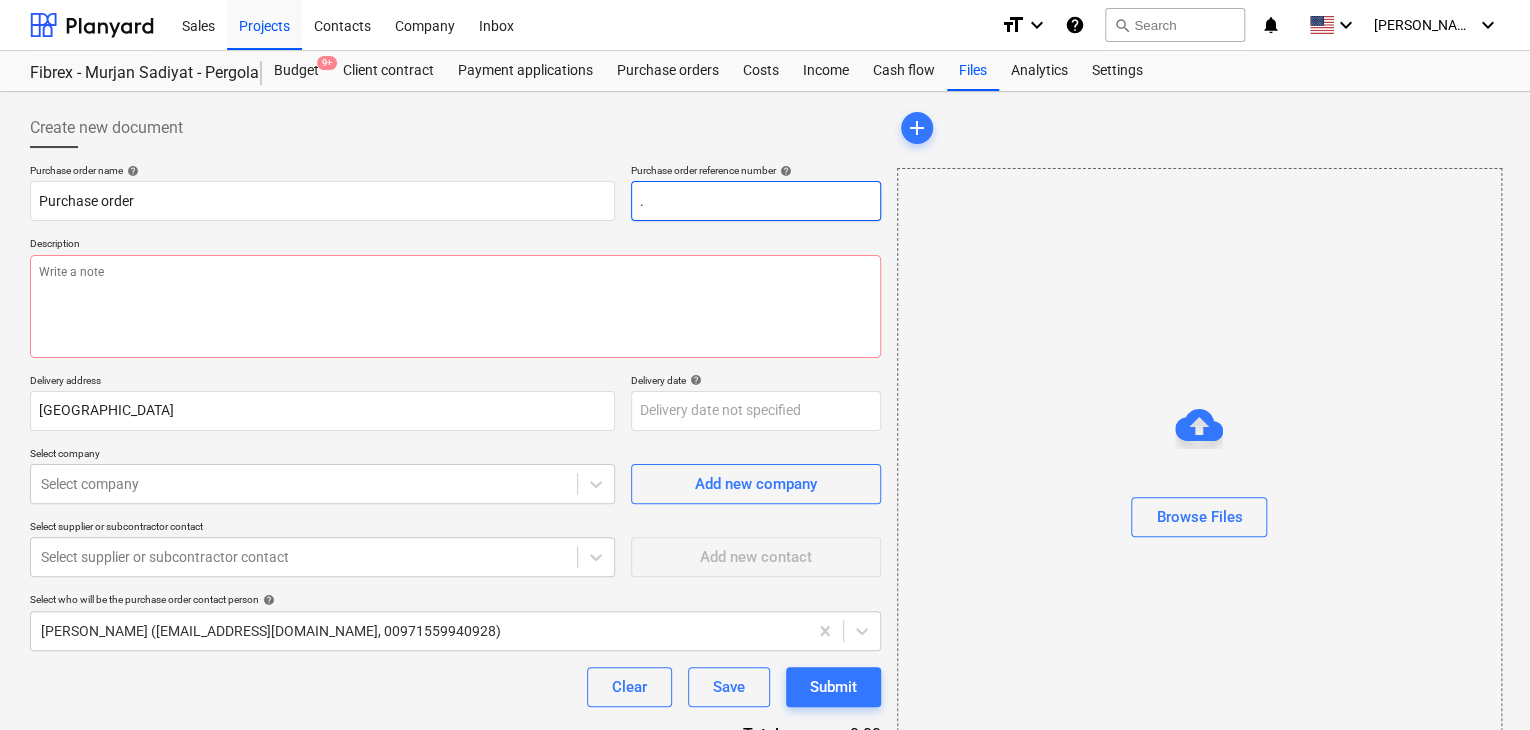 type on ".l" 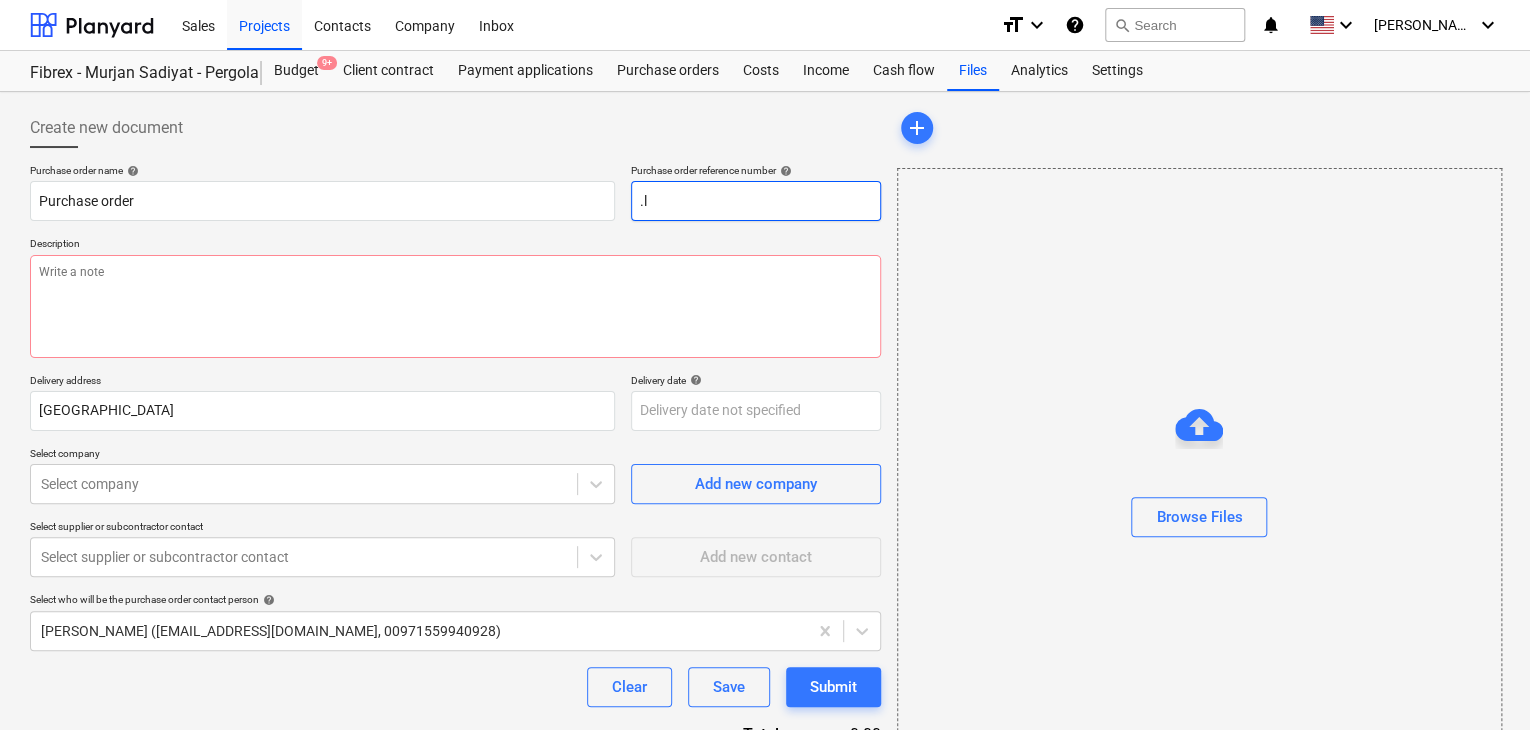type on "x" 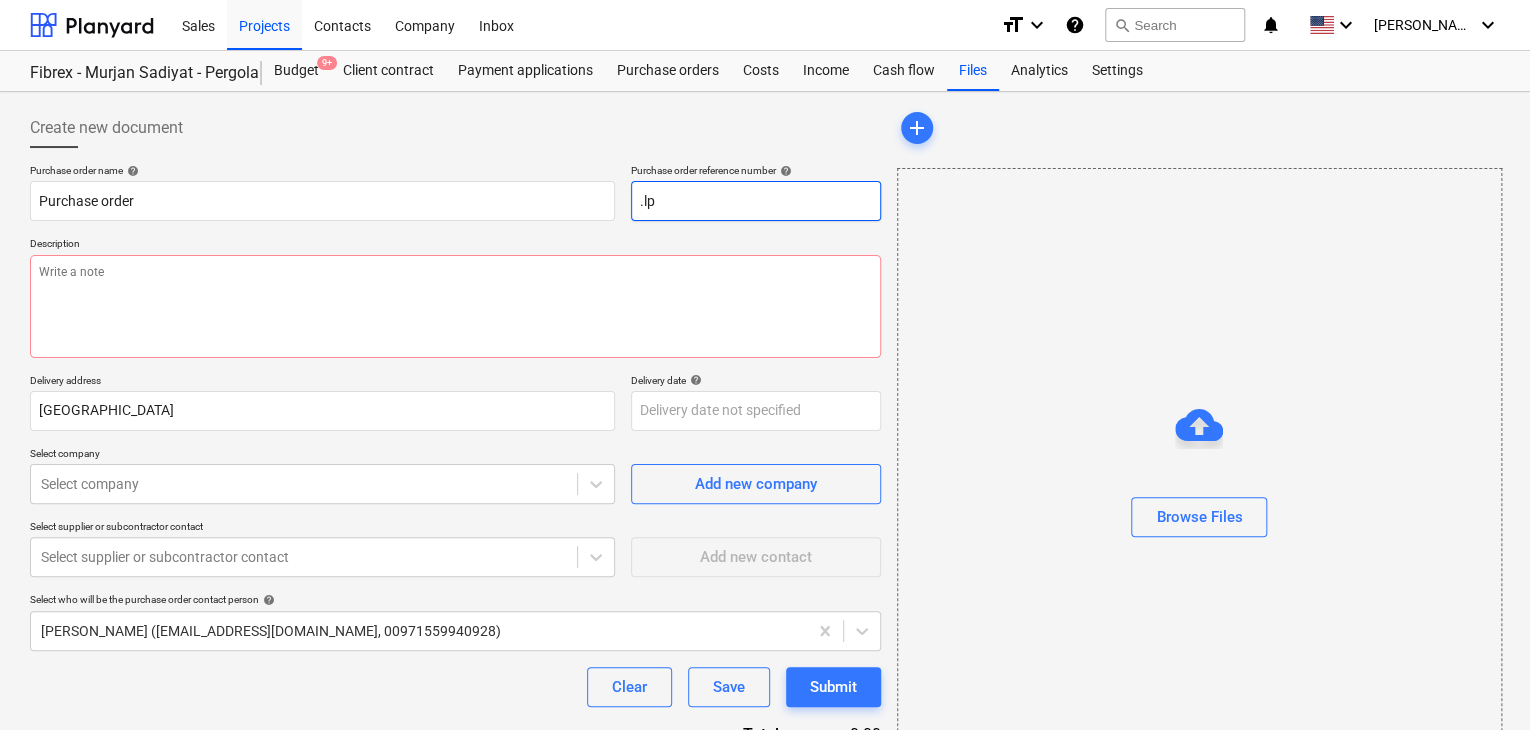 type on "x" 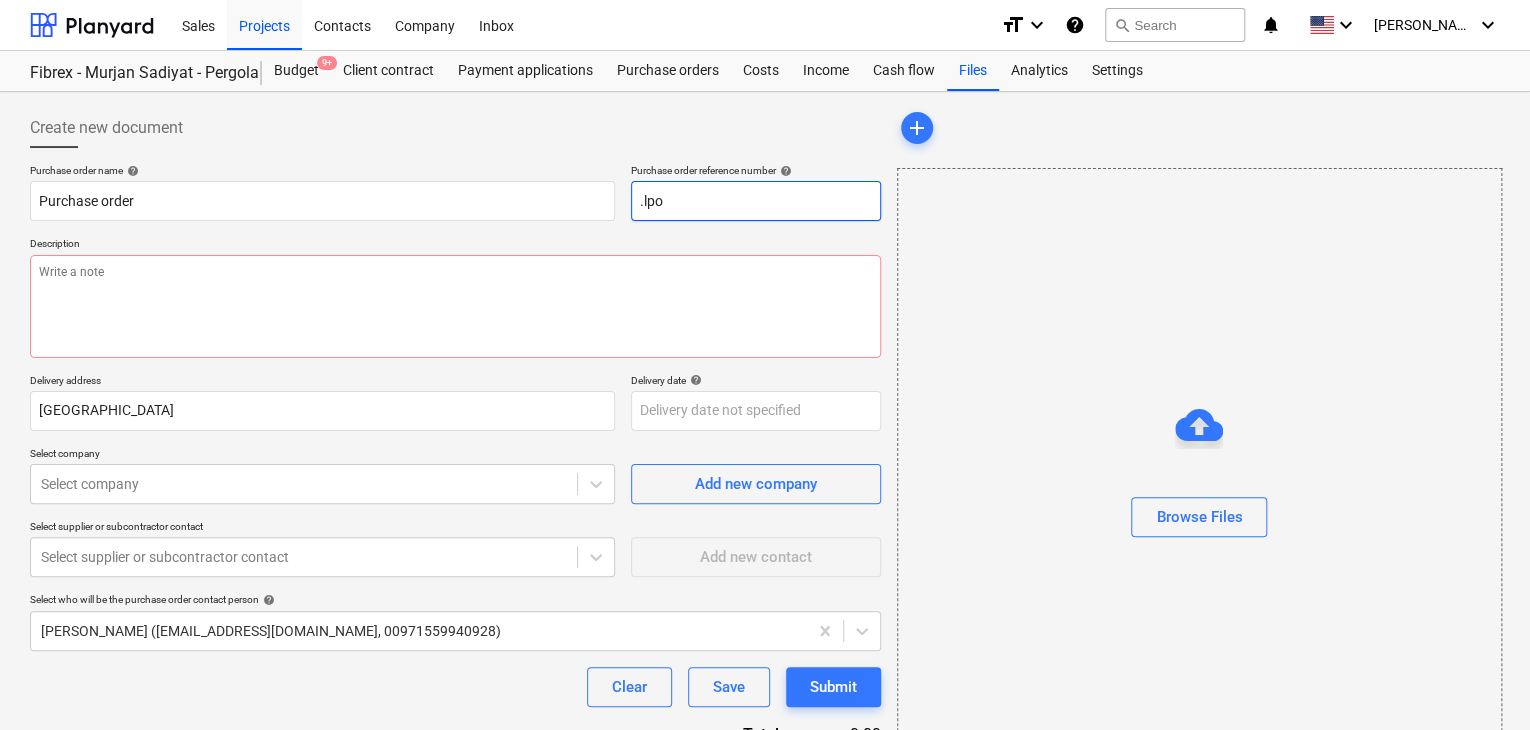 type on "x" 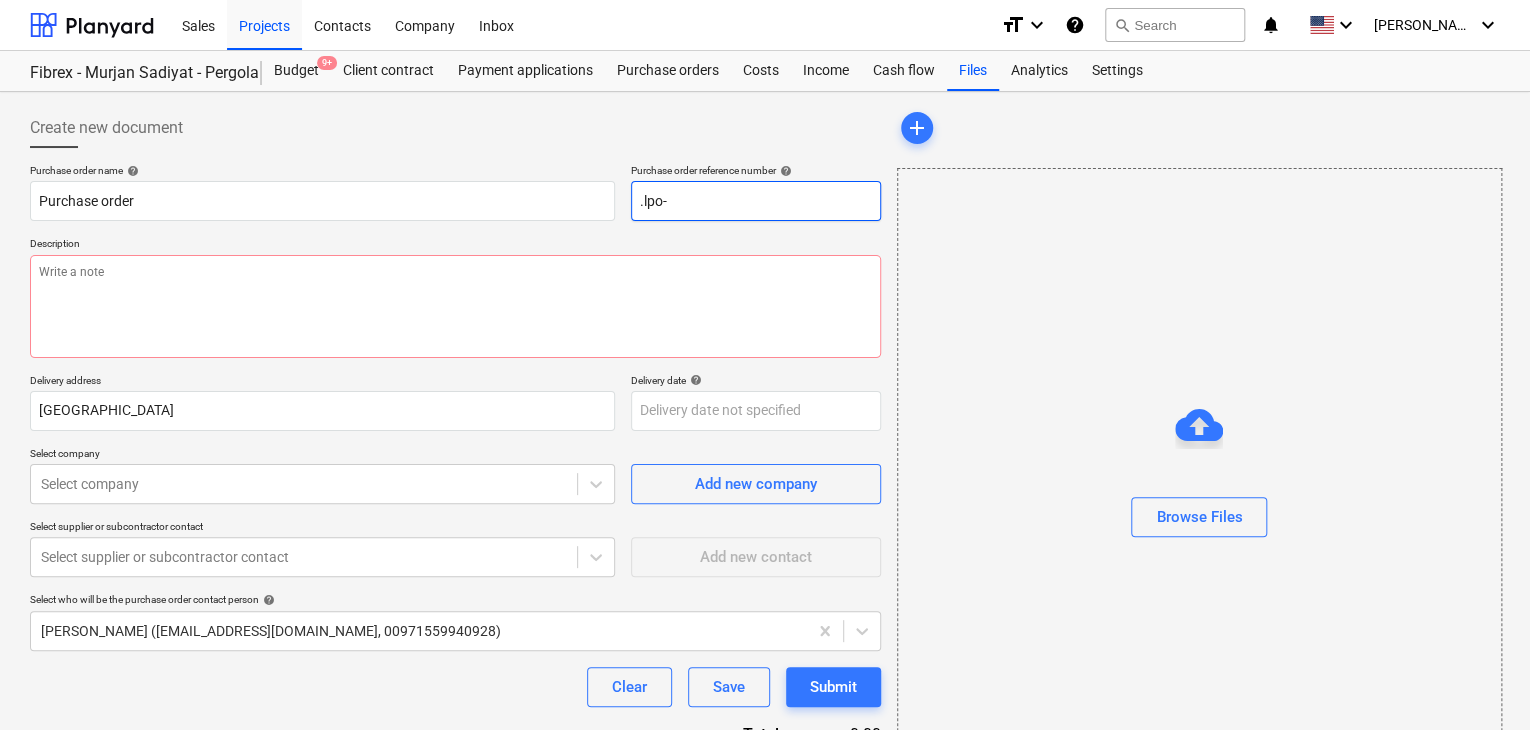 type on "x" 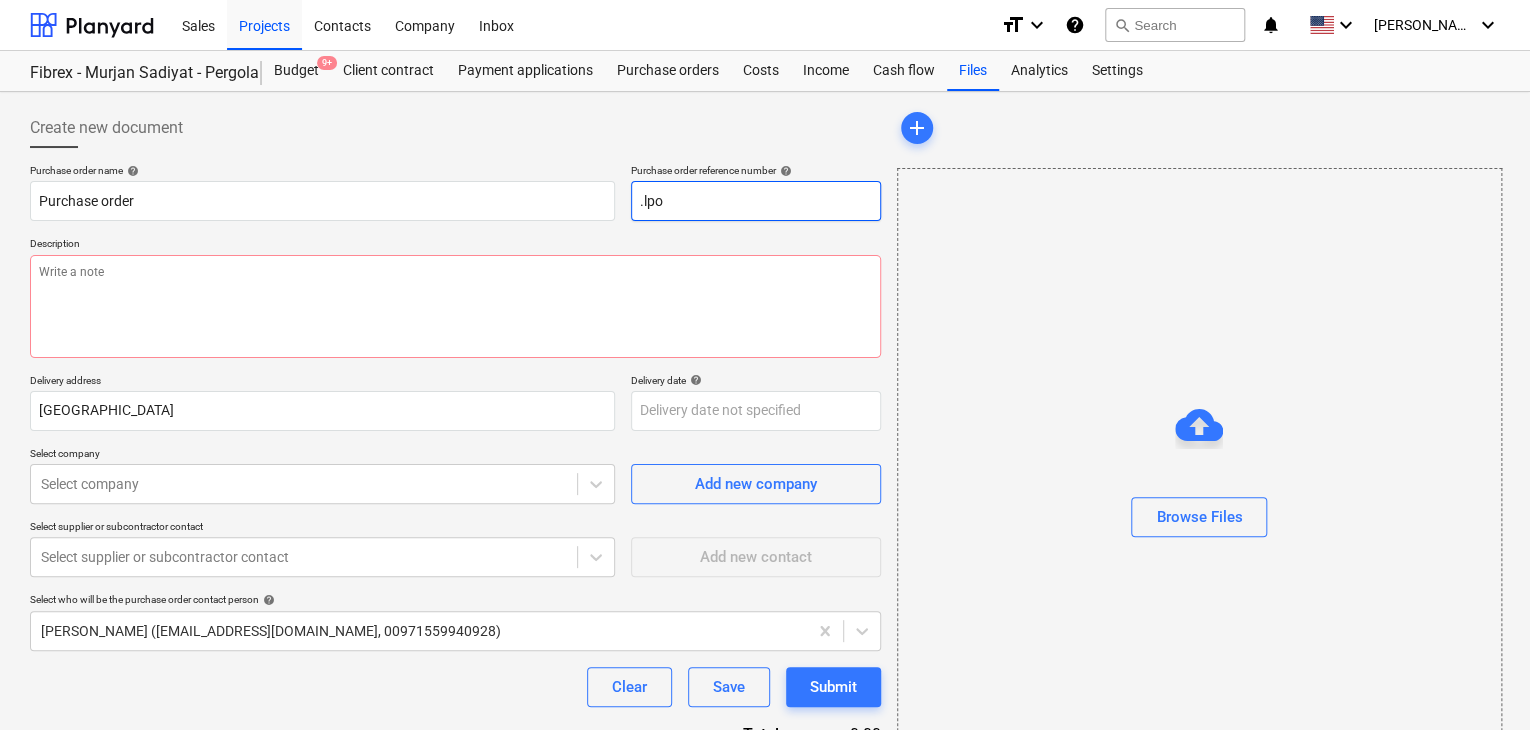 type on "x" 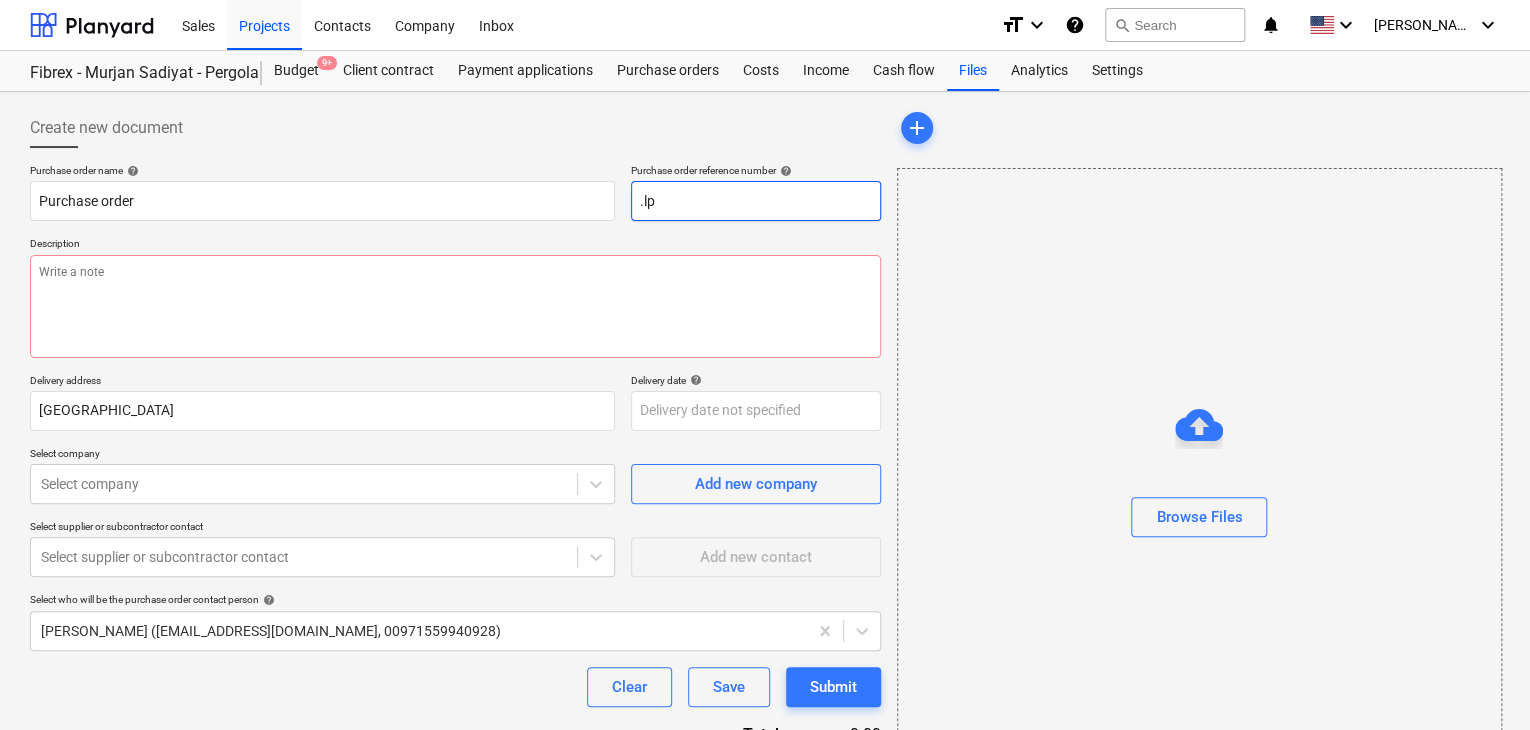 type on "x" 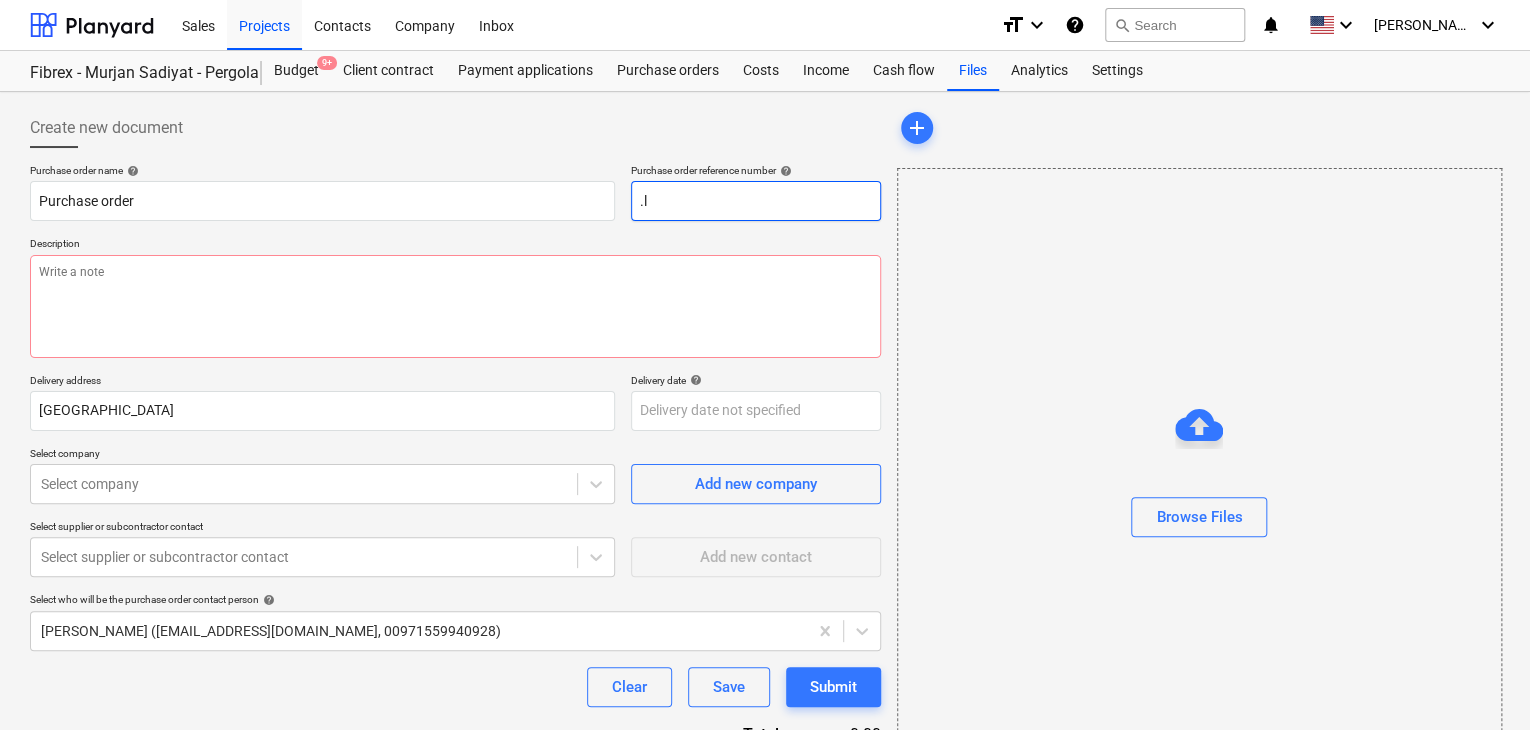 type on "x" 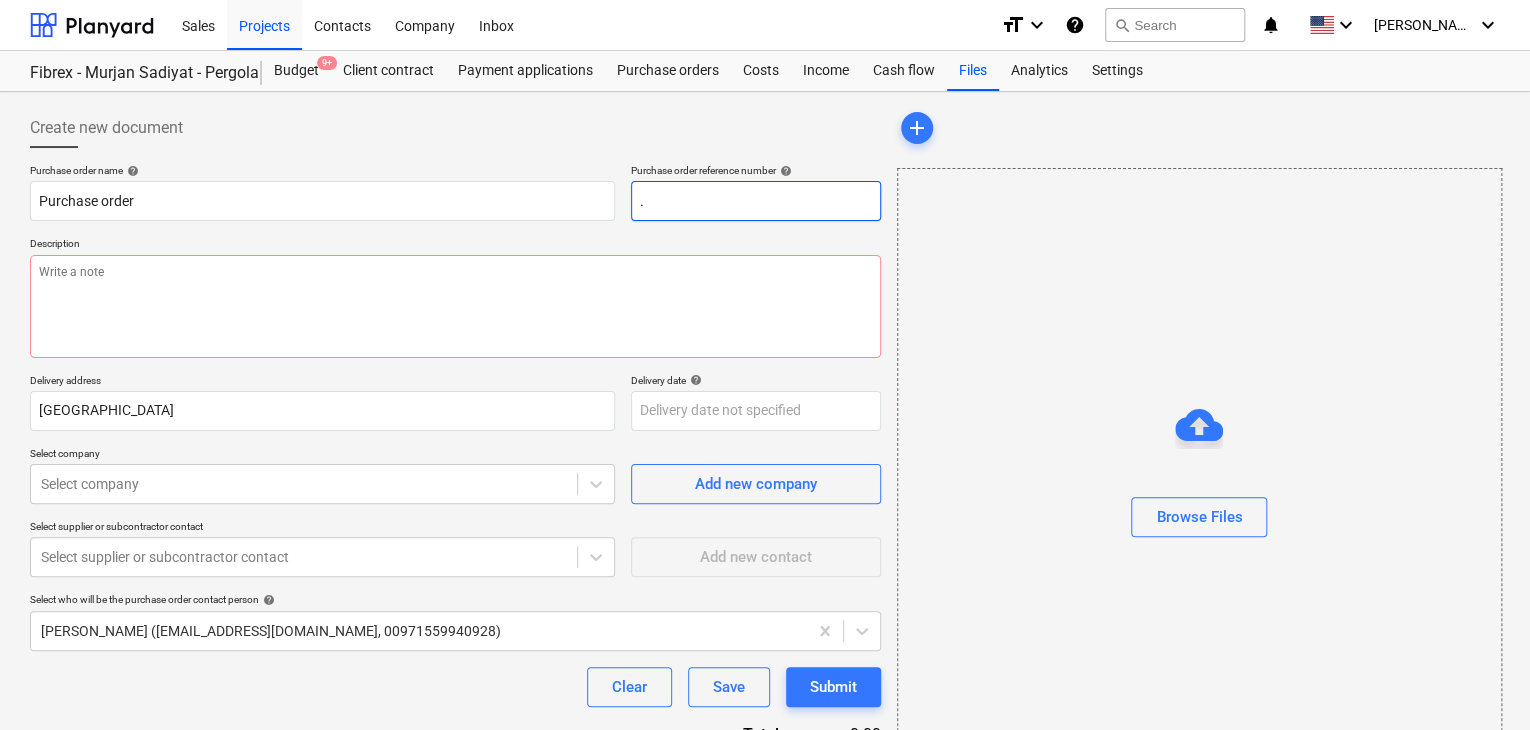 type on "x" 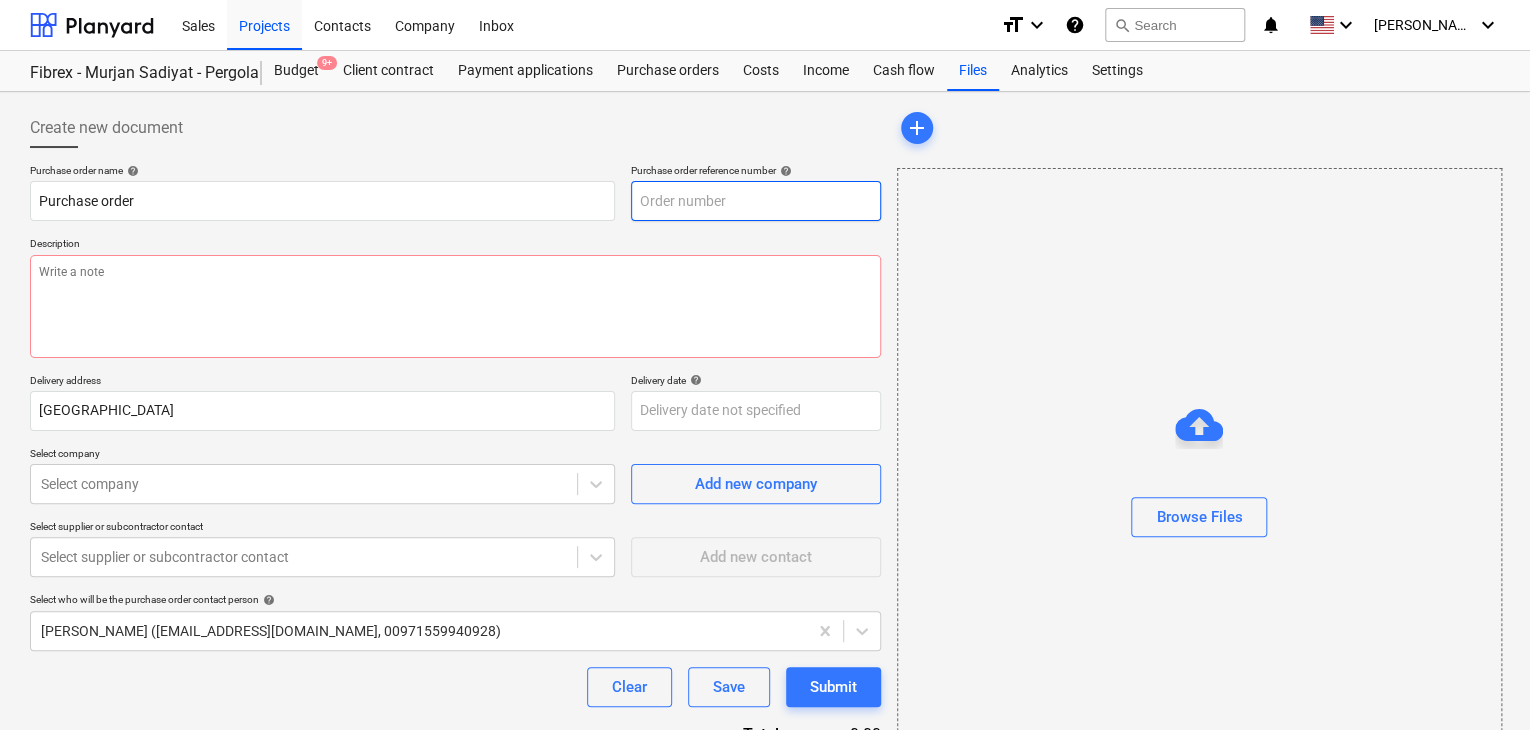 type on "x" 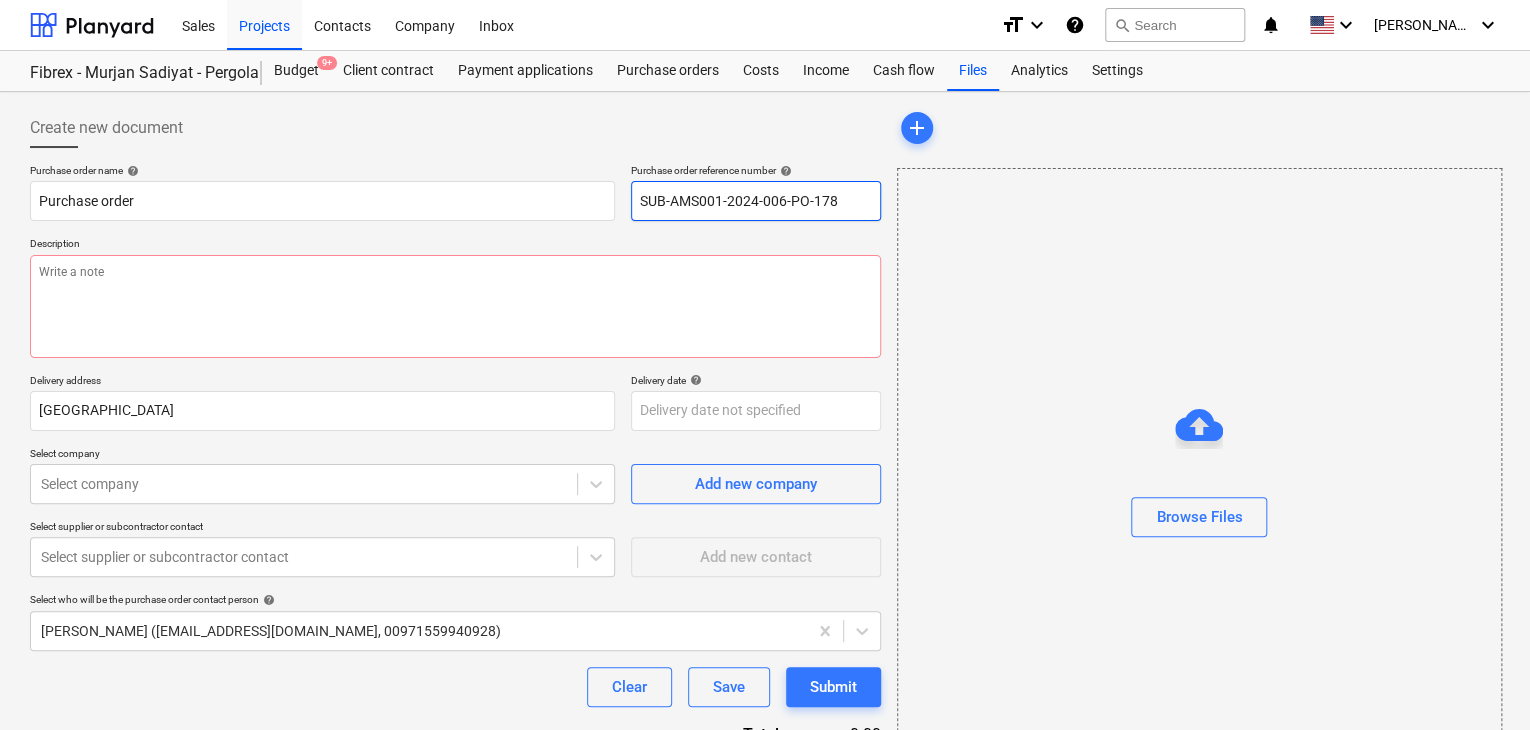 type on "x" 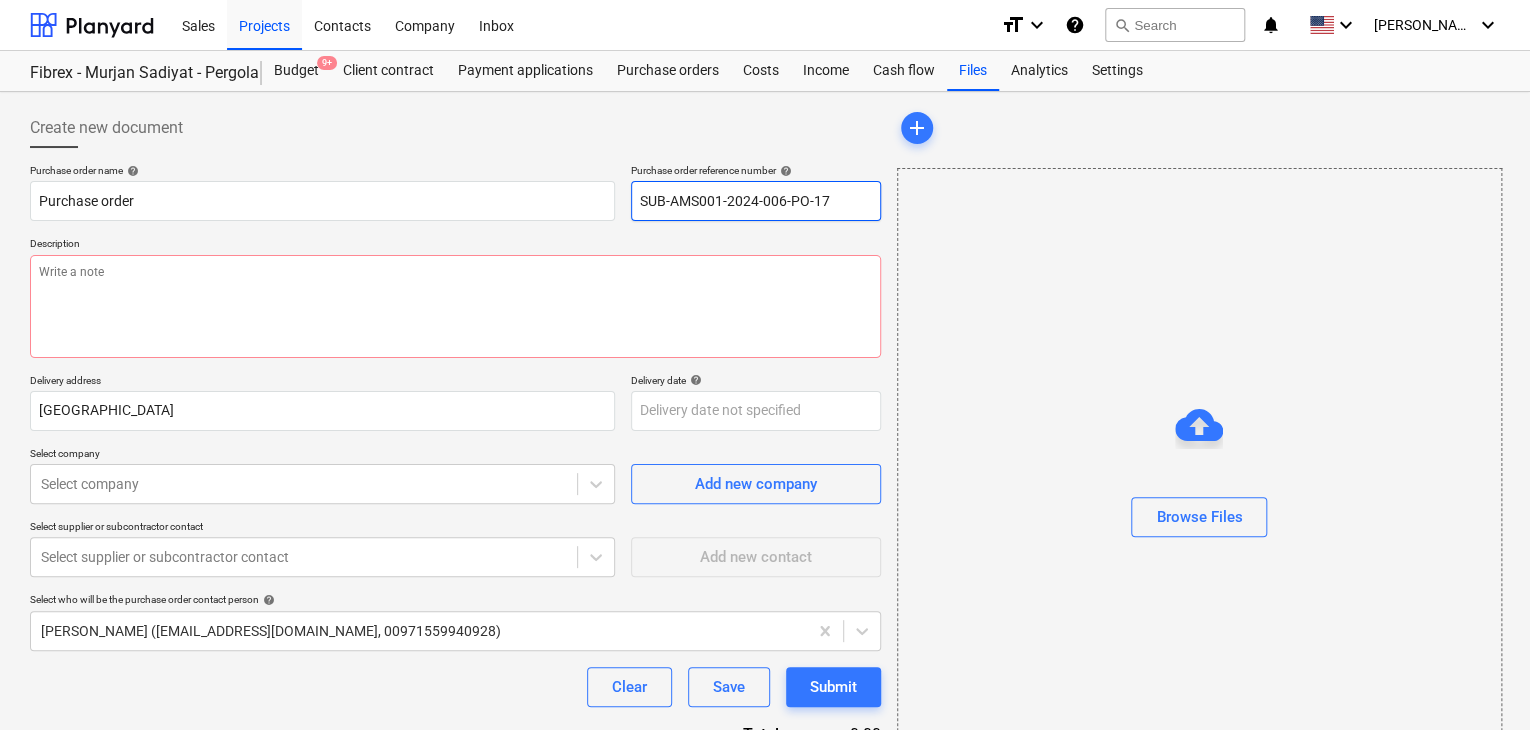 drag, startPoint x: 826, startPoint y: 197, endPoint x: 527, endPoint y: 180, distance: 299.48288 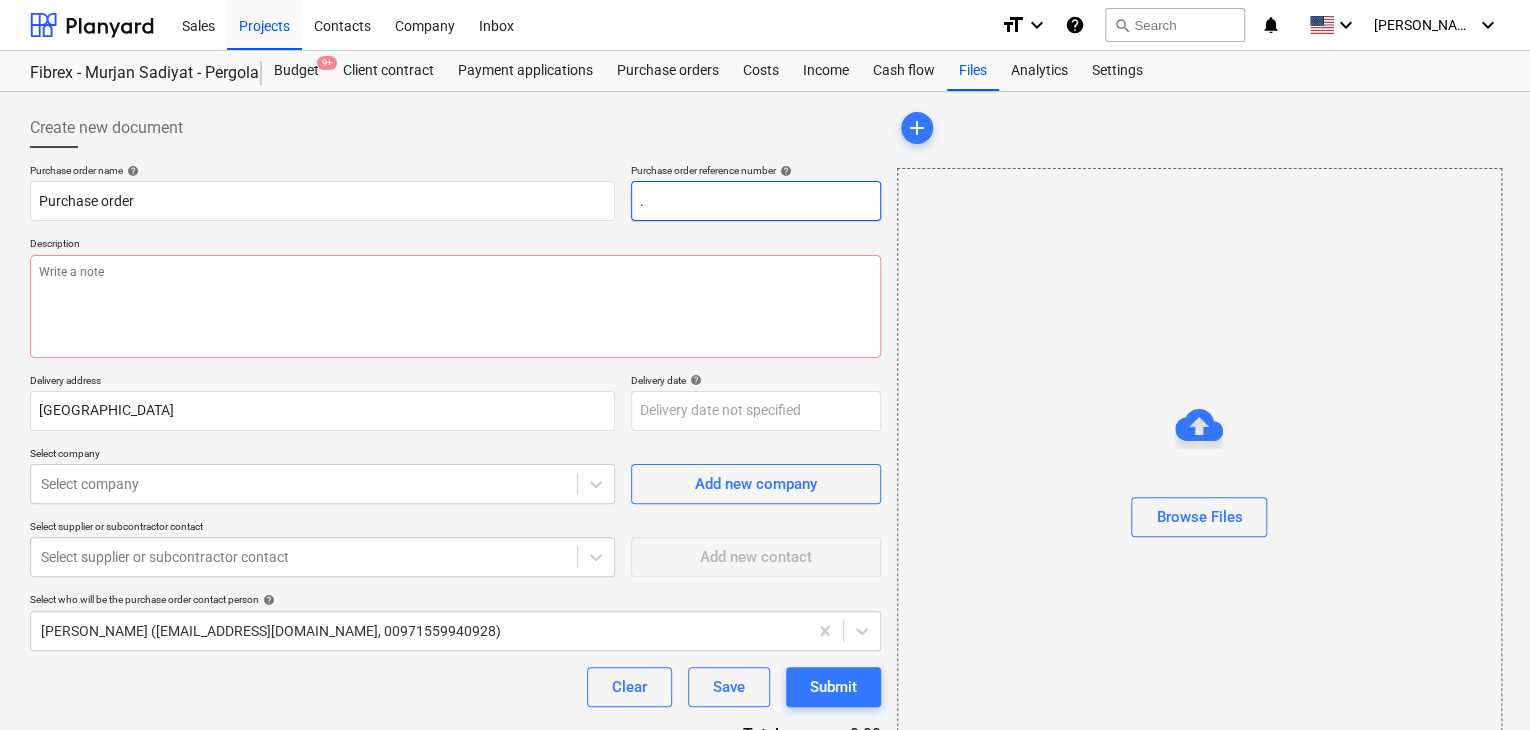 type on "x" 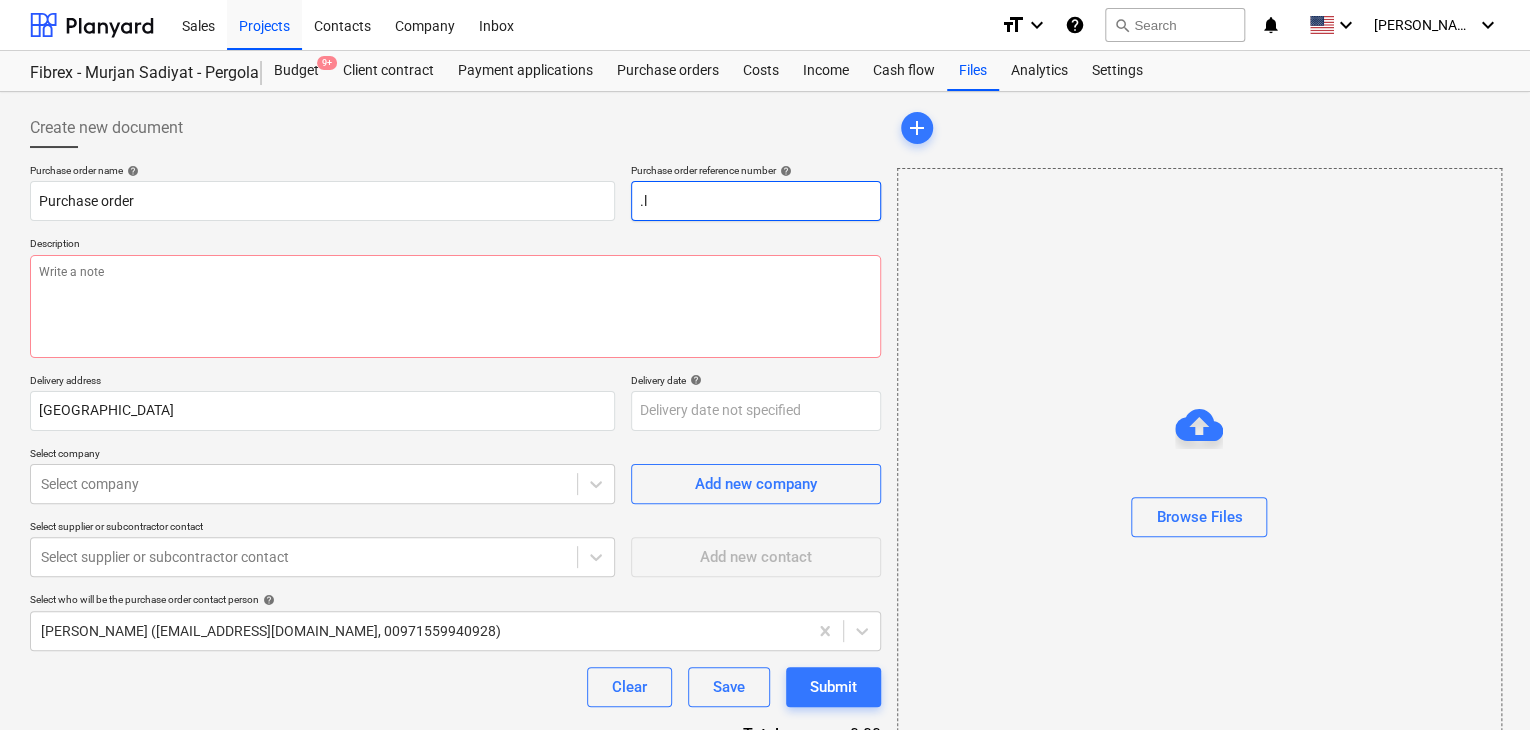 type on "x" 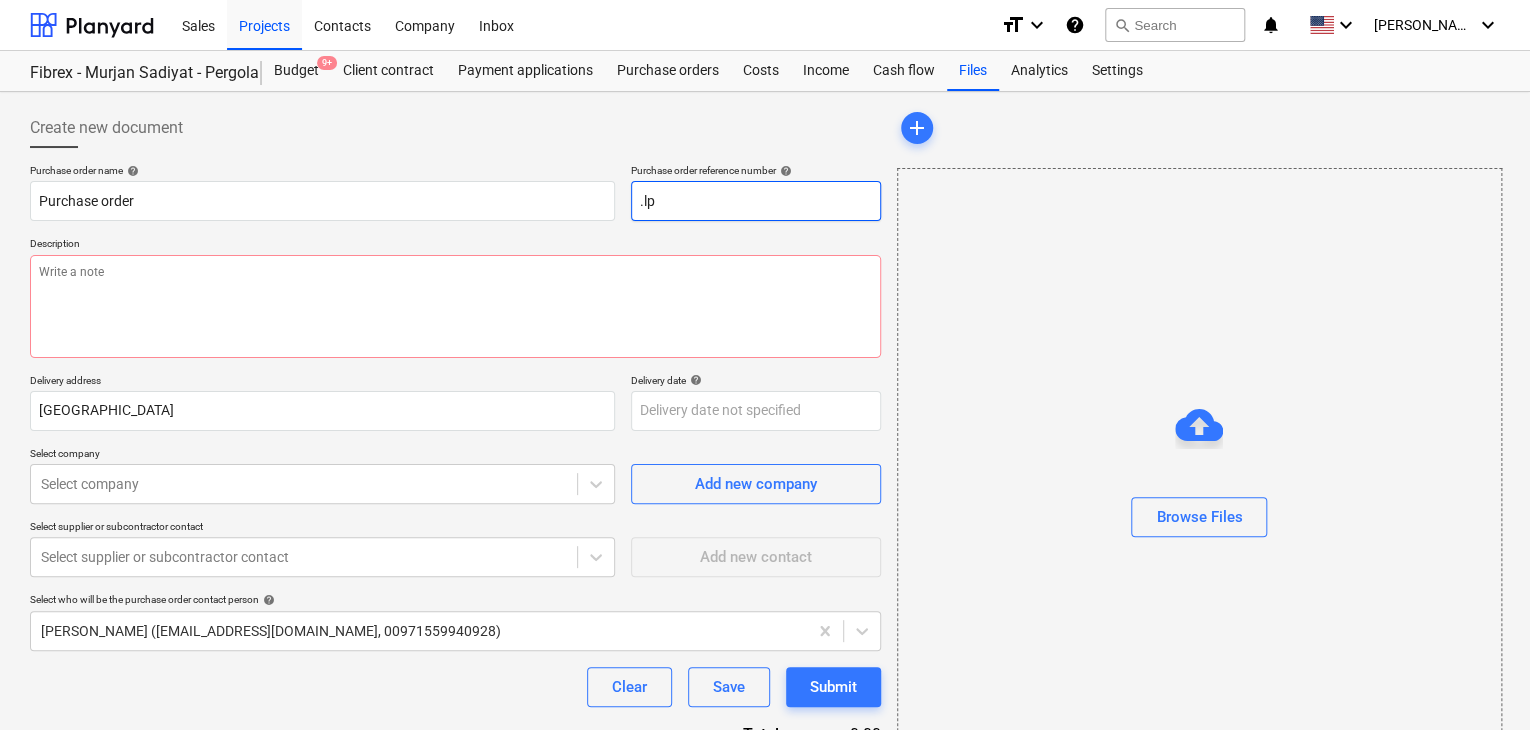 type on "x" 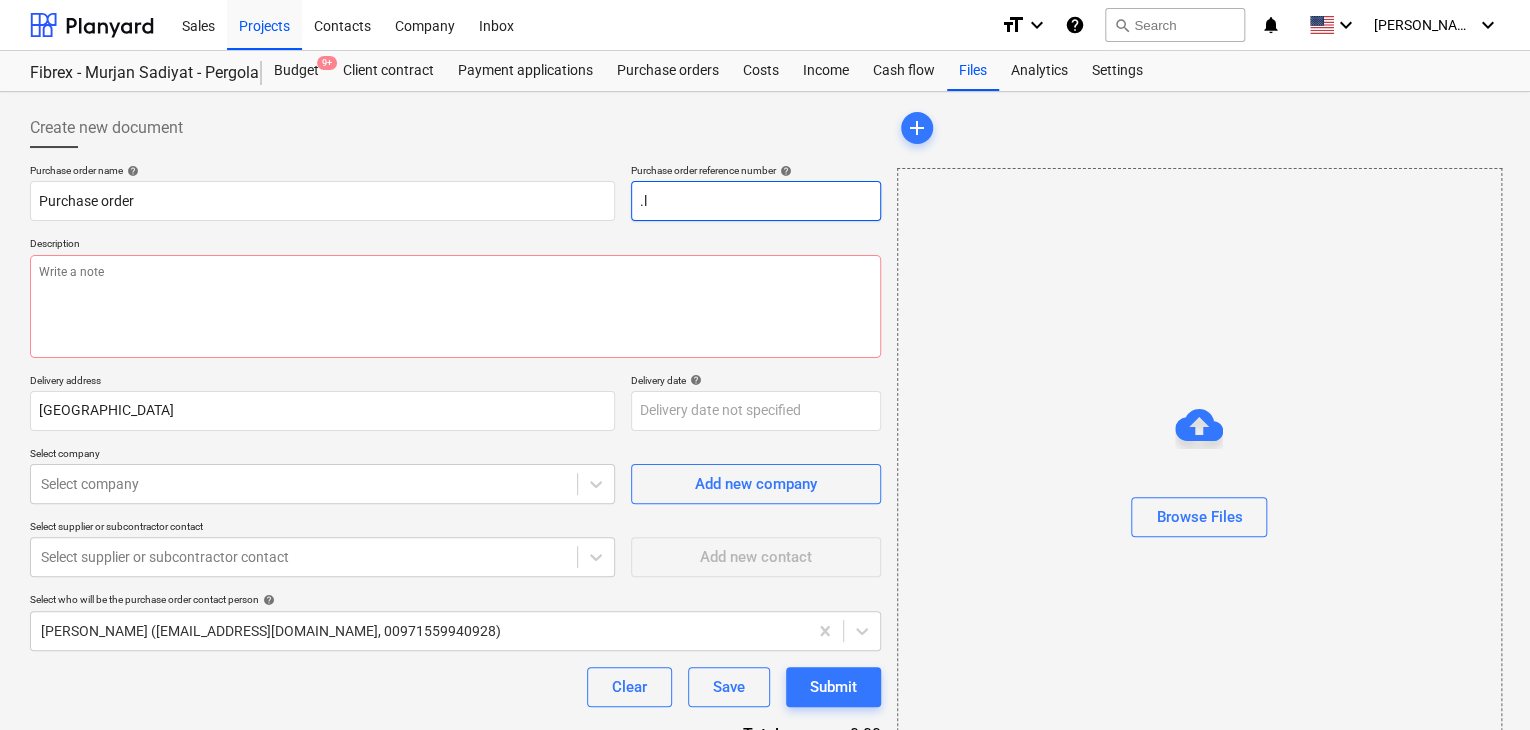type on "x" 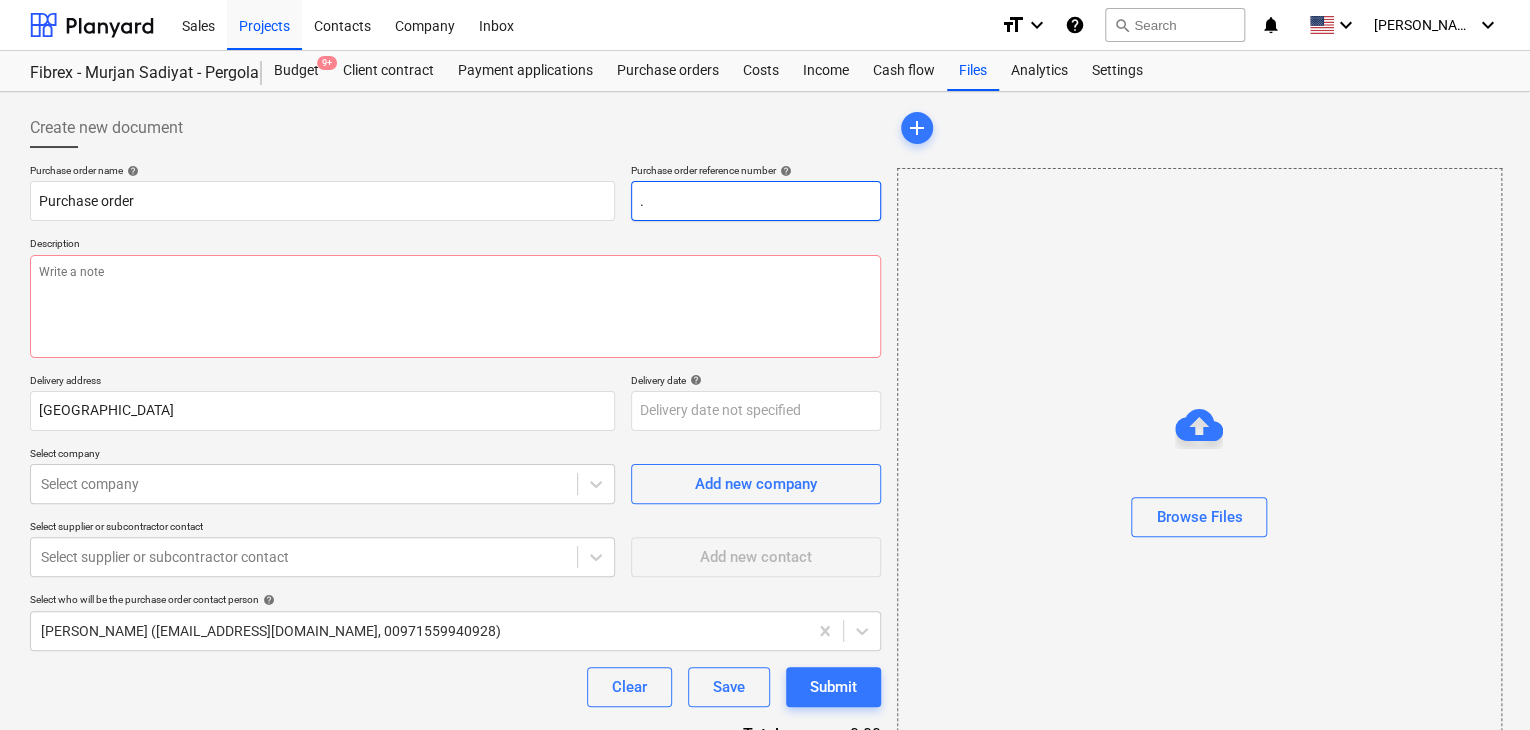 type on "x" 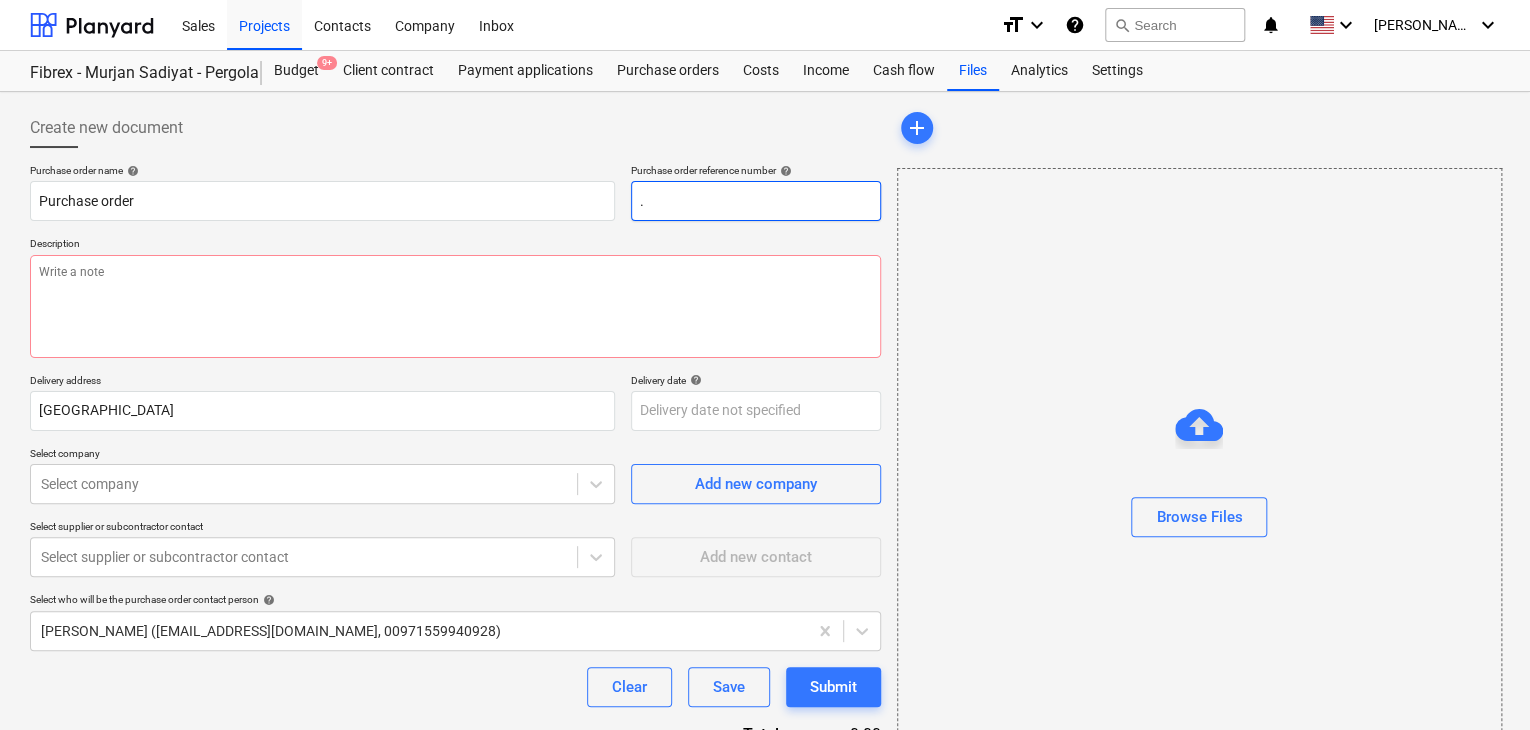 type on ".L" 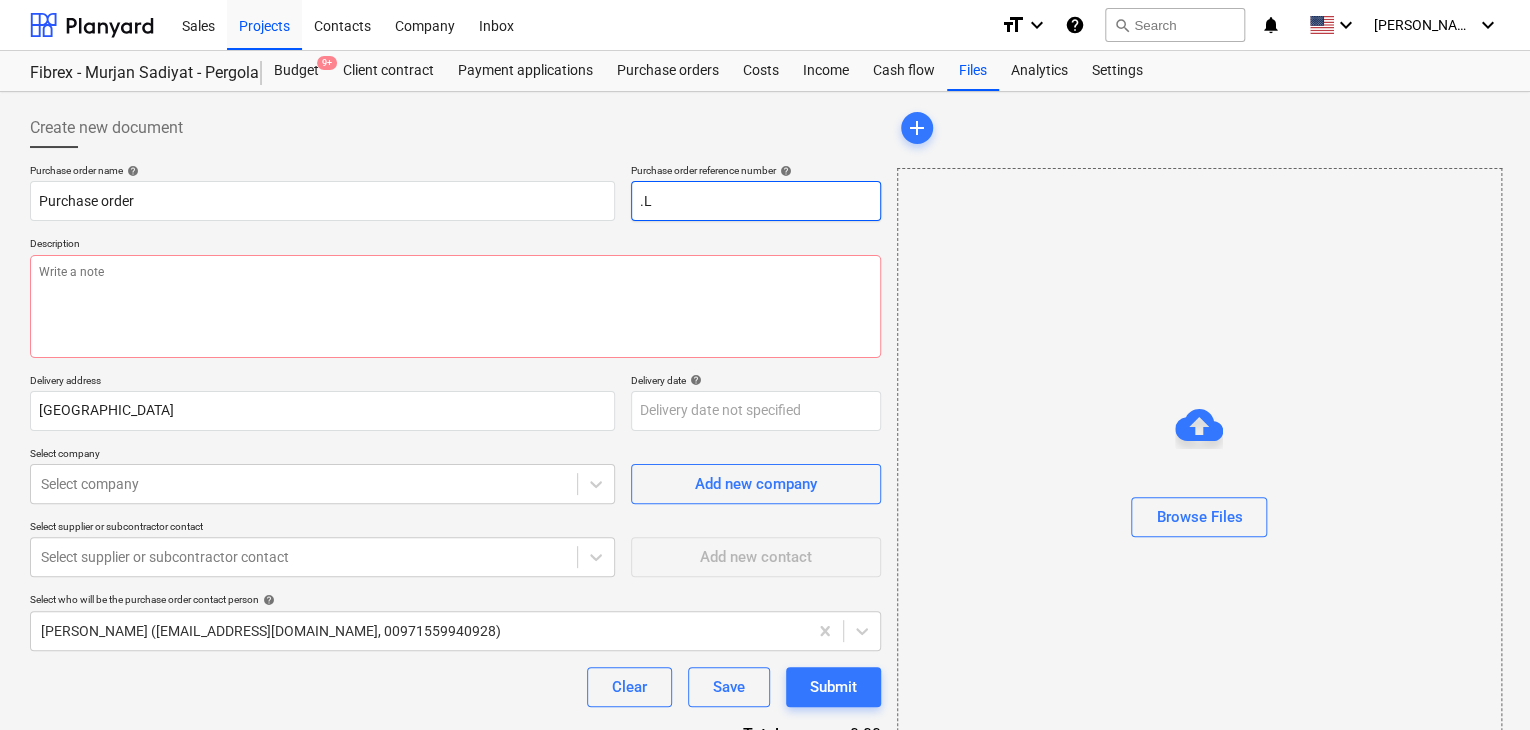 type on "x" 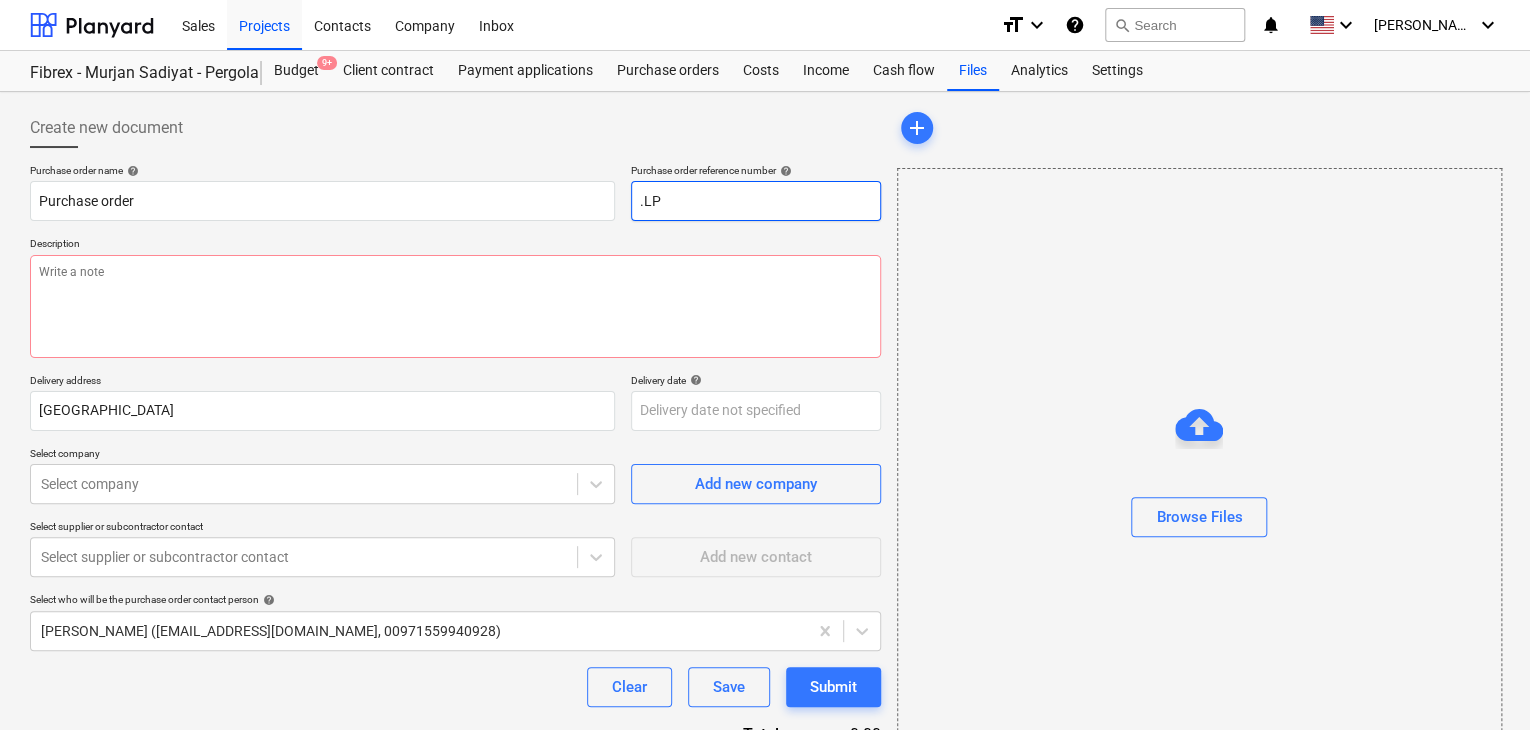 type on "x" 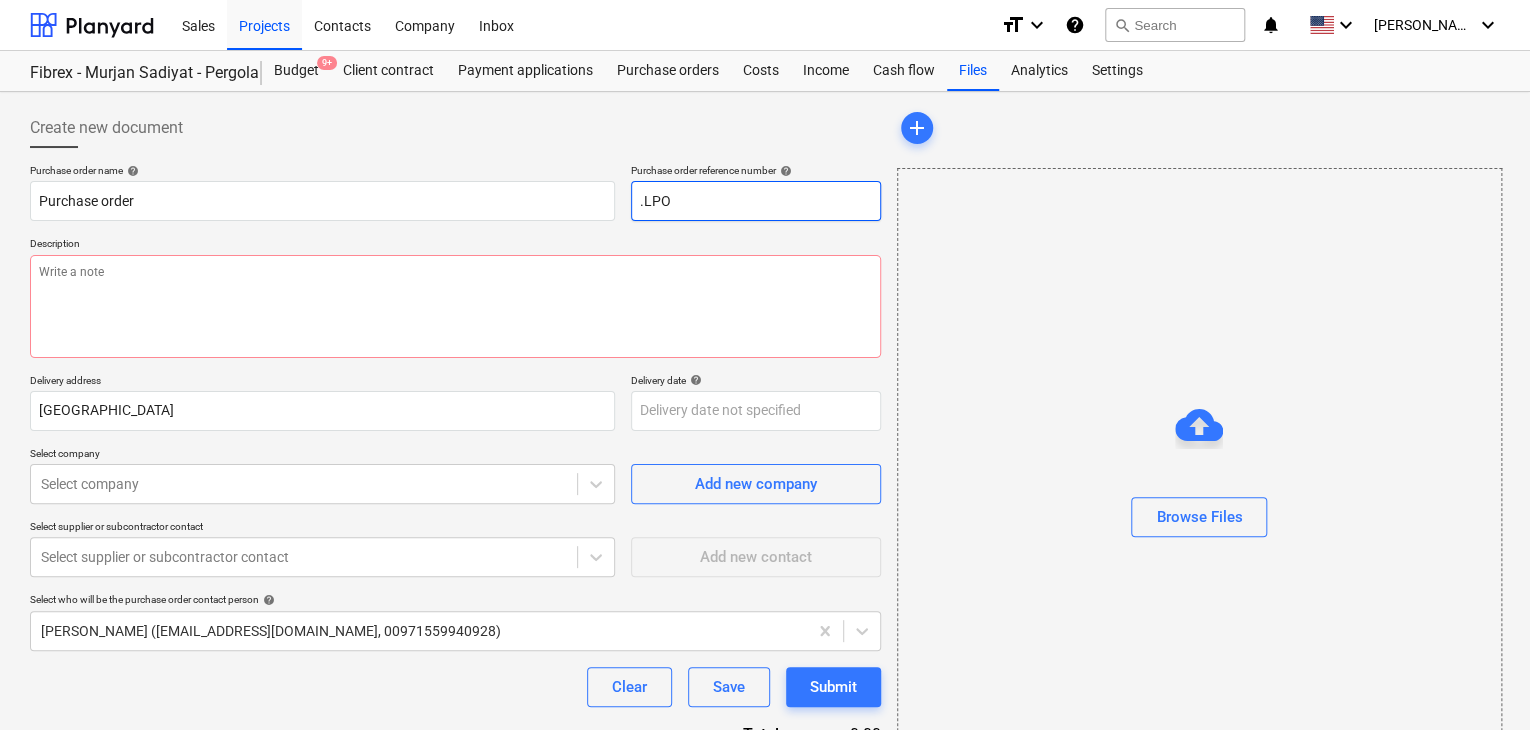 type on "x" 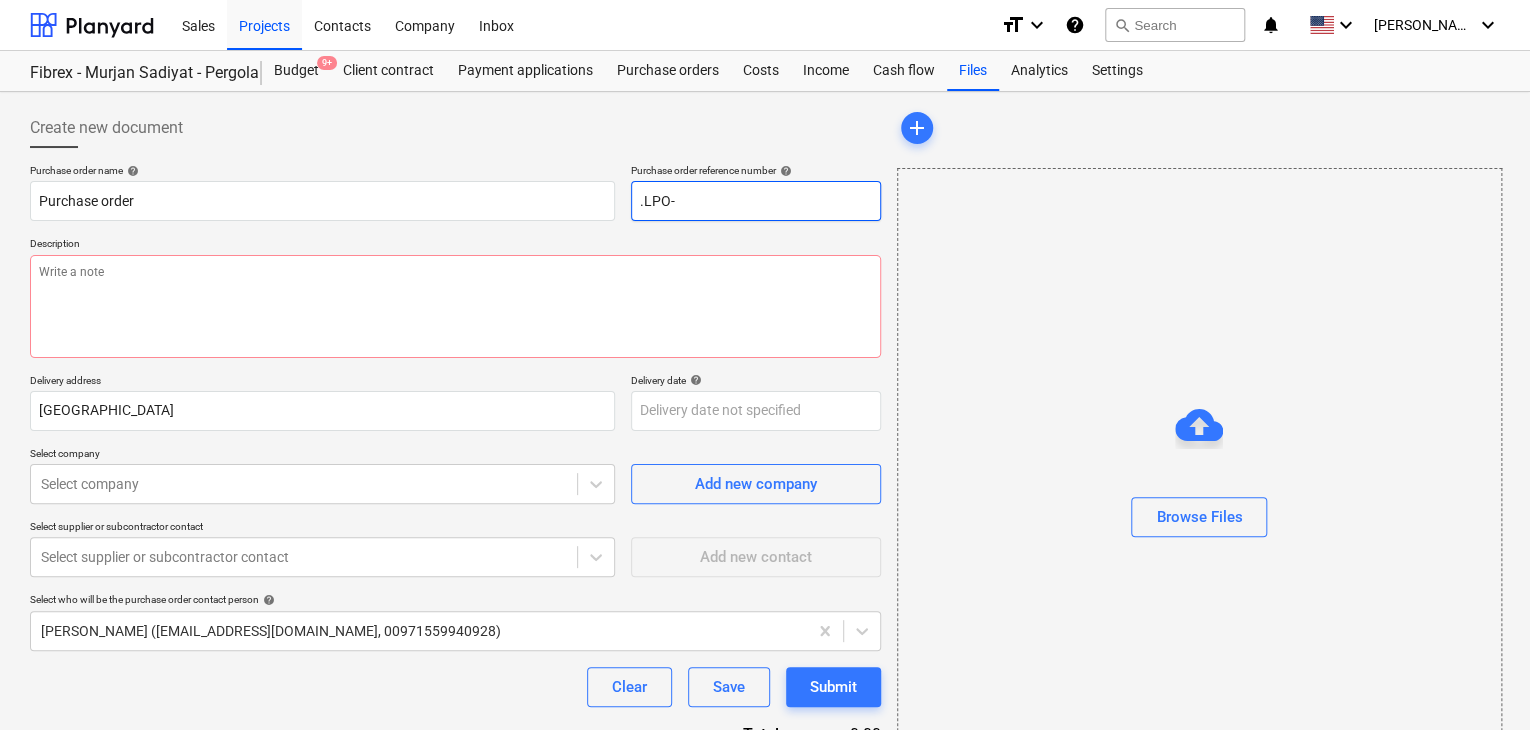 type on ".LPO-" 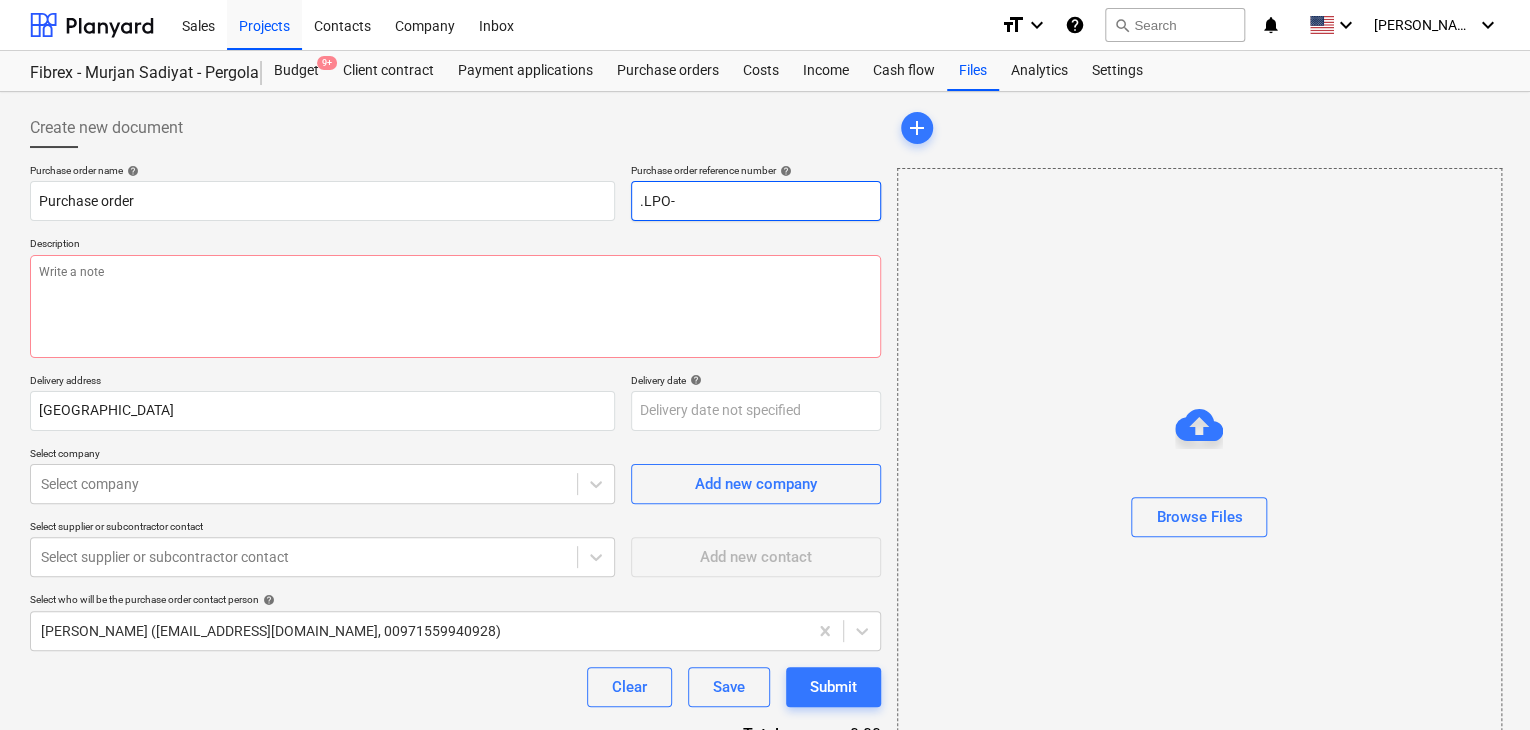 type on ".LPO-1" 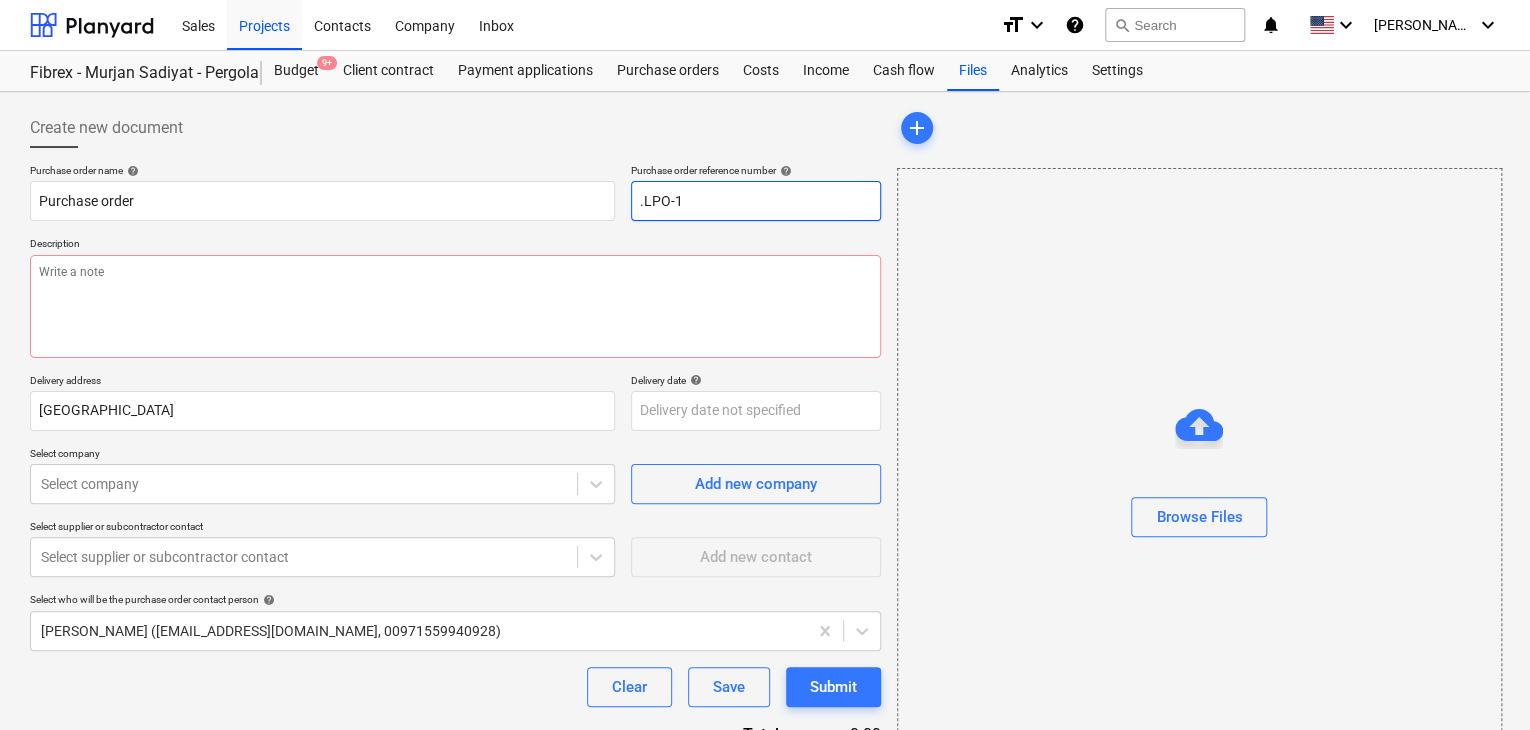 type on "x" 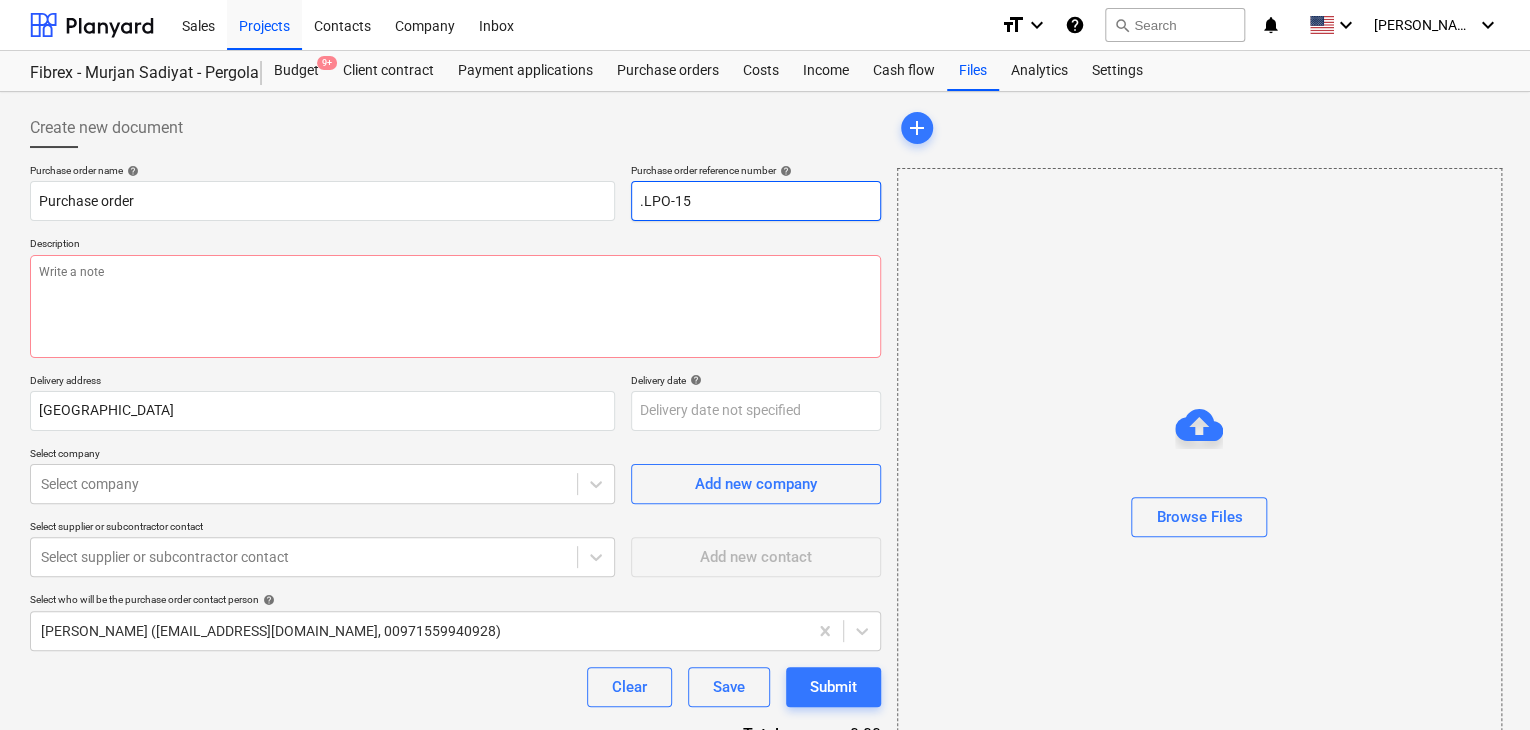 type on "x" 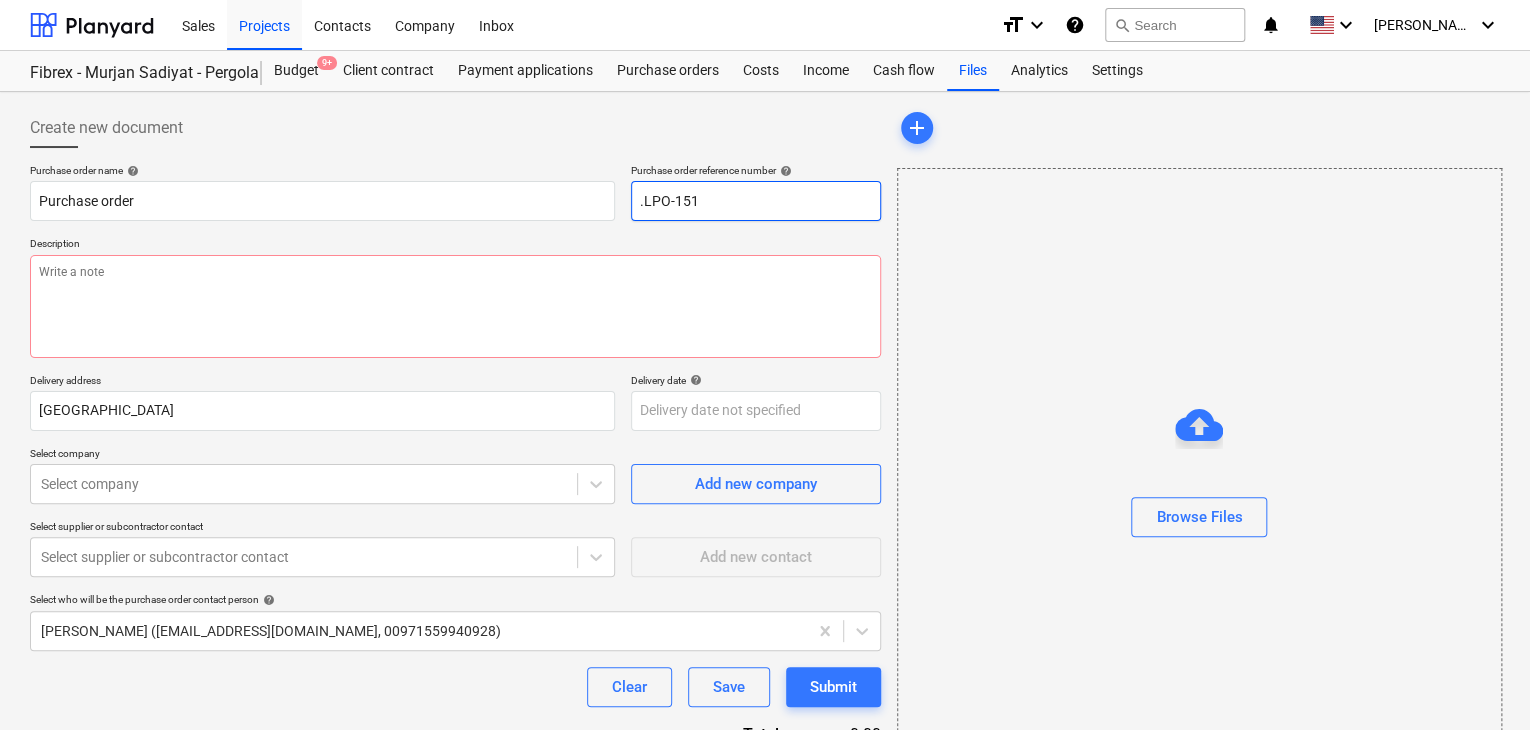type on "x" 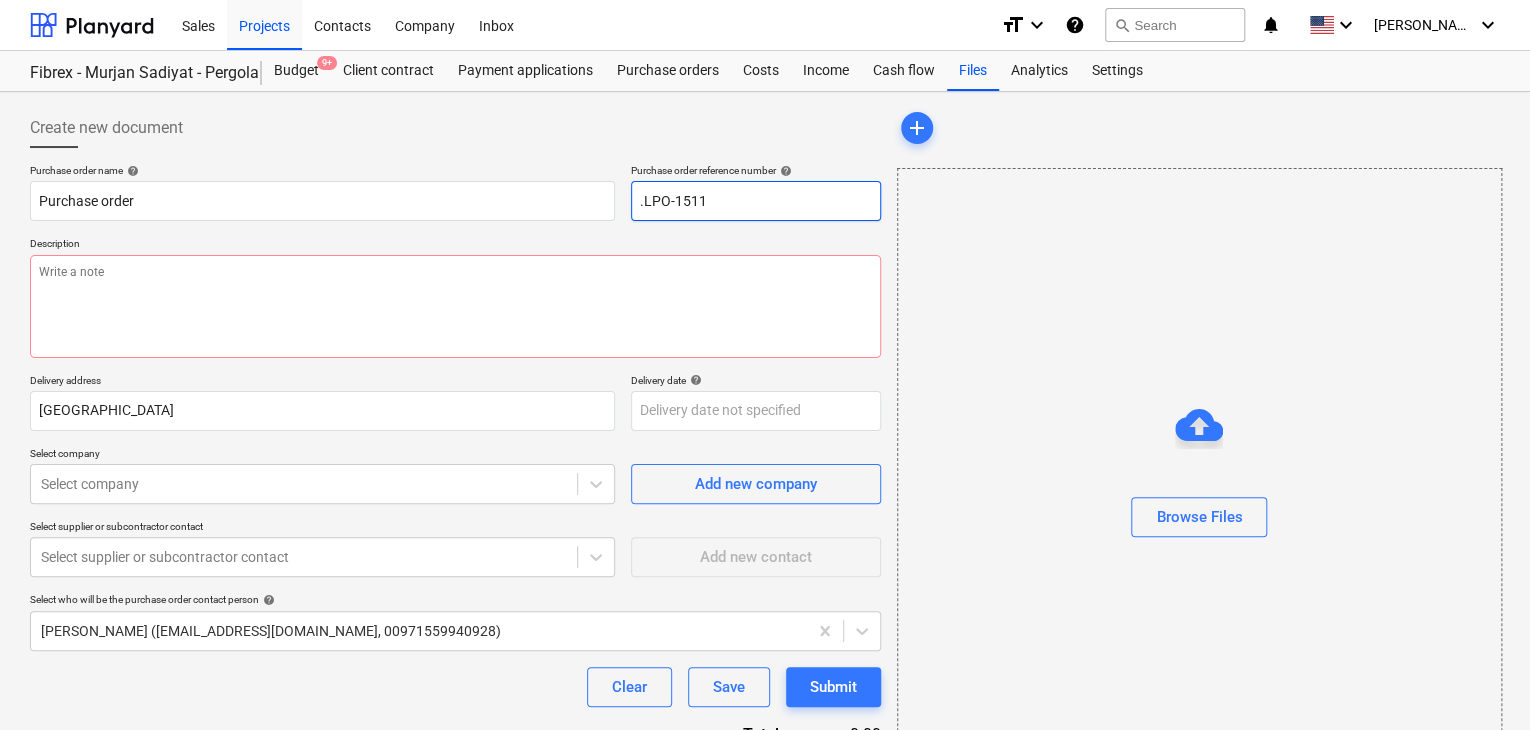 type on "x" 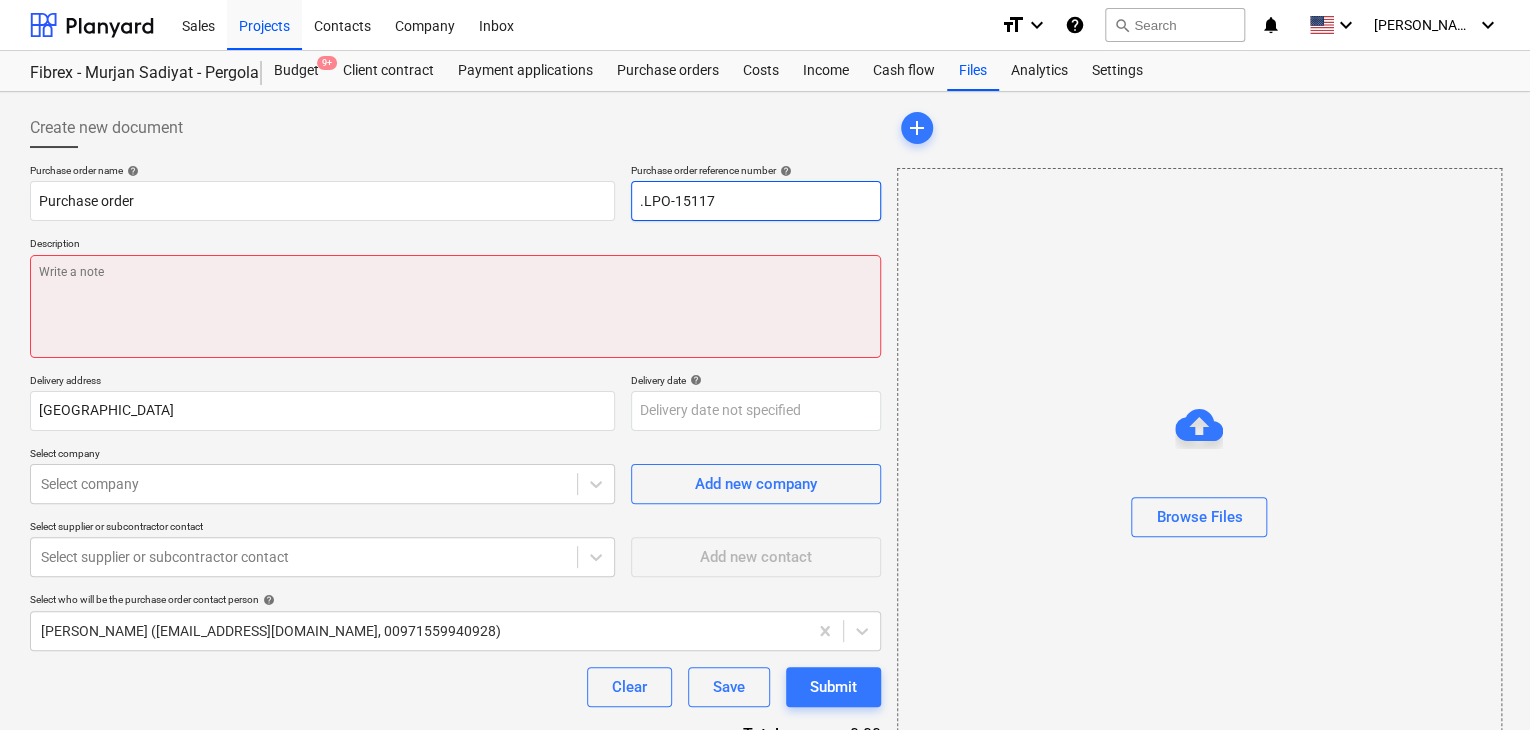 type on ".LPO-15117" 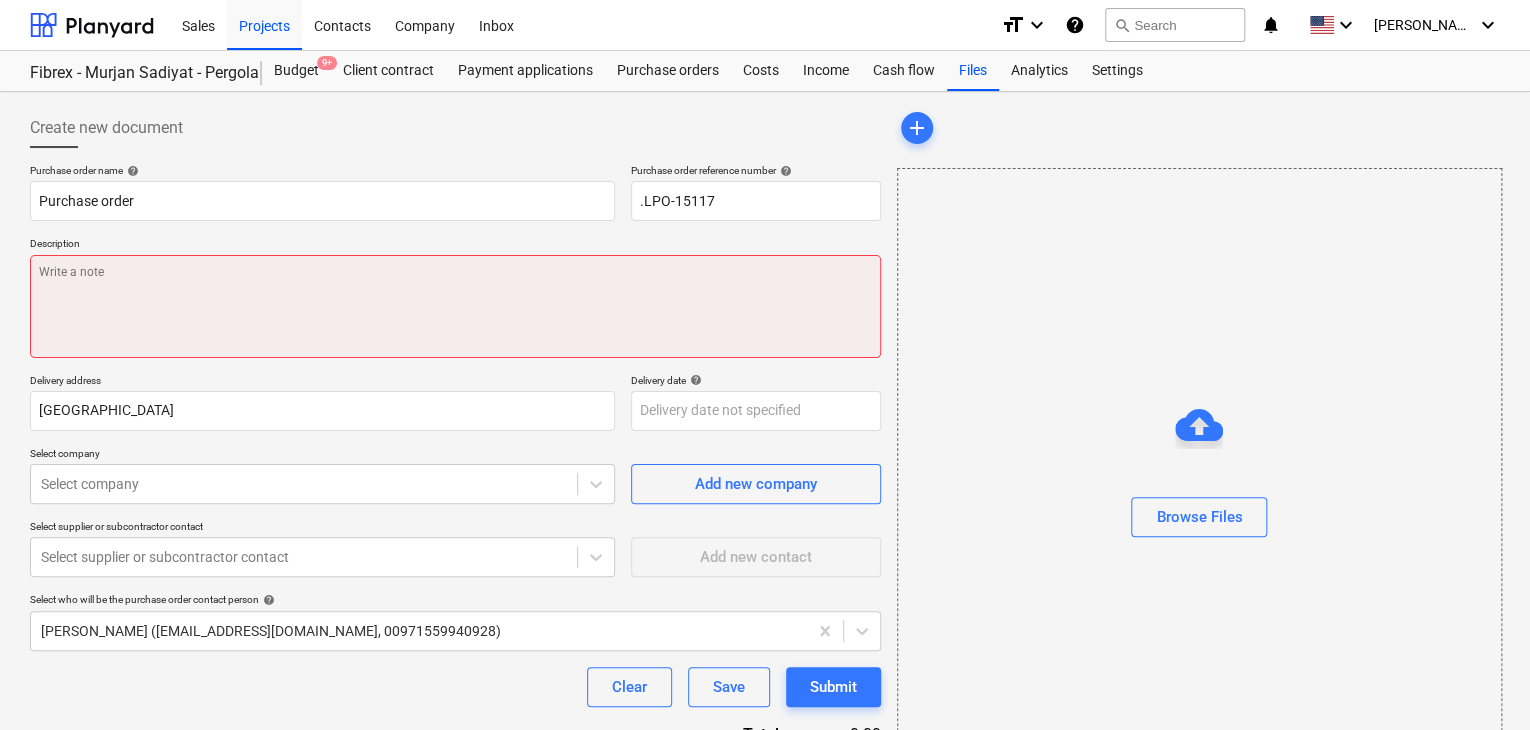 click at bounding box center [455, 306] 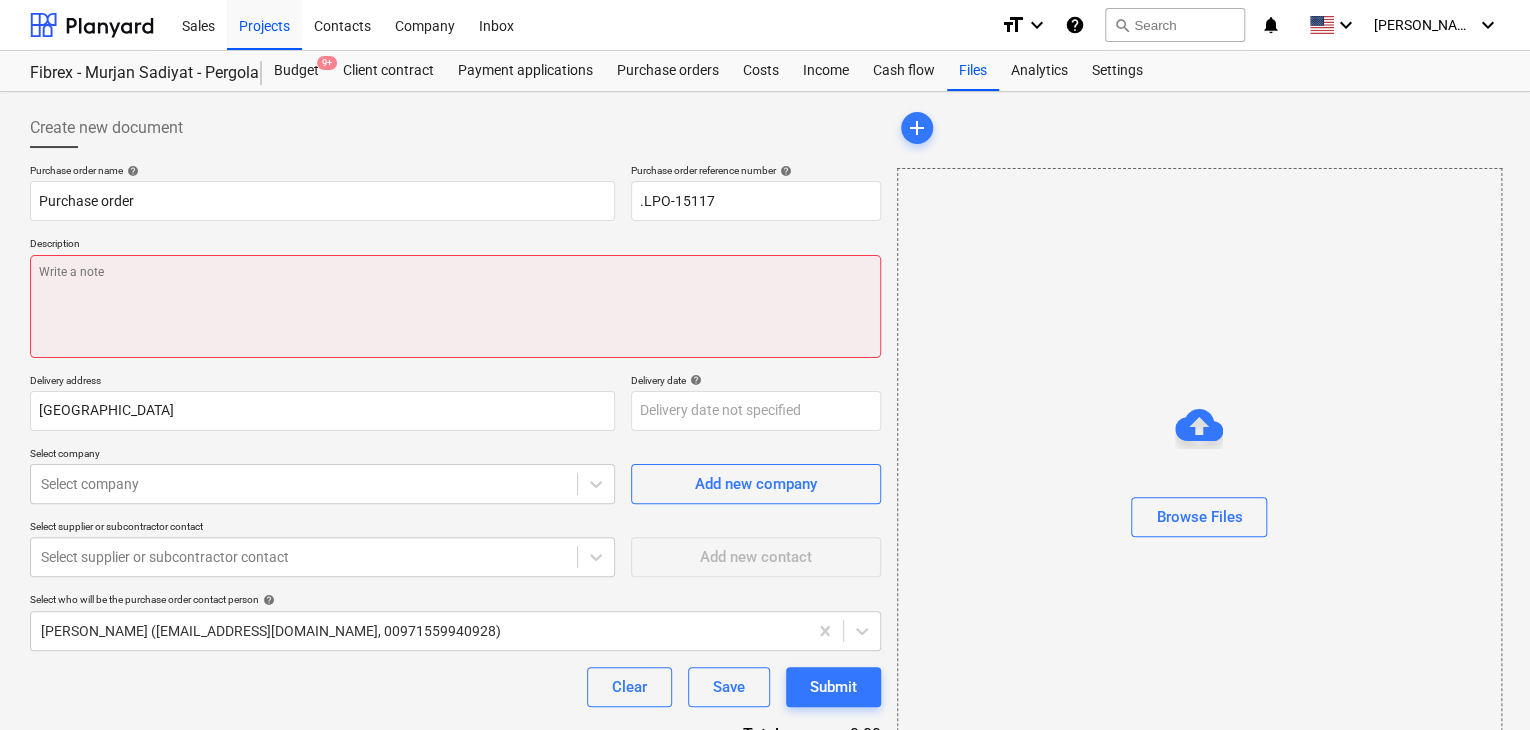 type on "x" 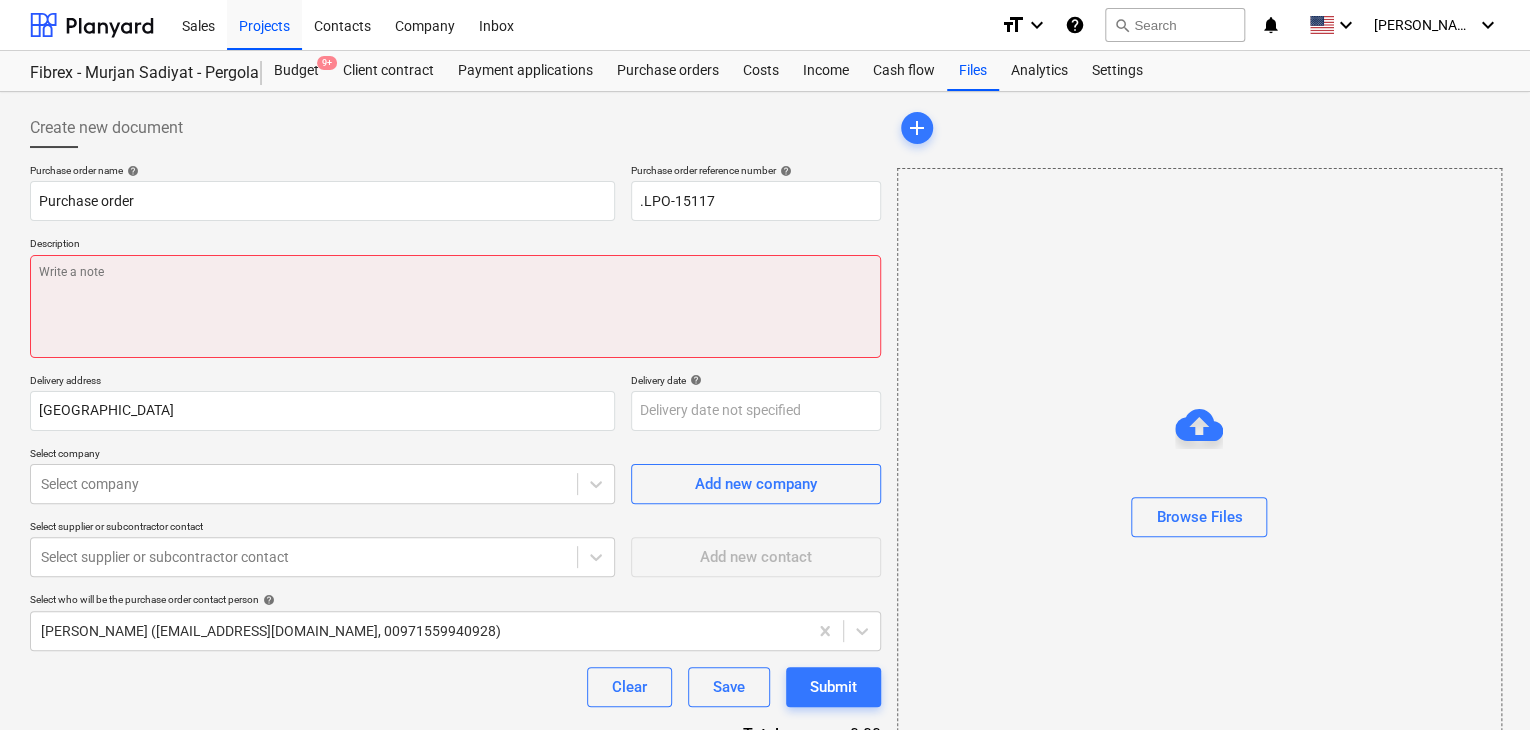 type on "1" 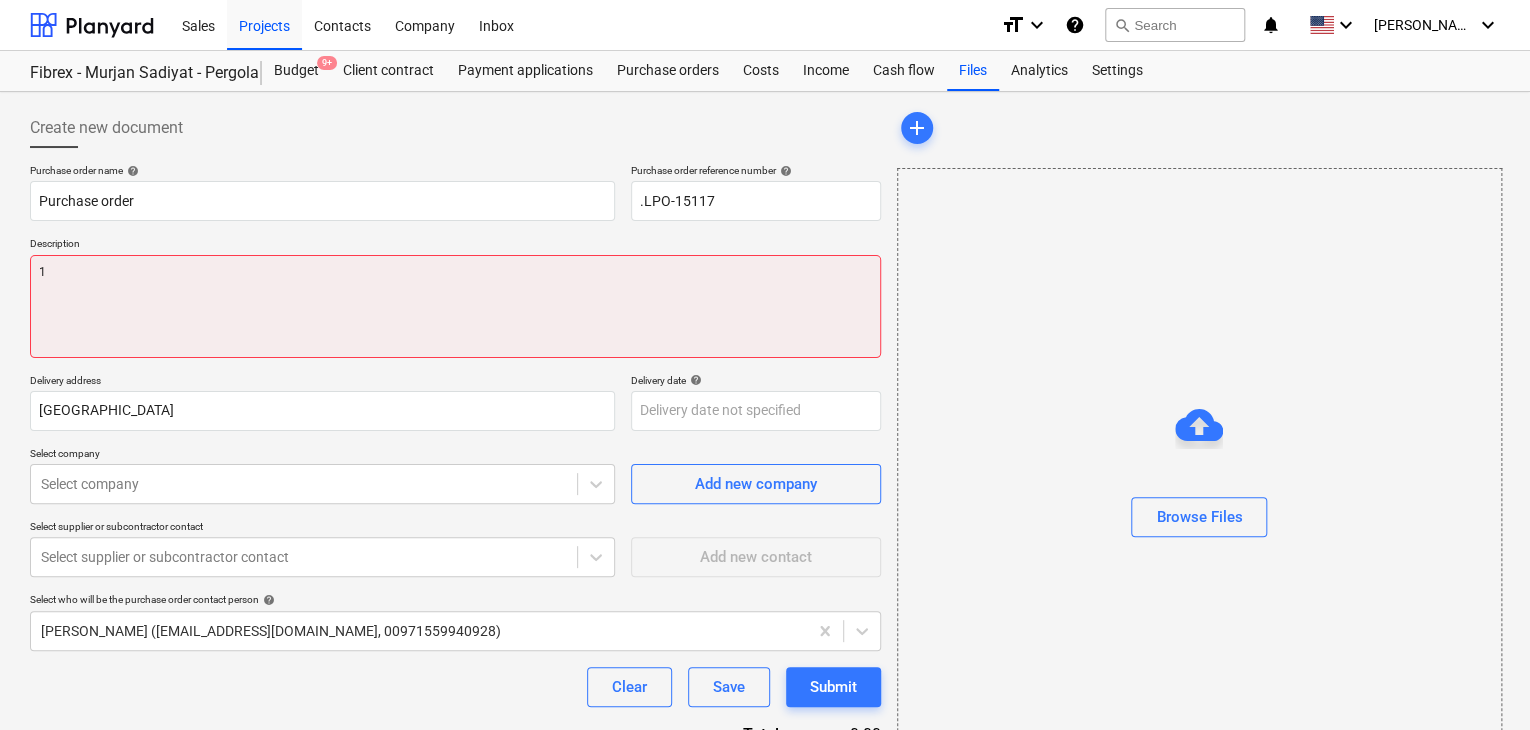 type on "x" 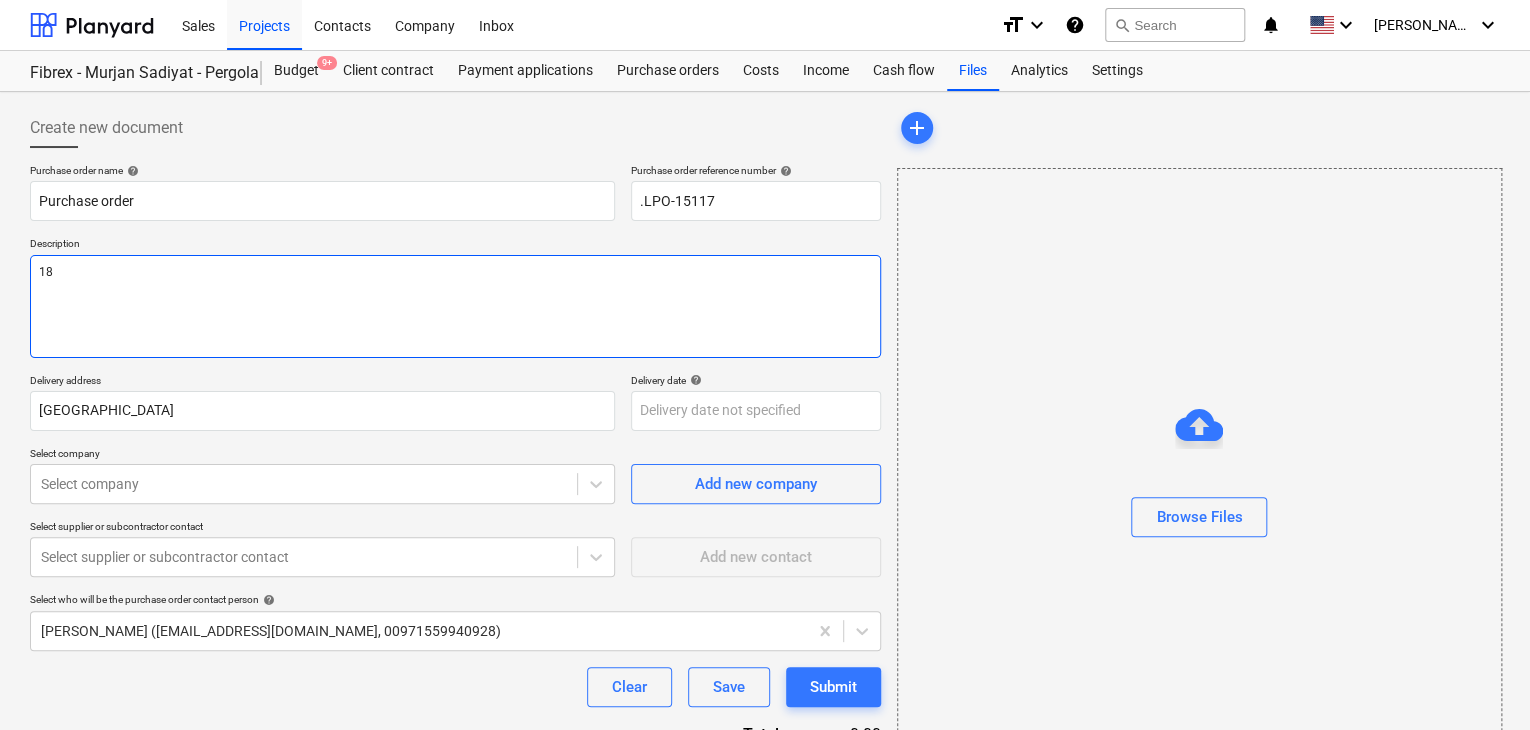 type on "x" 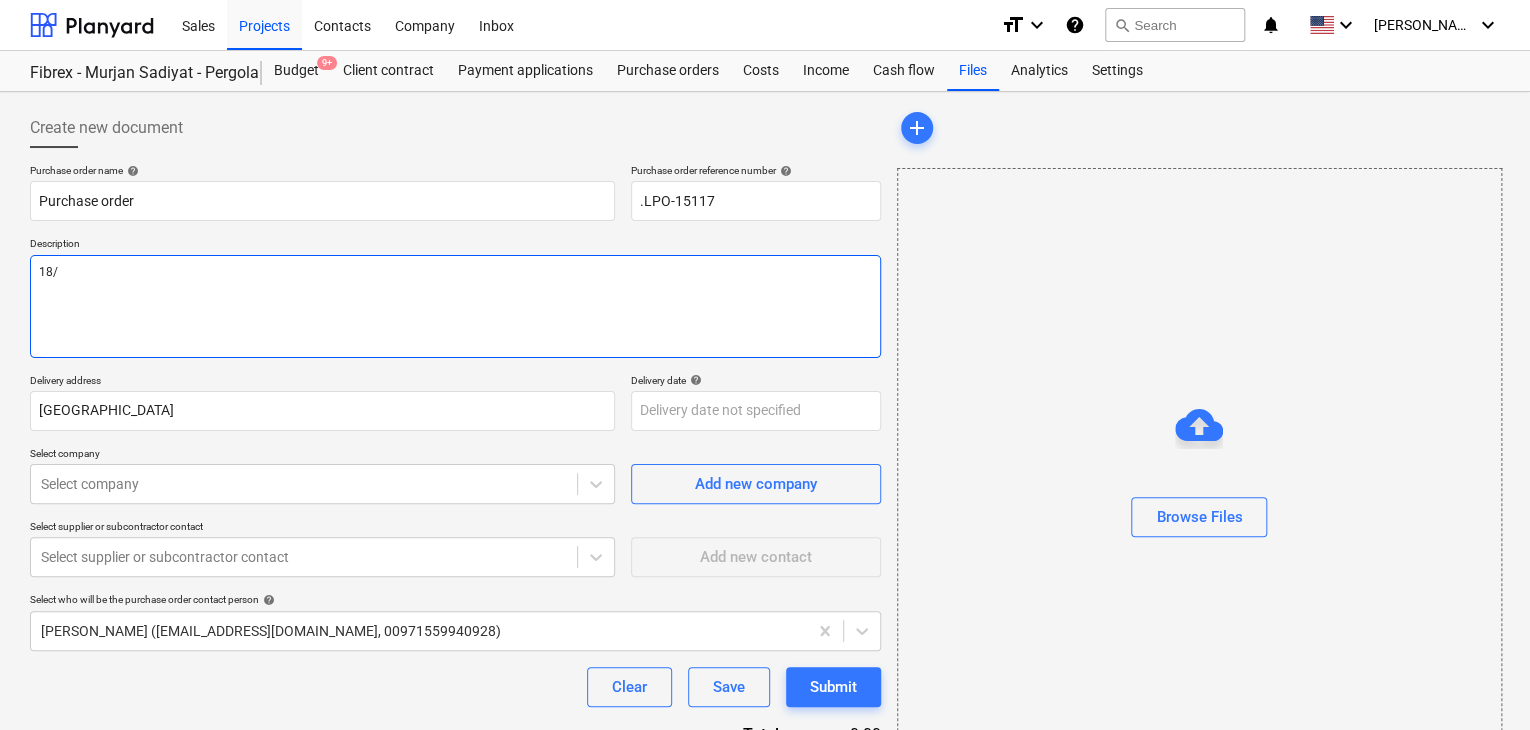 type on "x" 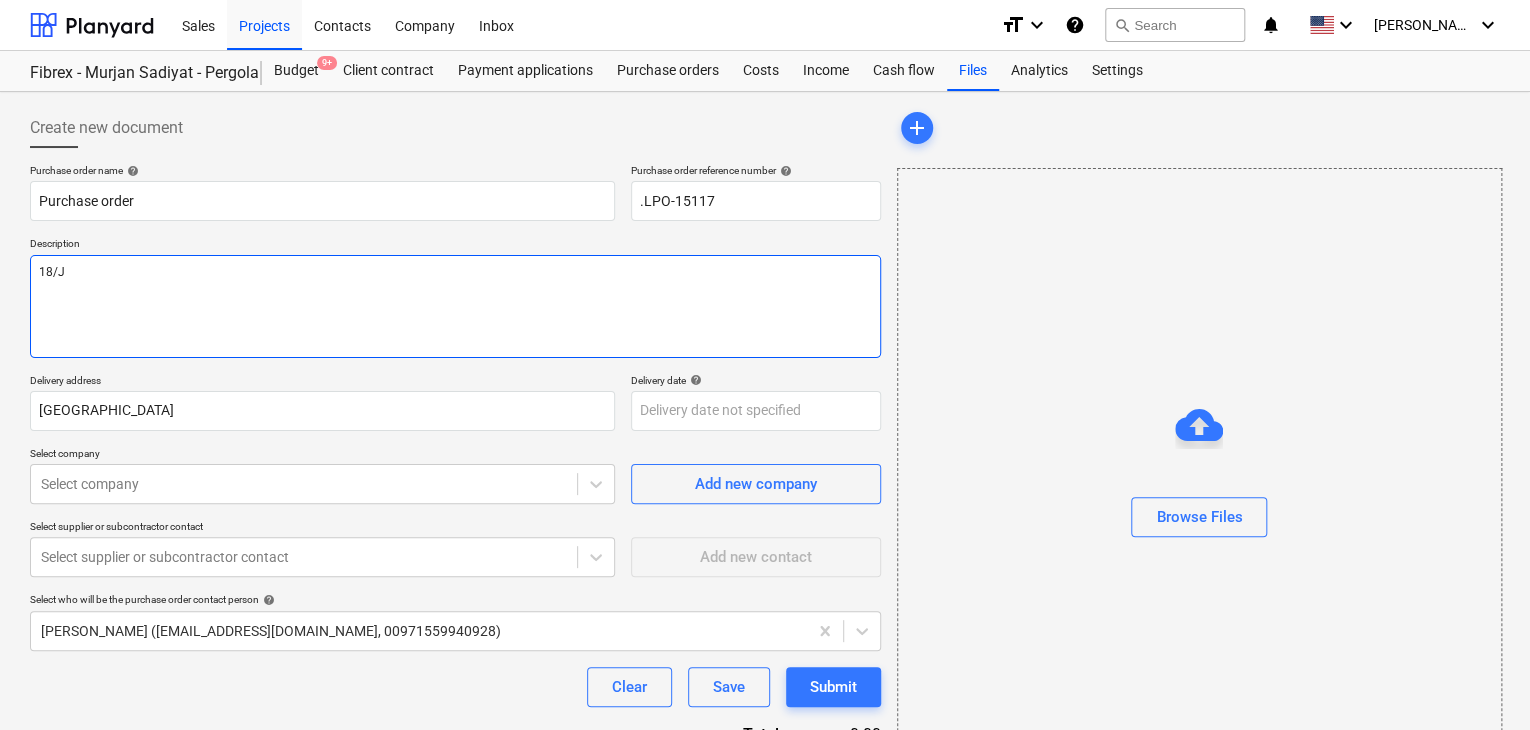 type on "x" 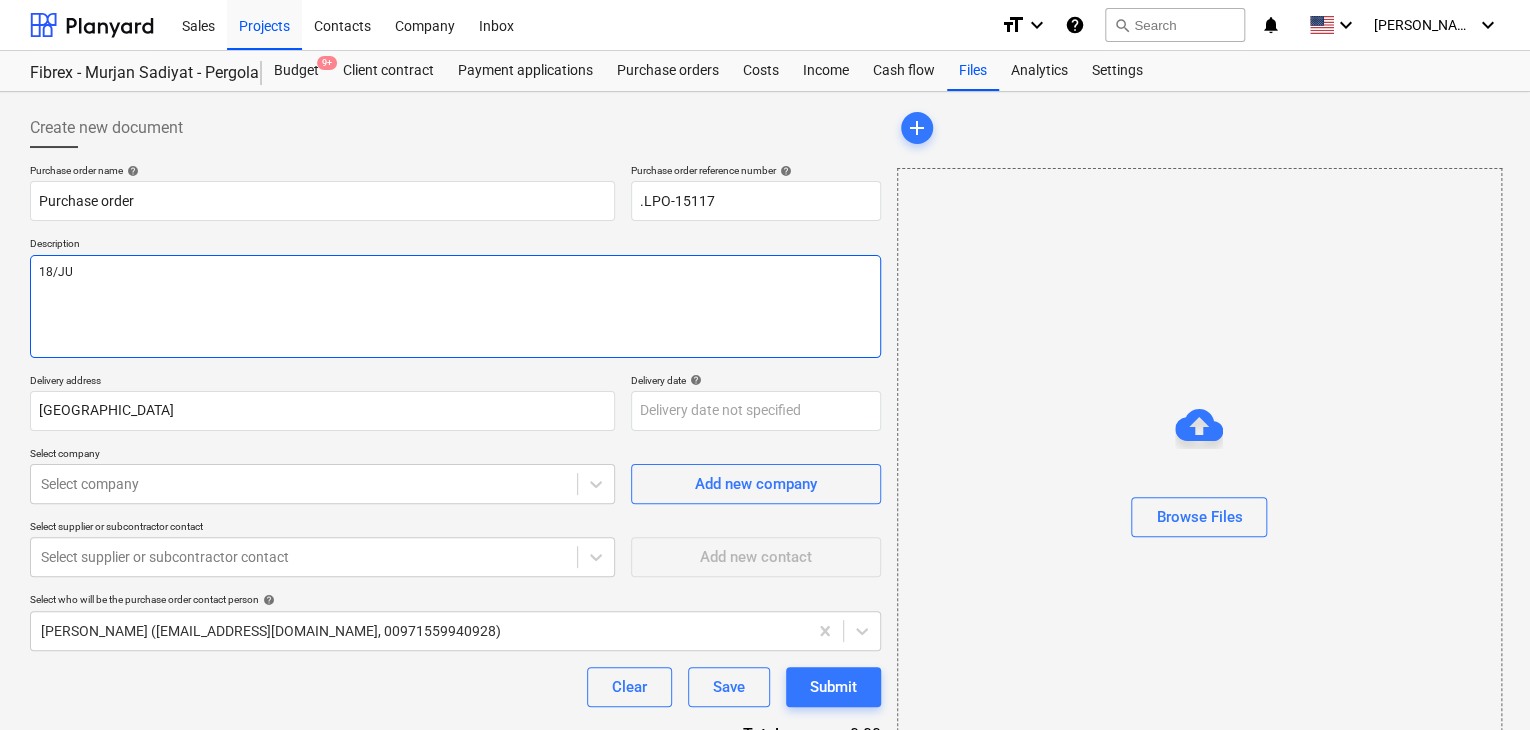 type on "x" 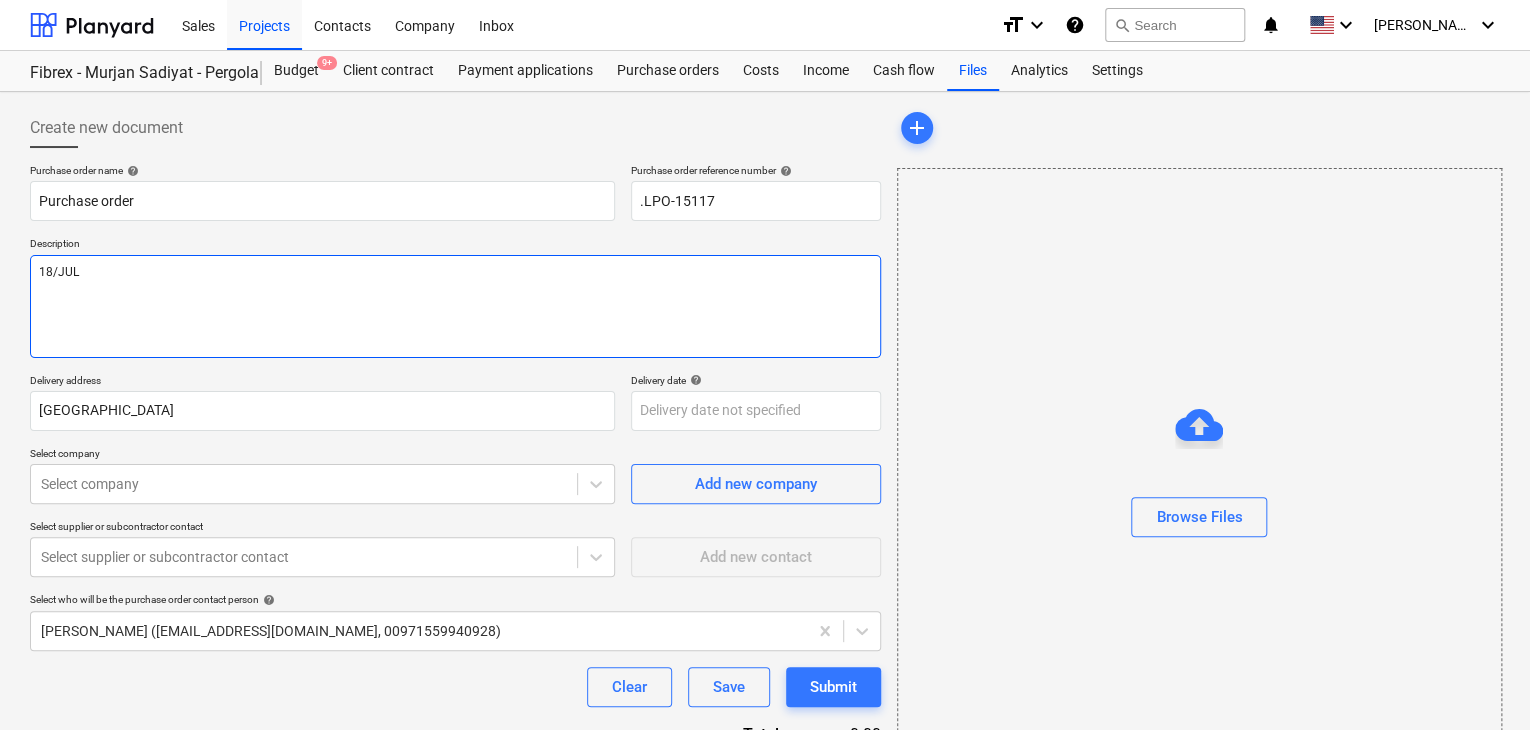 type on "x" 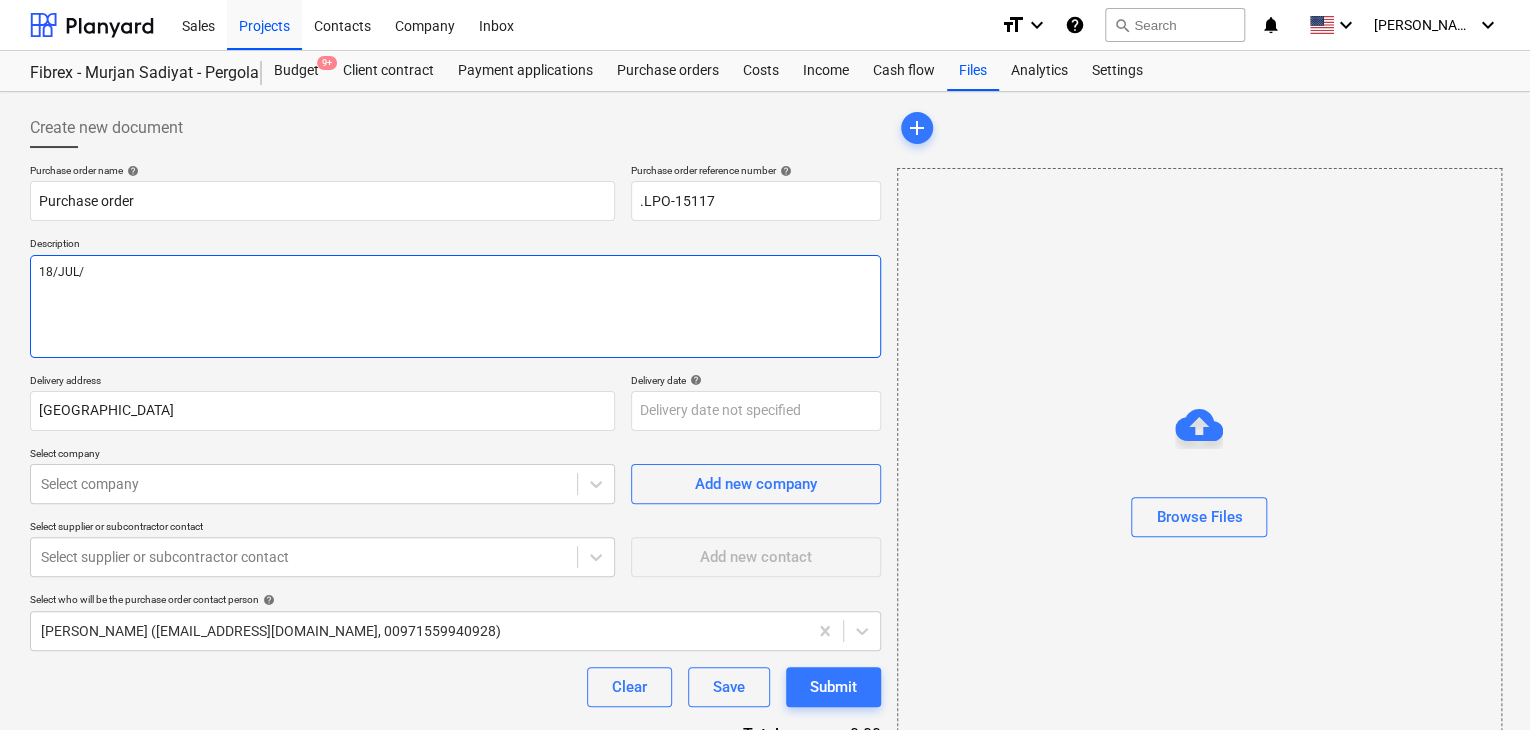 type on "x" 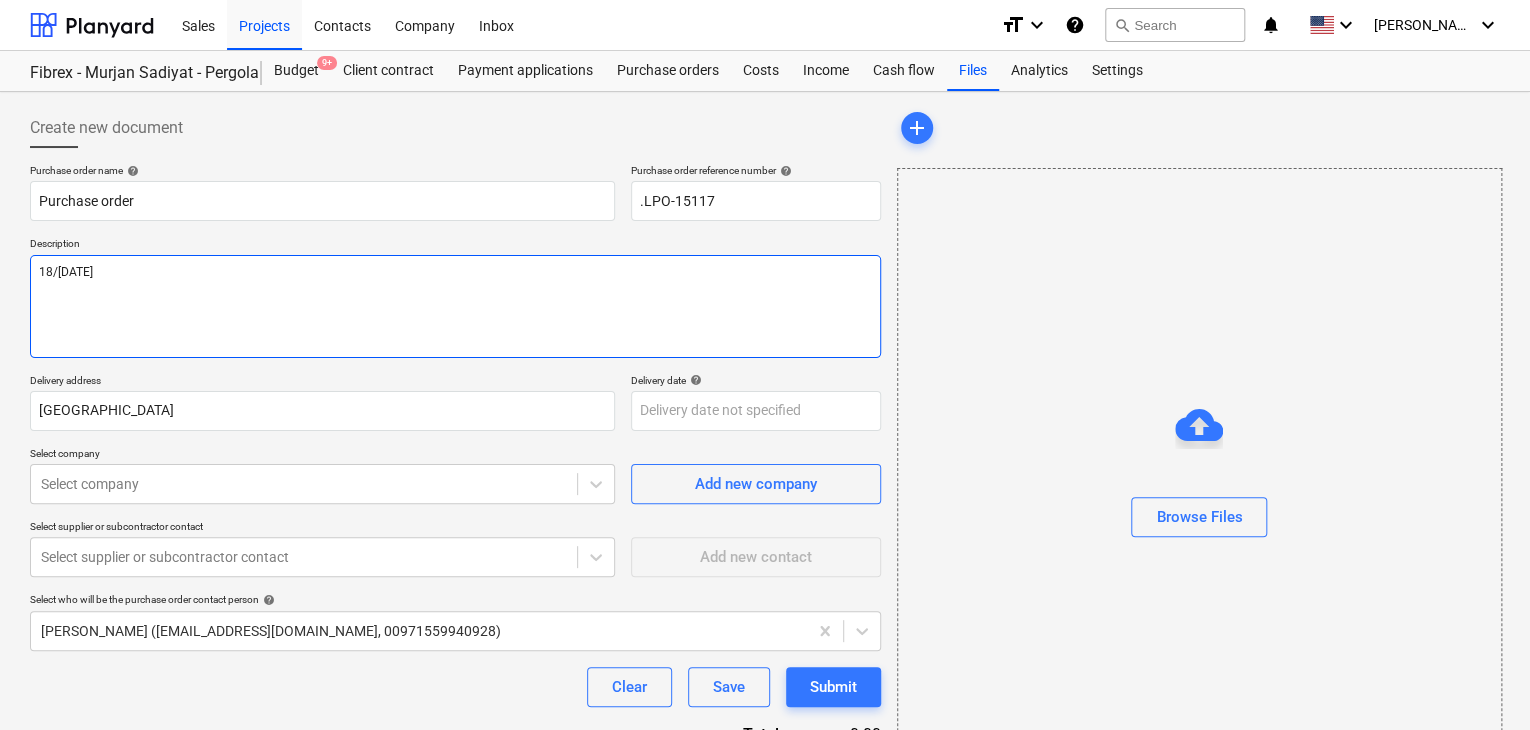 type on "x" 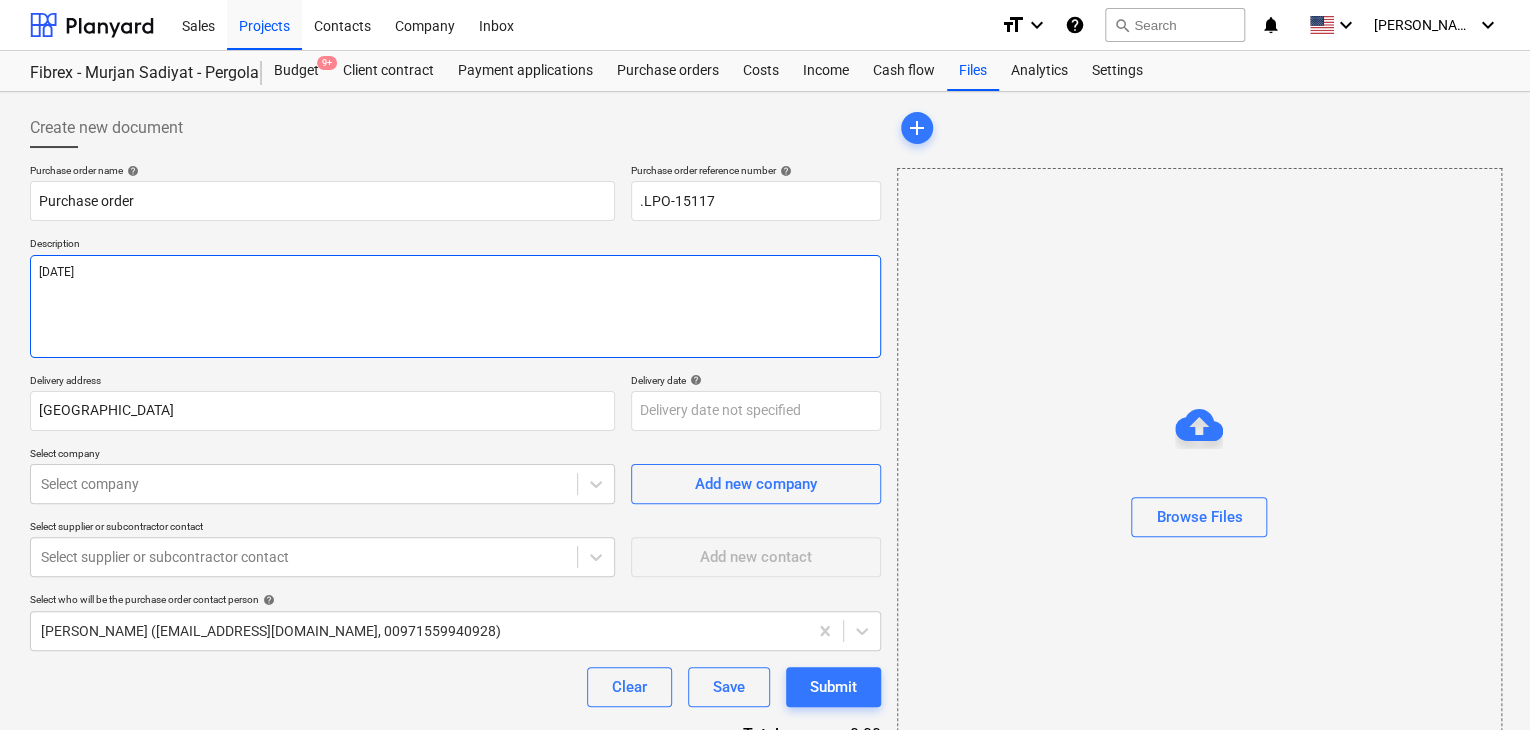 type on "x" 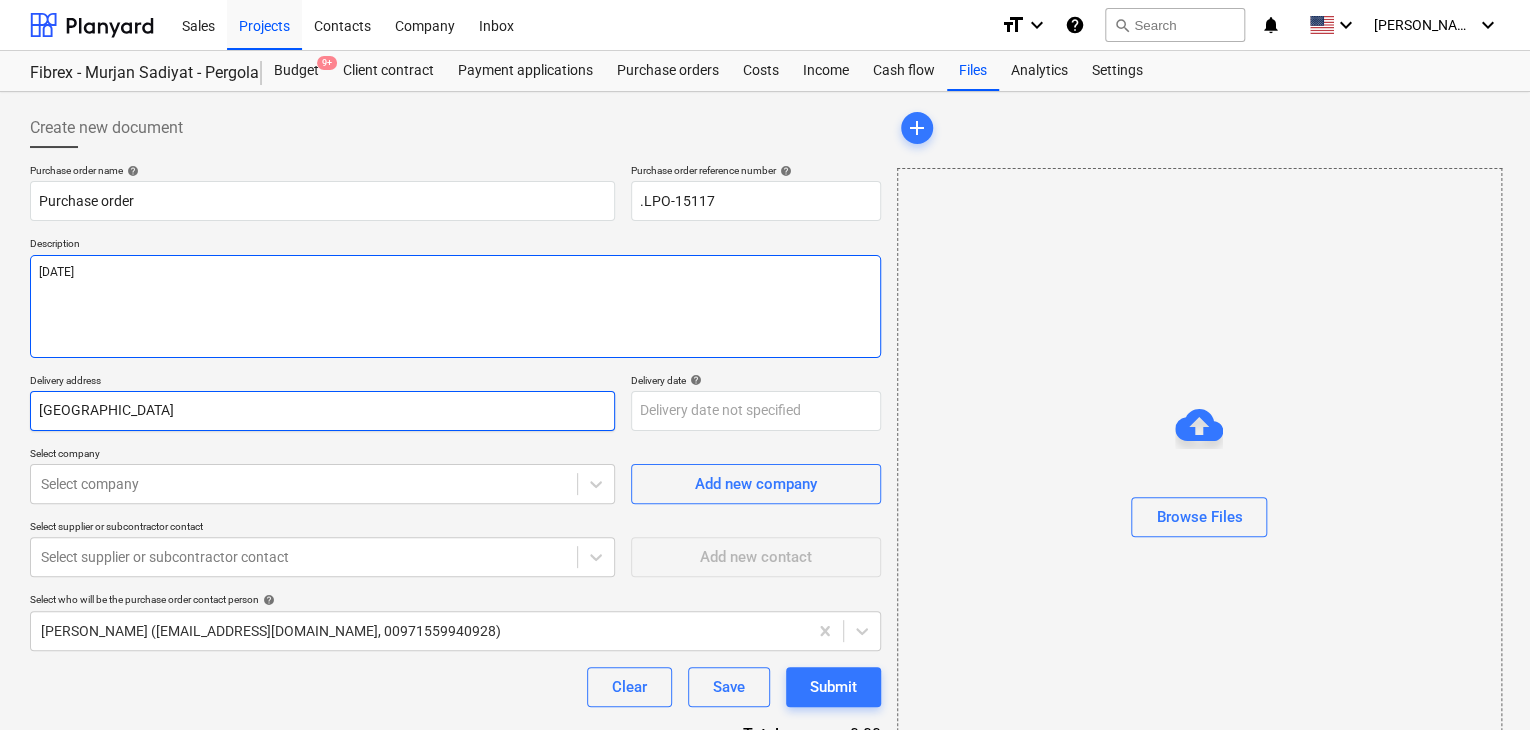 type on "[DATE]" 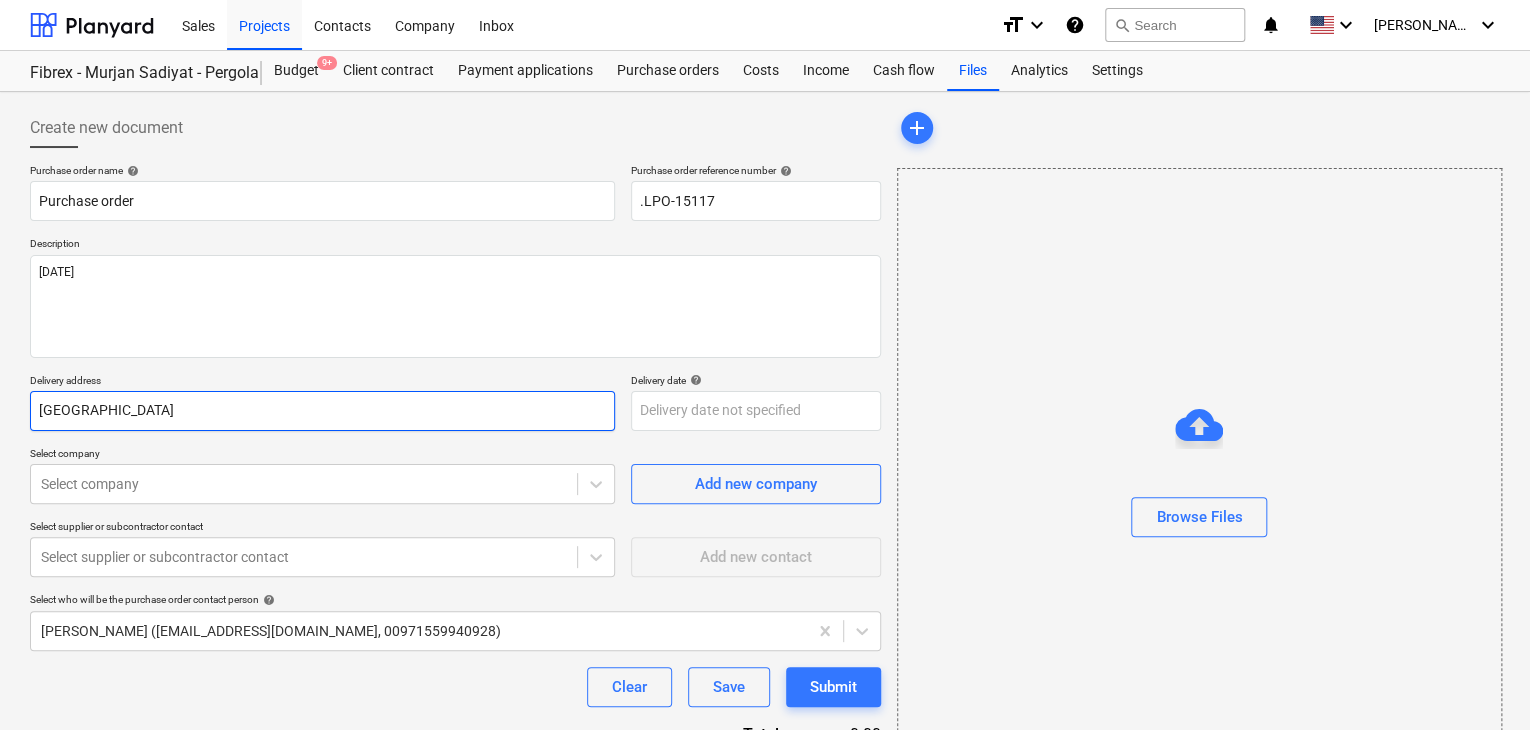 click on "[GEOGRAPHIC_DATA]" at bounding box center (322, 411) 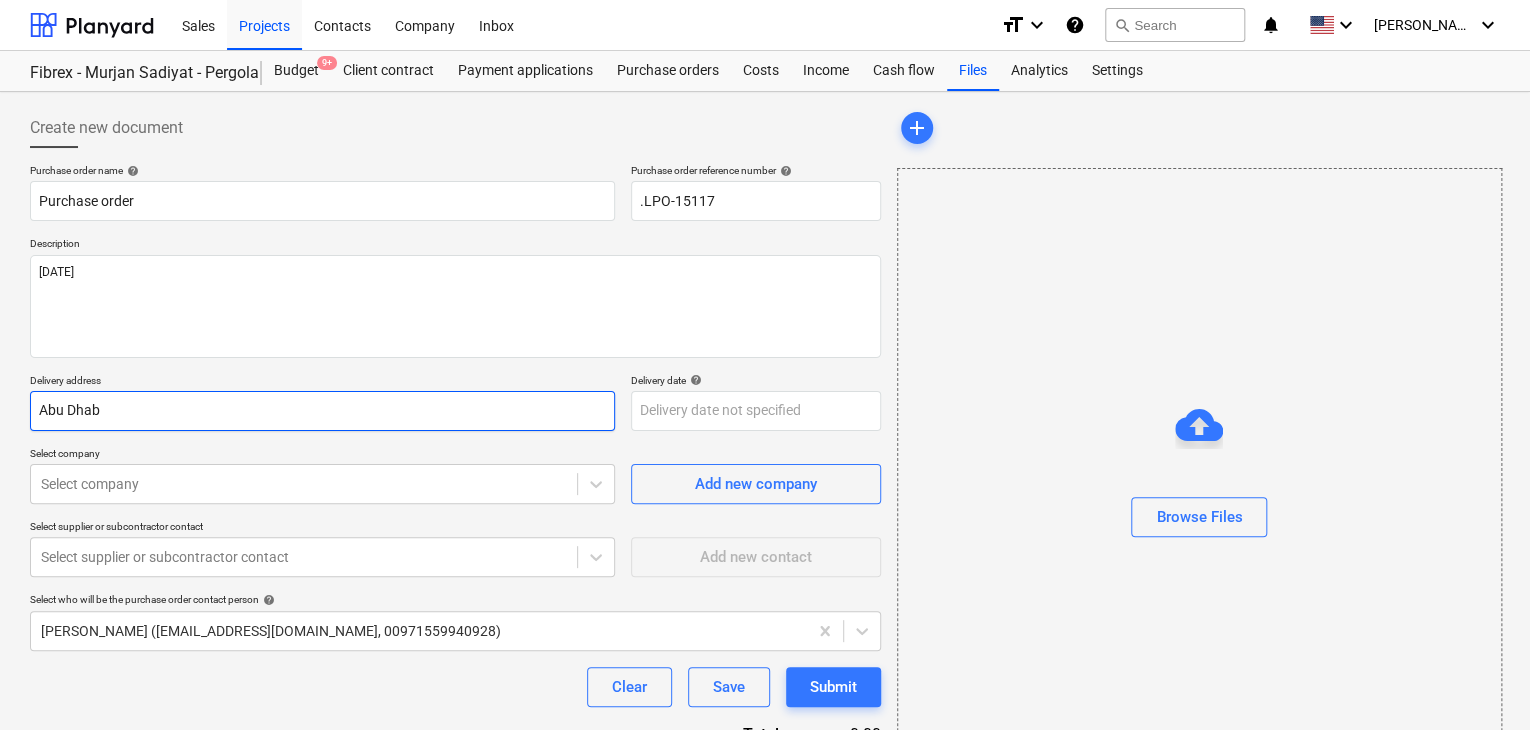 type on "Abu Dha" 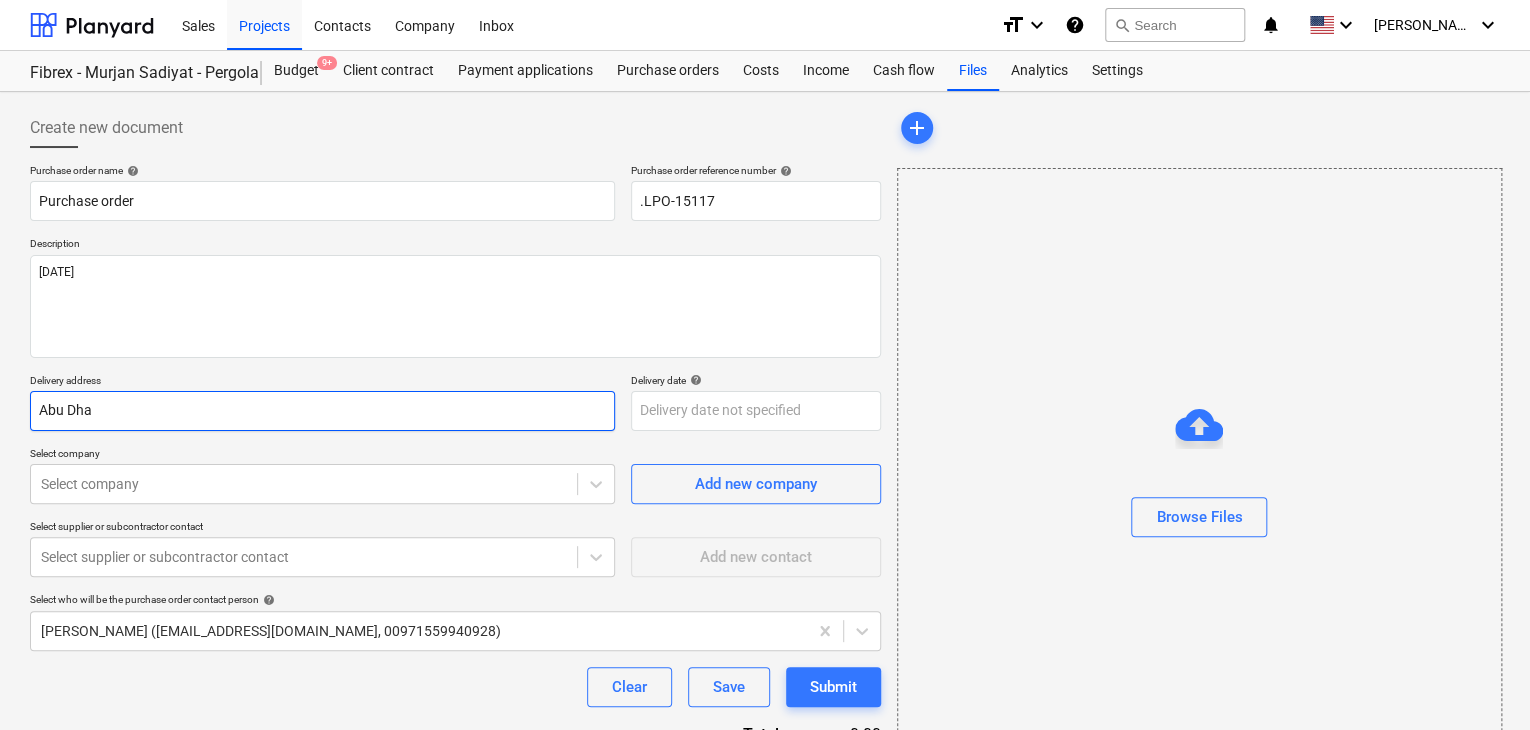 type on "x" 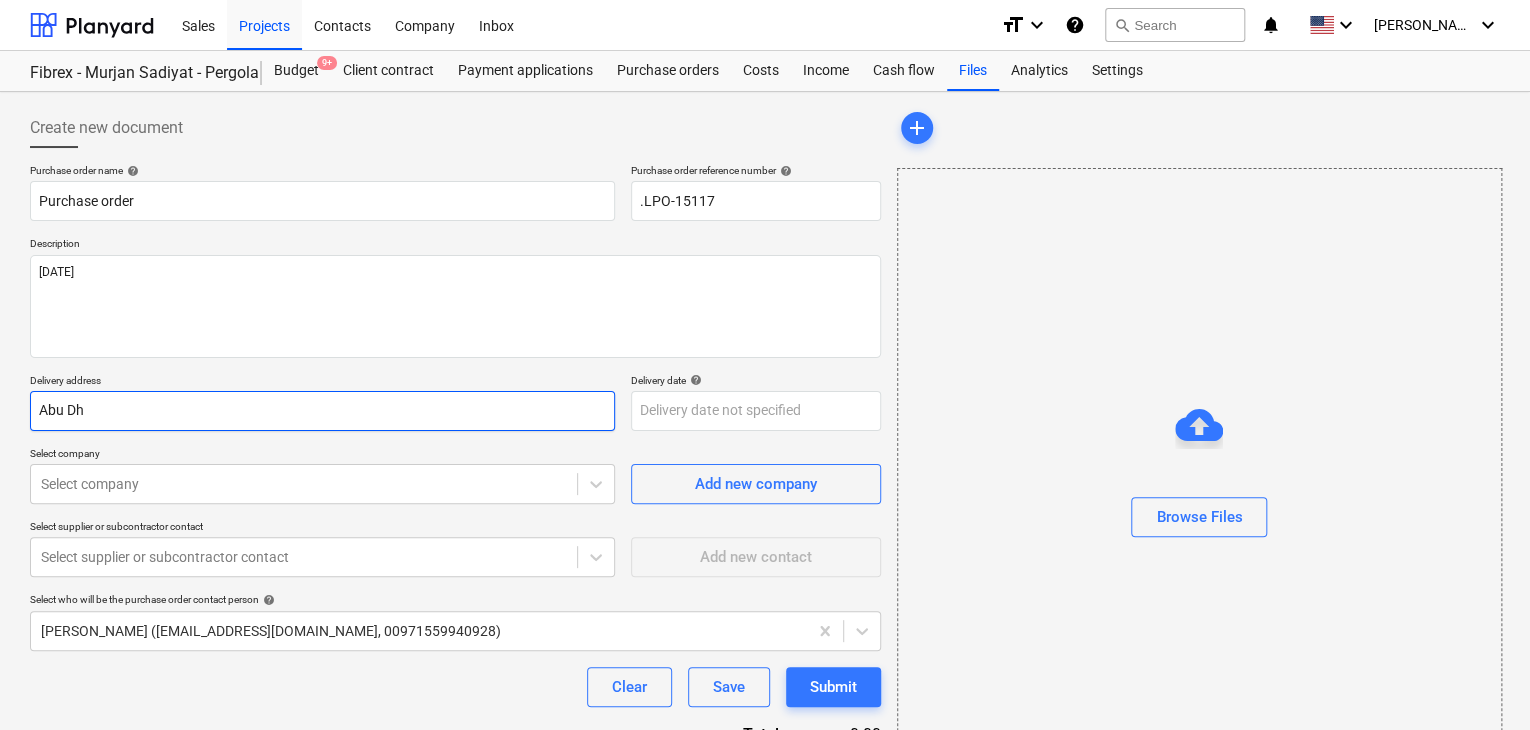 type on "x" 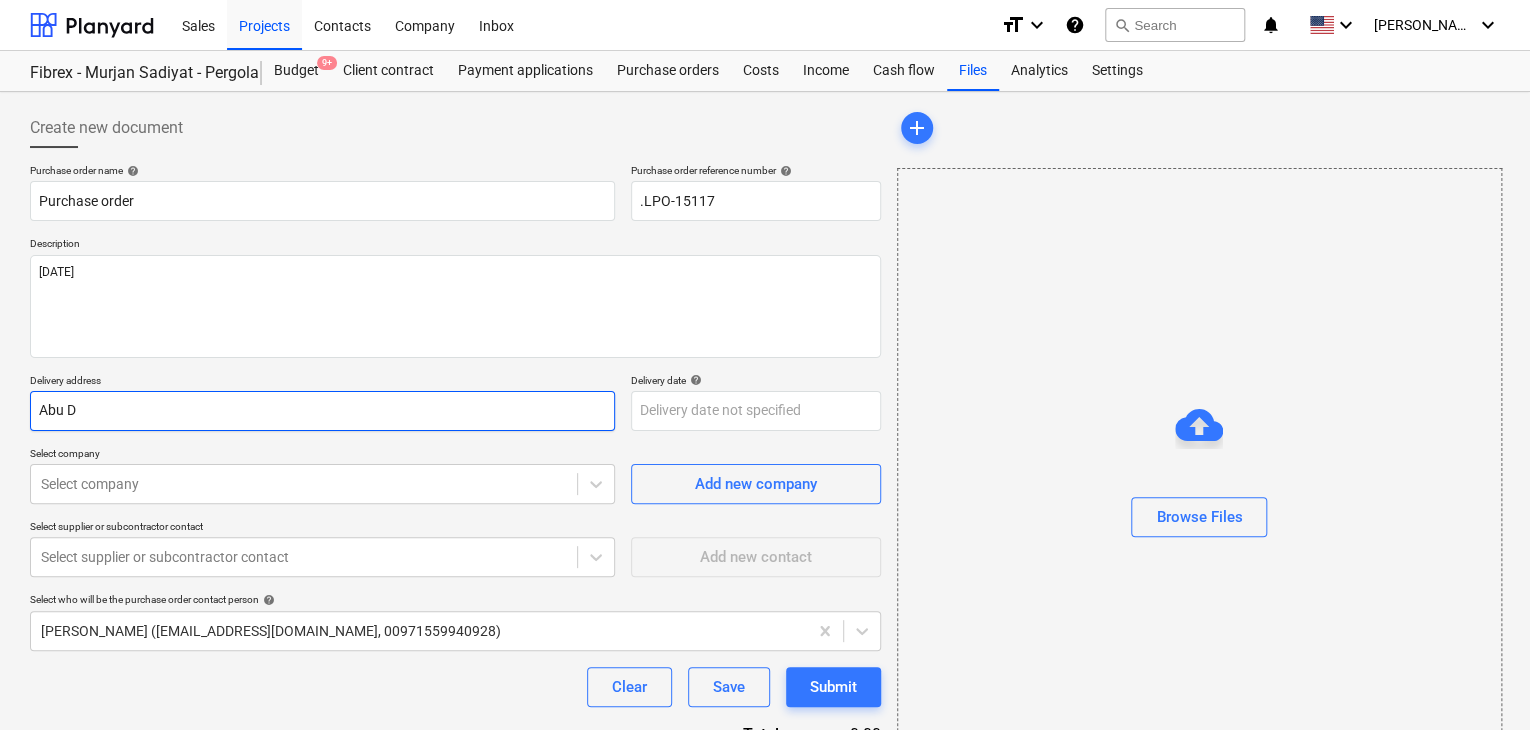 type on "x" 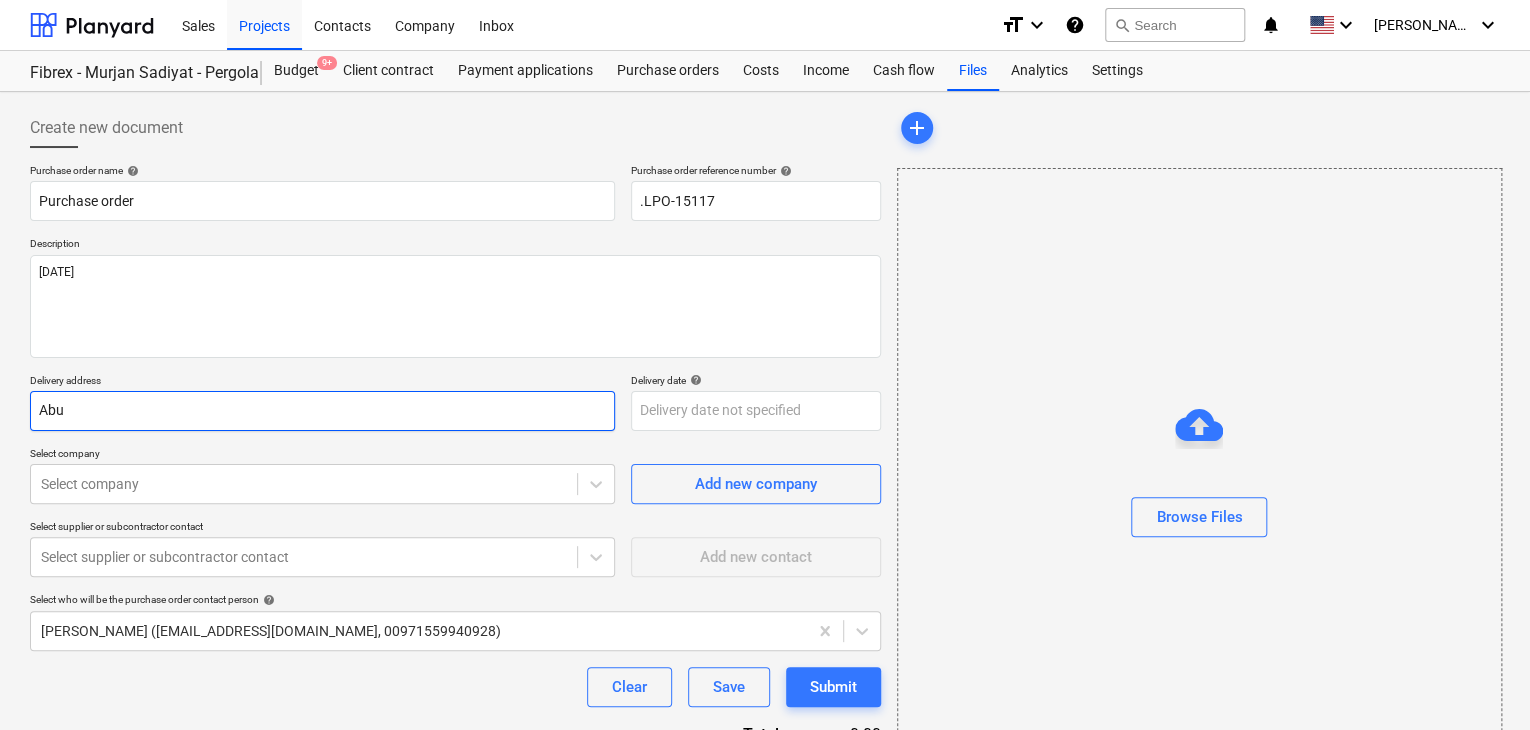 type on "Abu" 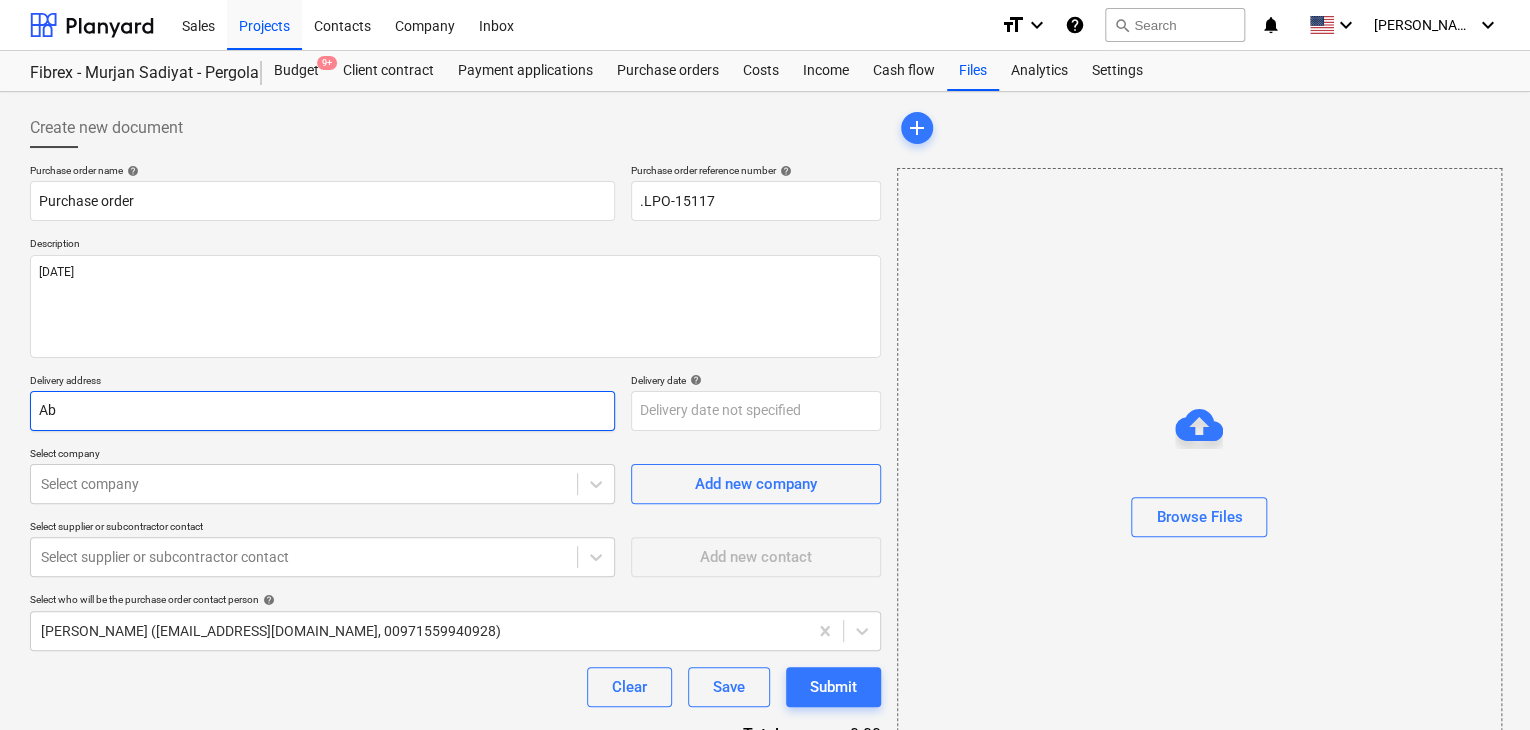 type on "x" 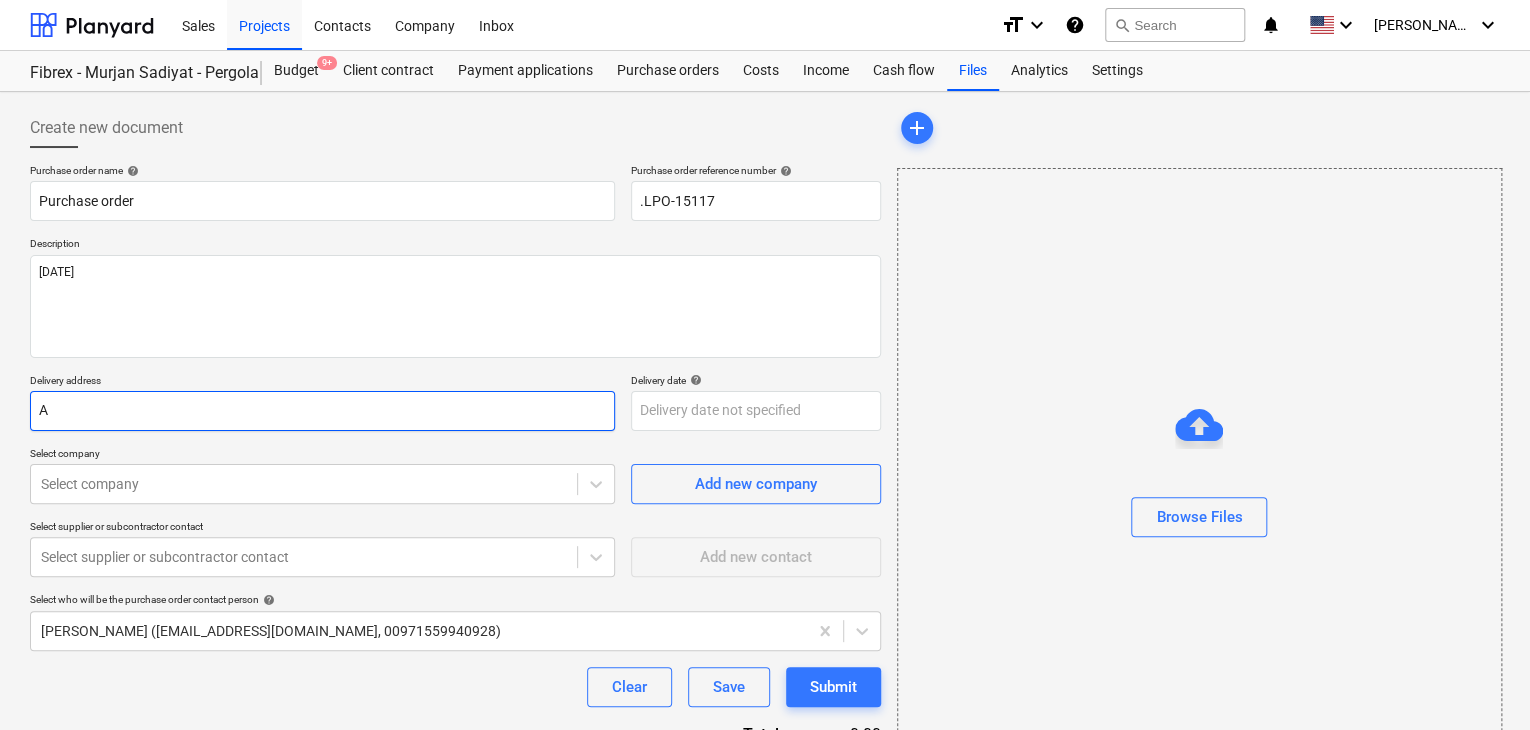 type on "x" 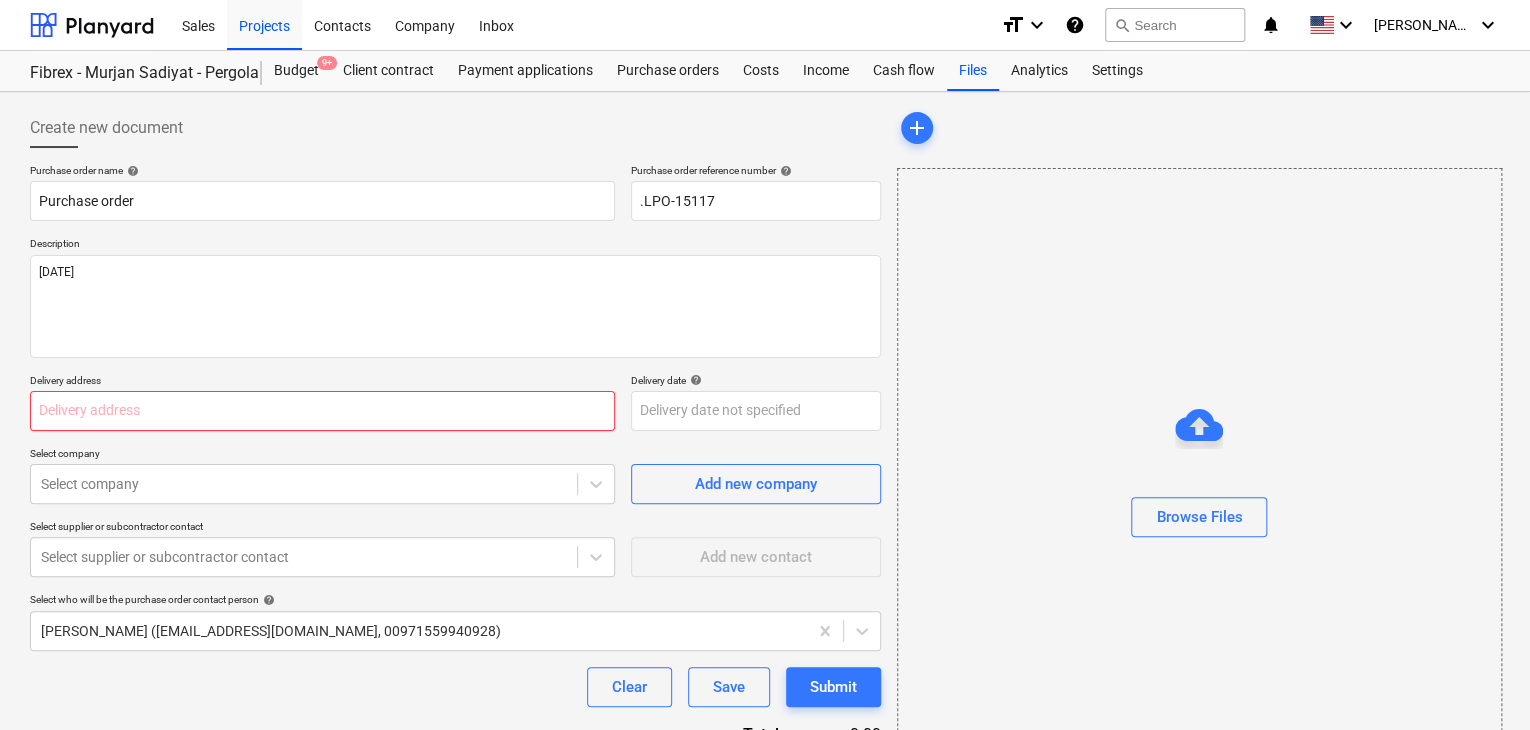 type on "x" 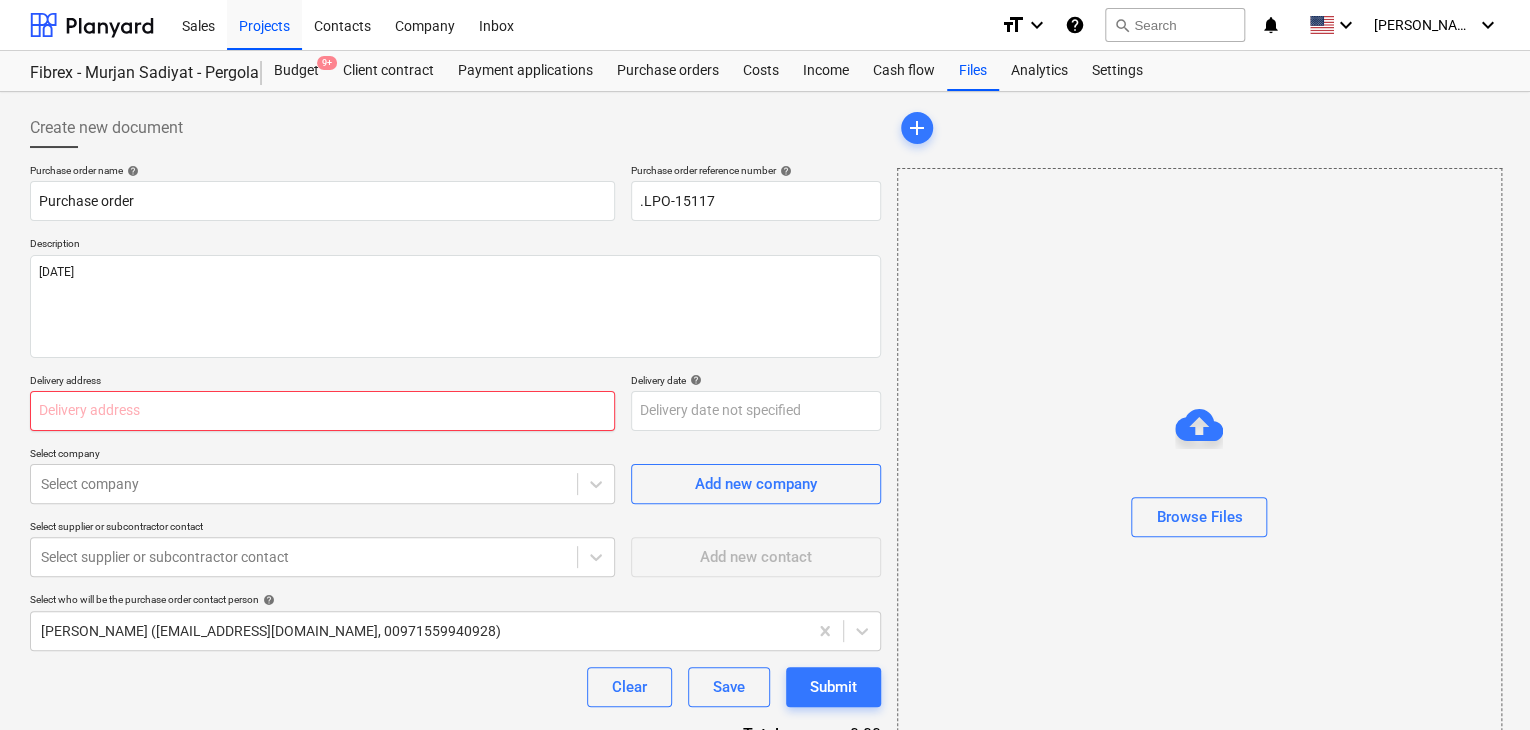 type on "L" 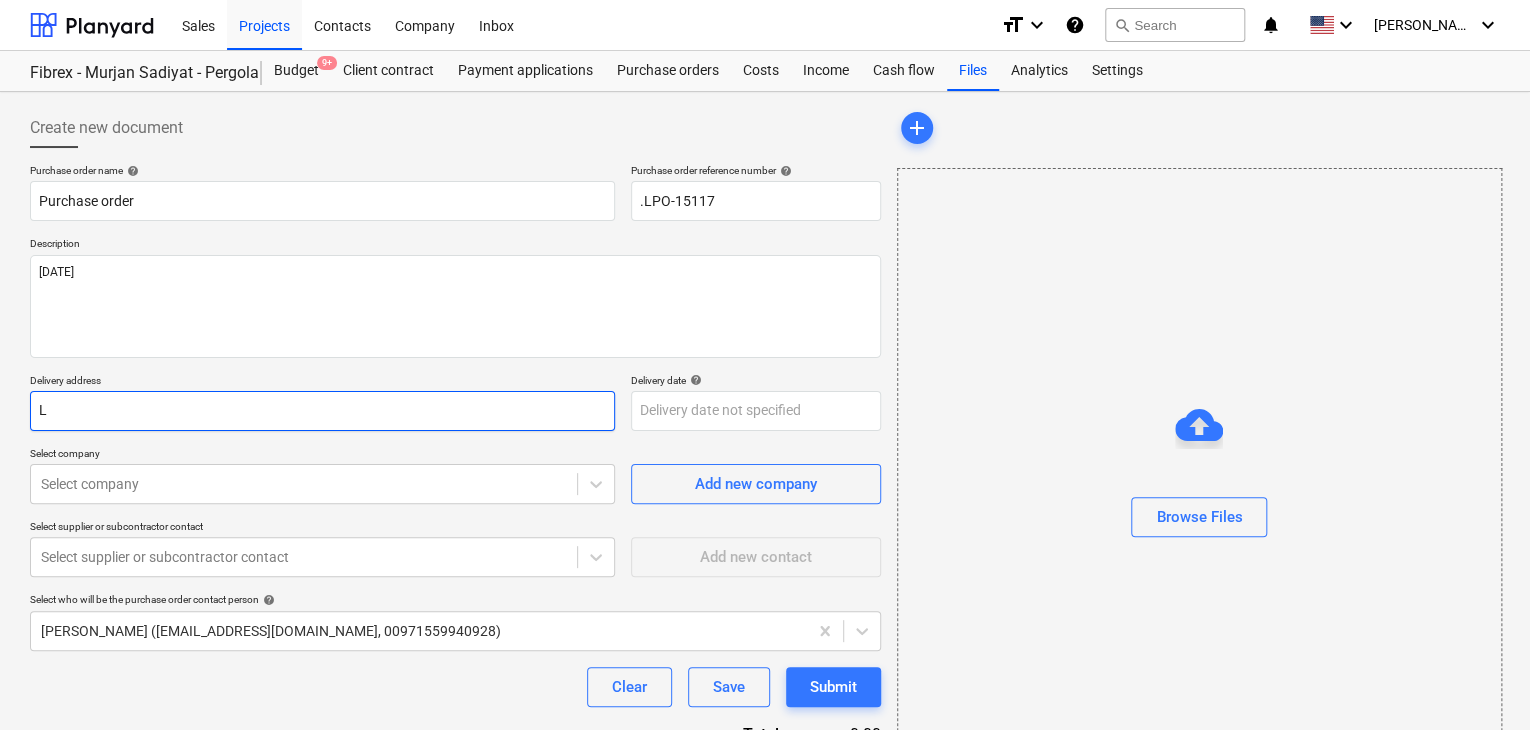 type on "x" 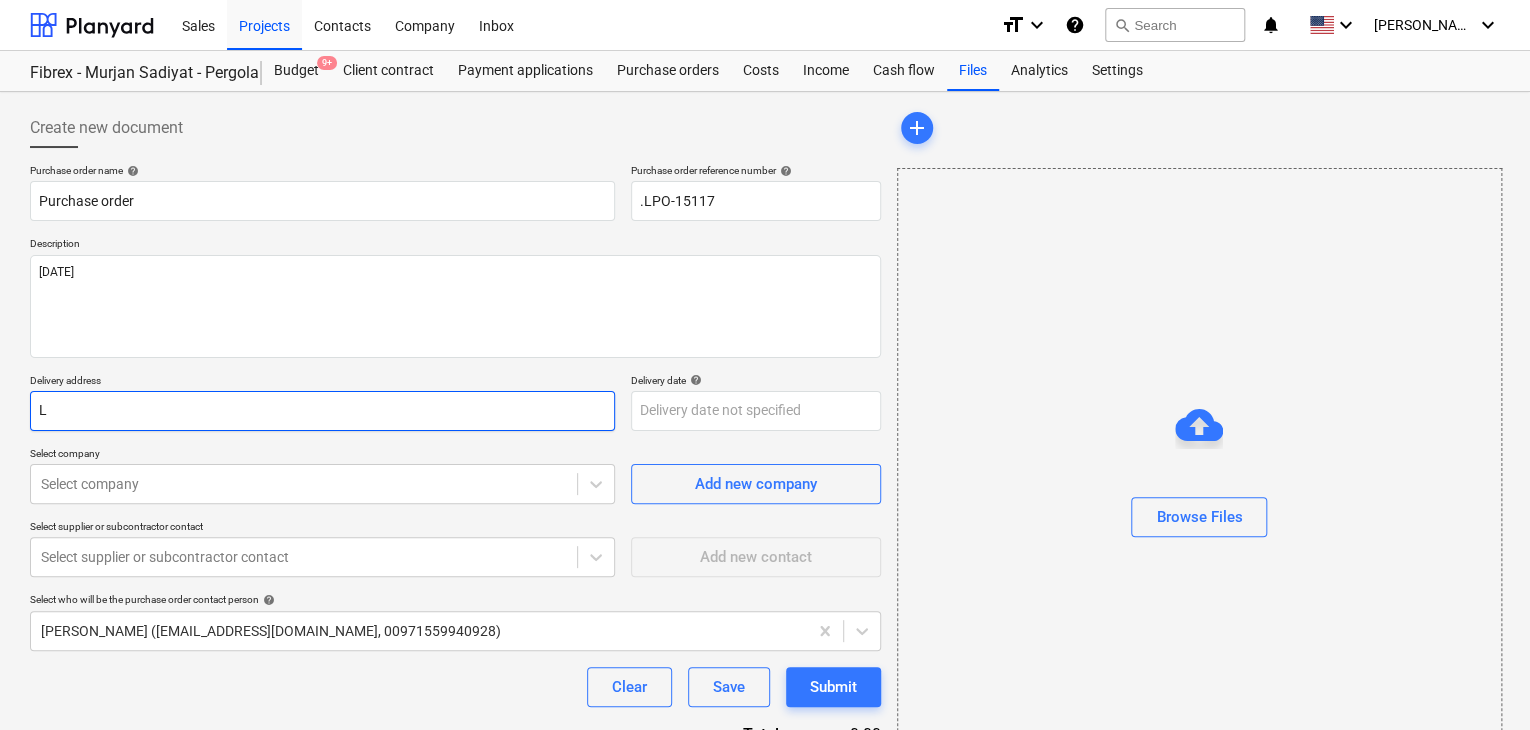 type on "LU" 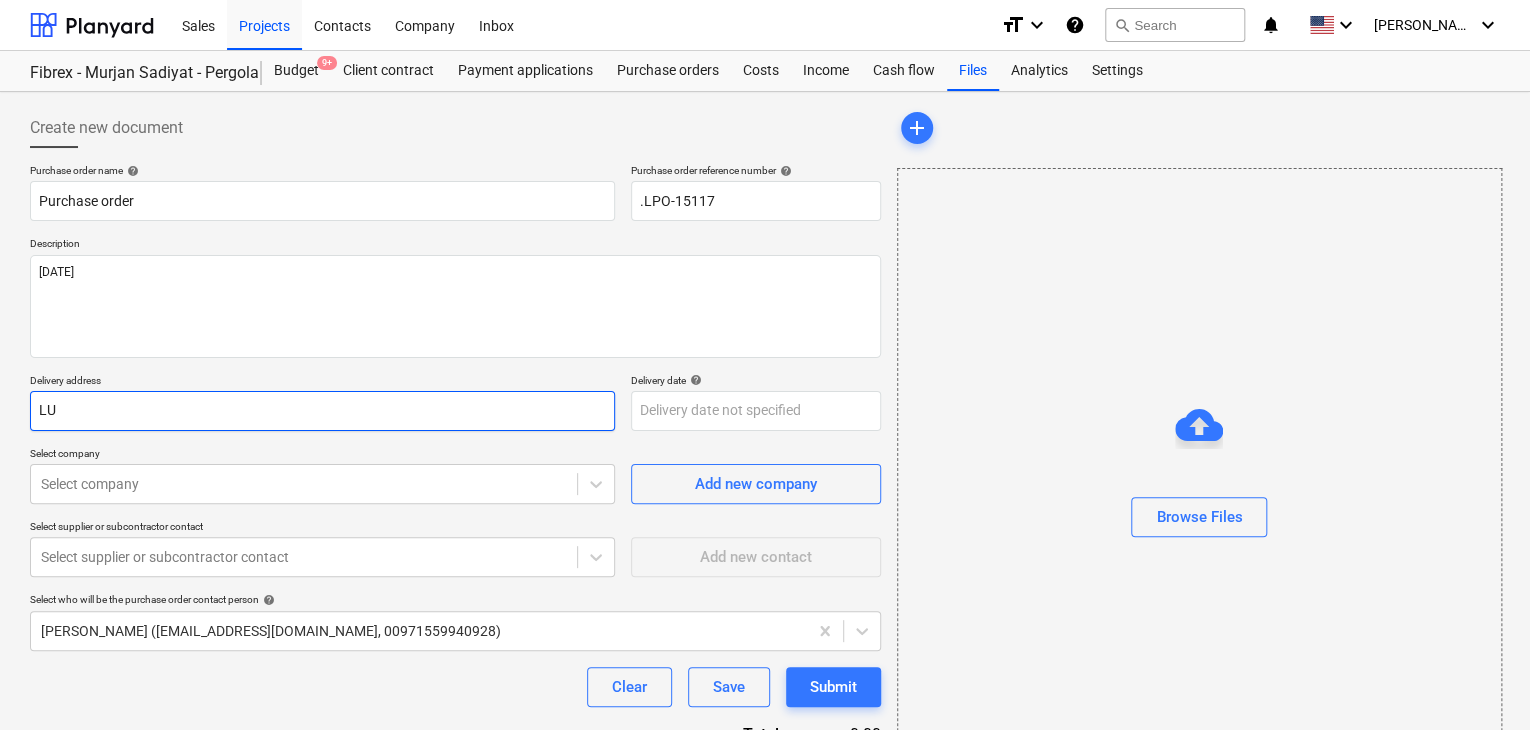 type on "x" 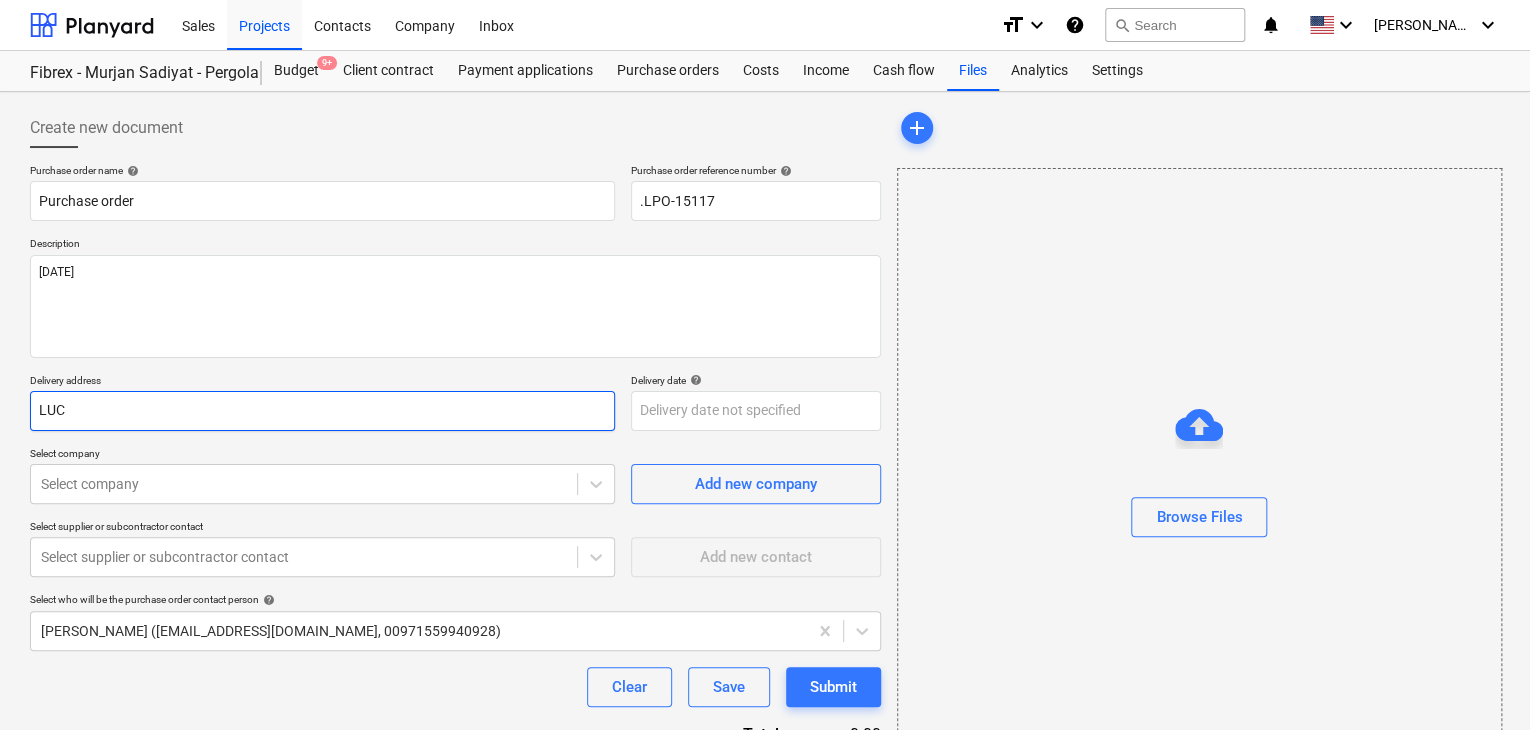 type on "x" 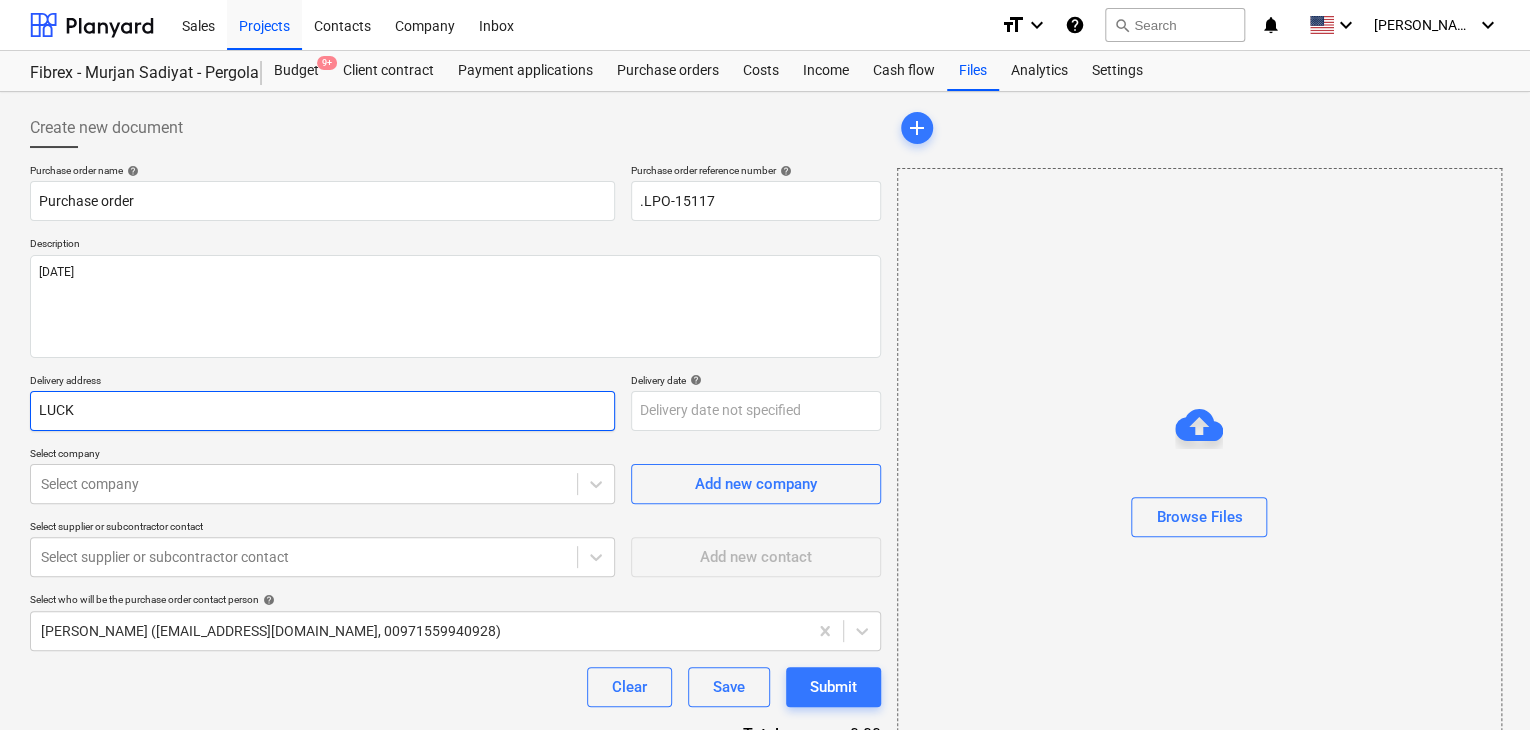 type on "x" 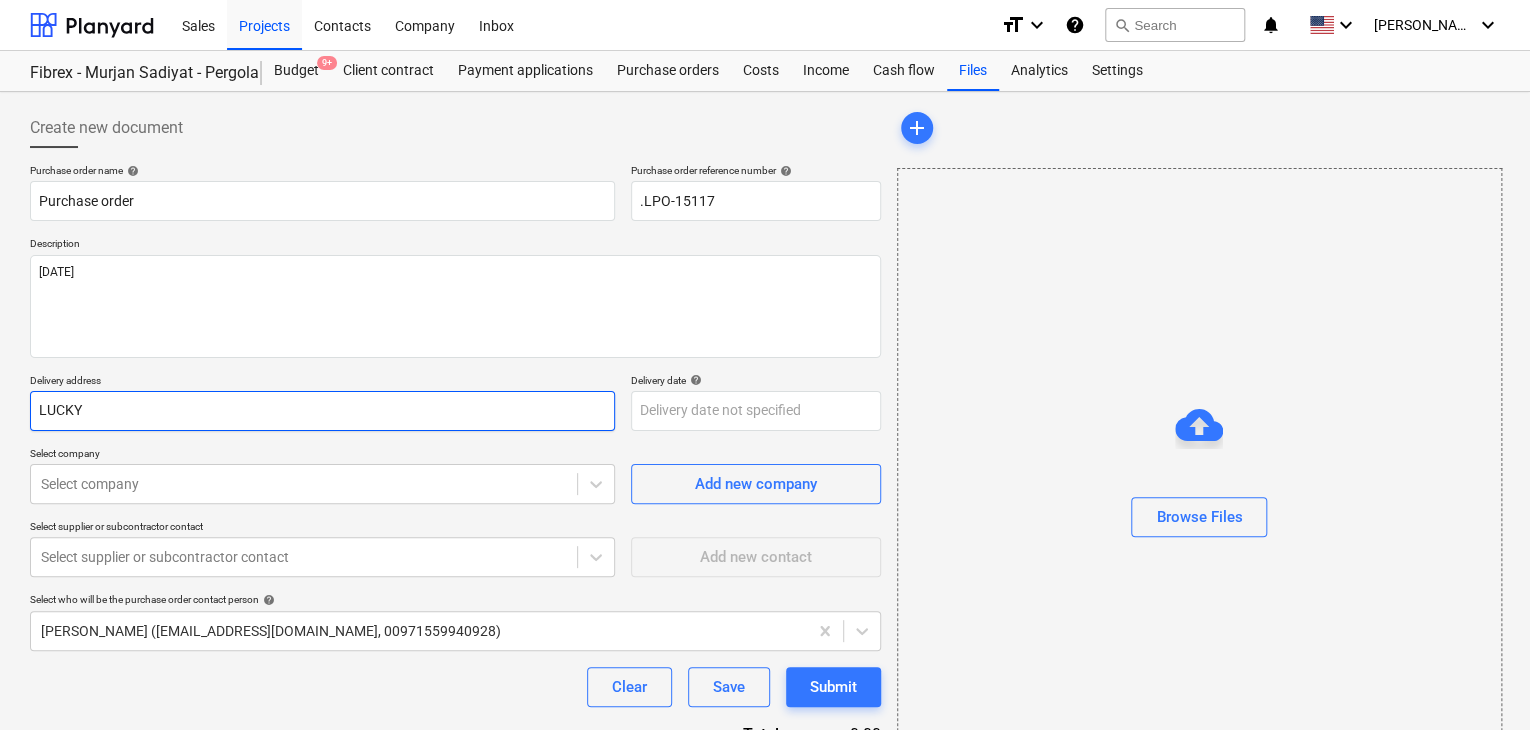 type on "x" 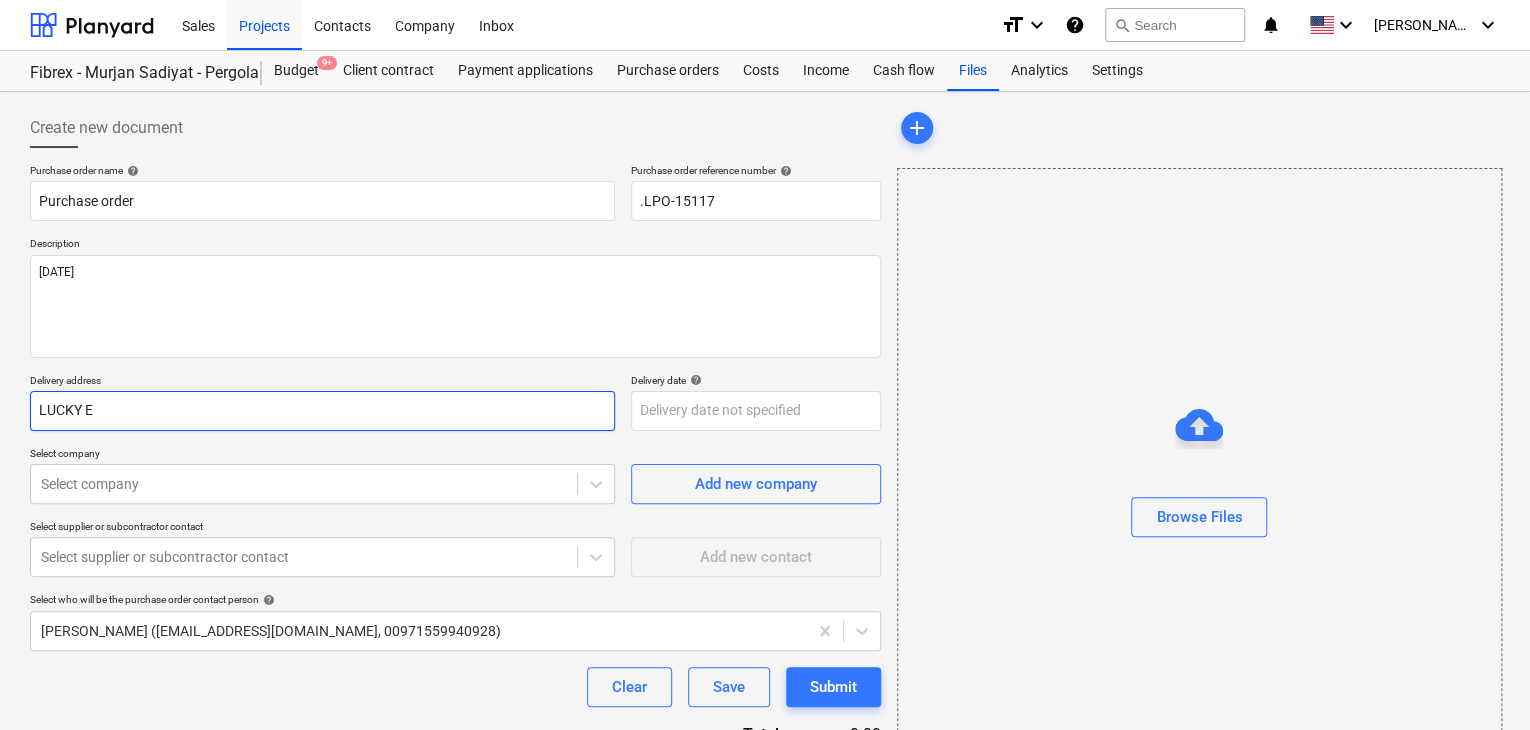 type on "LUCKY EN" 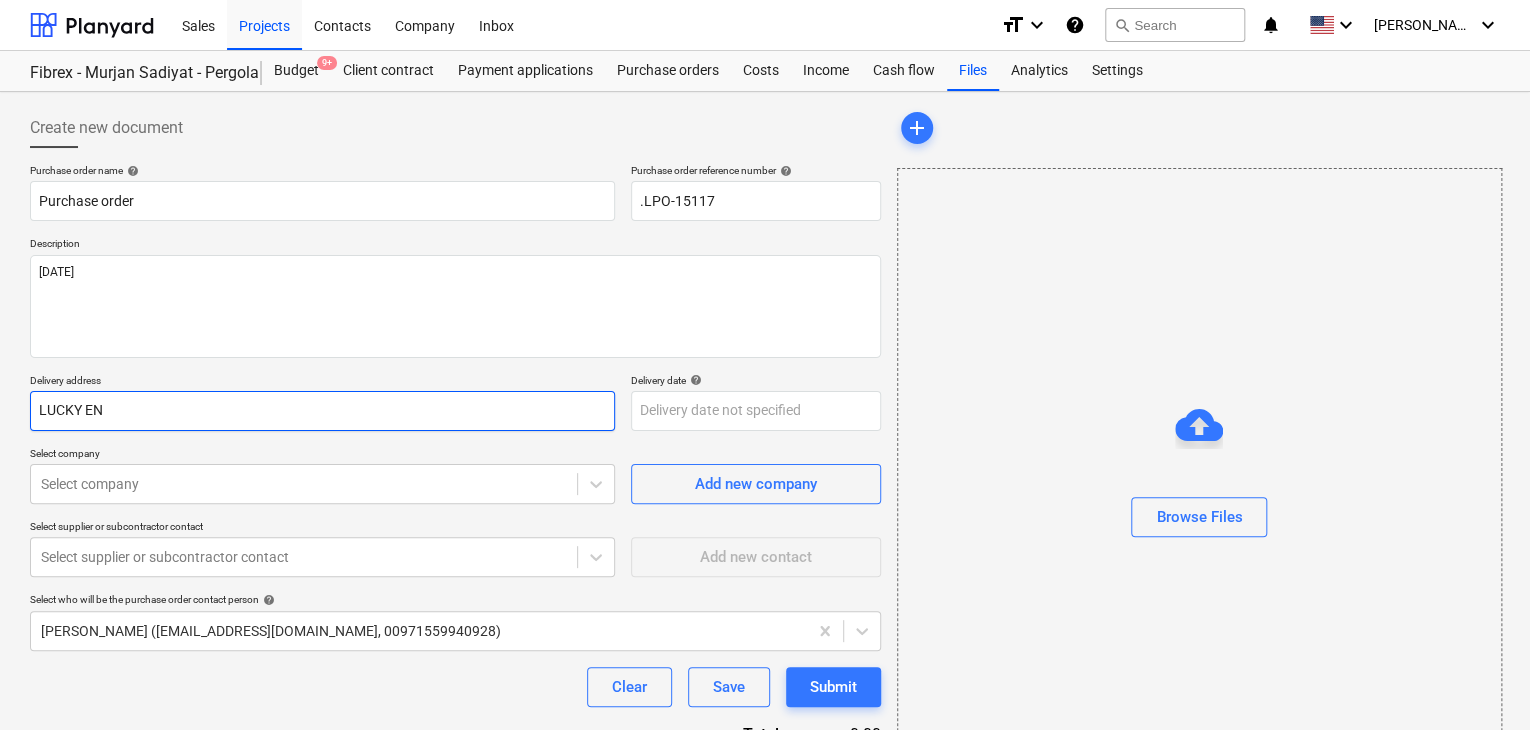 type on "x" 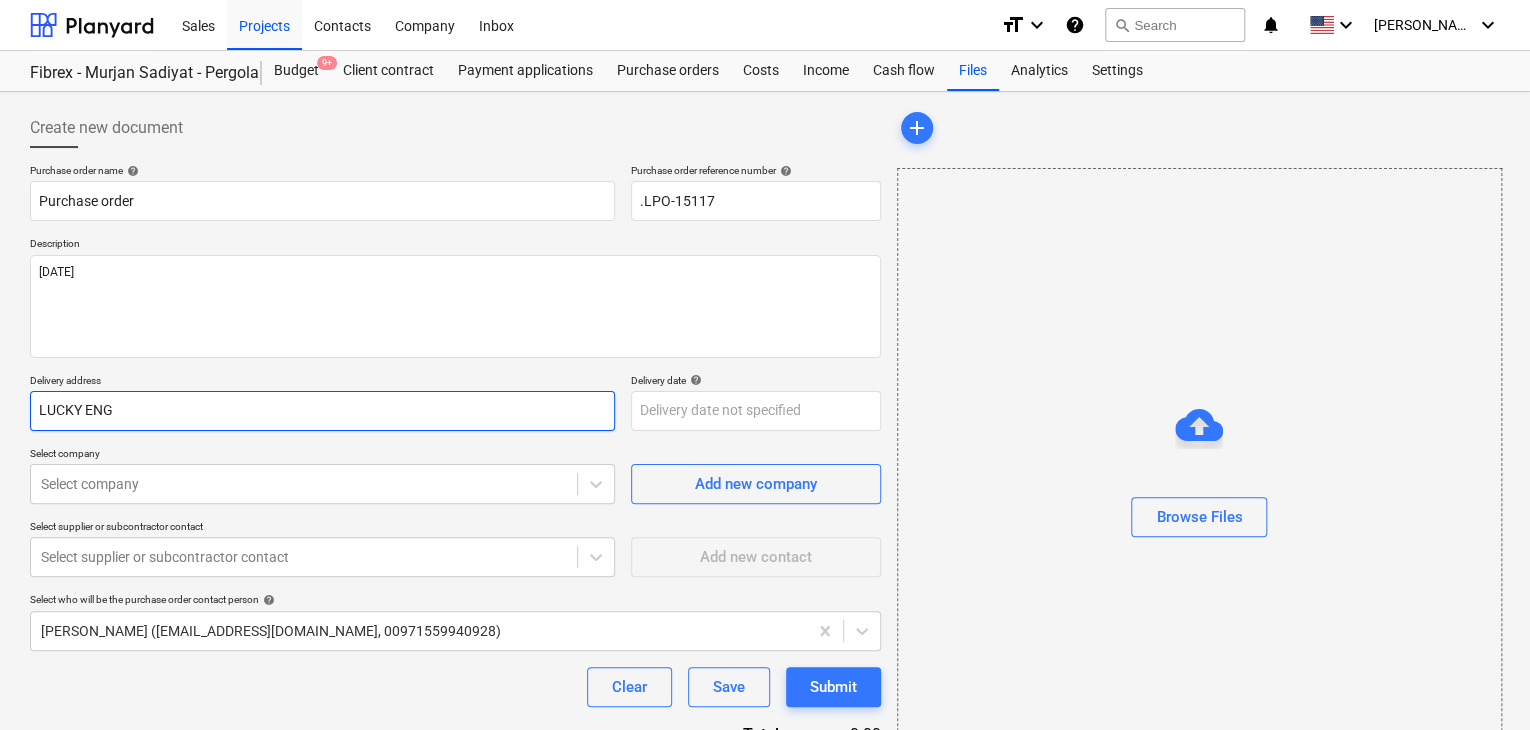 type on "x" 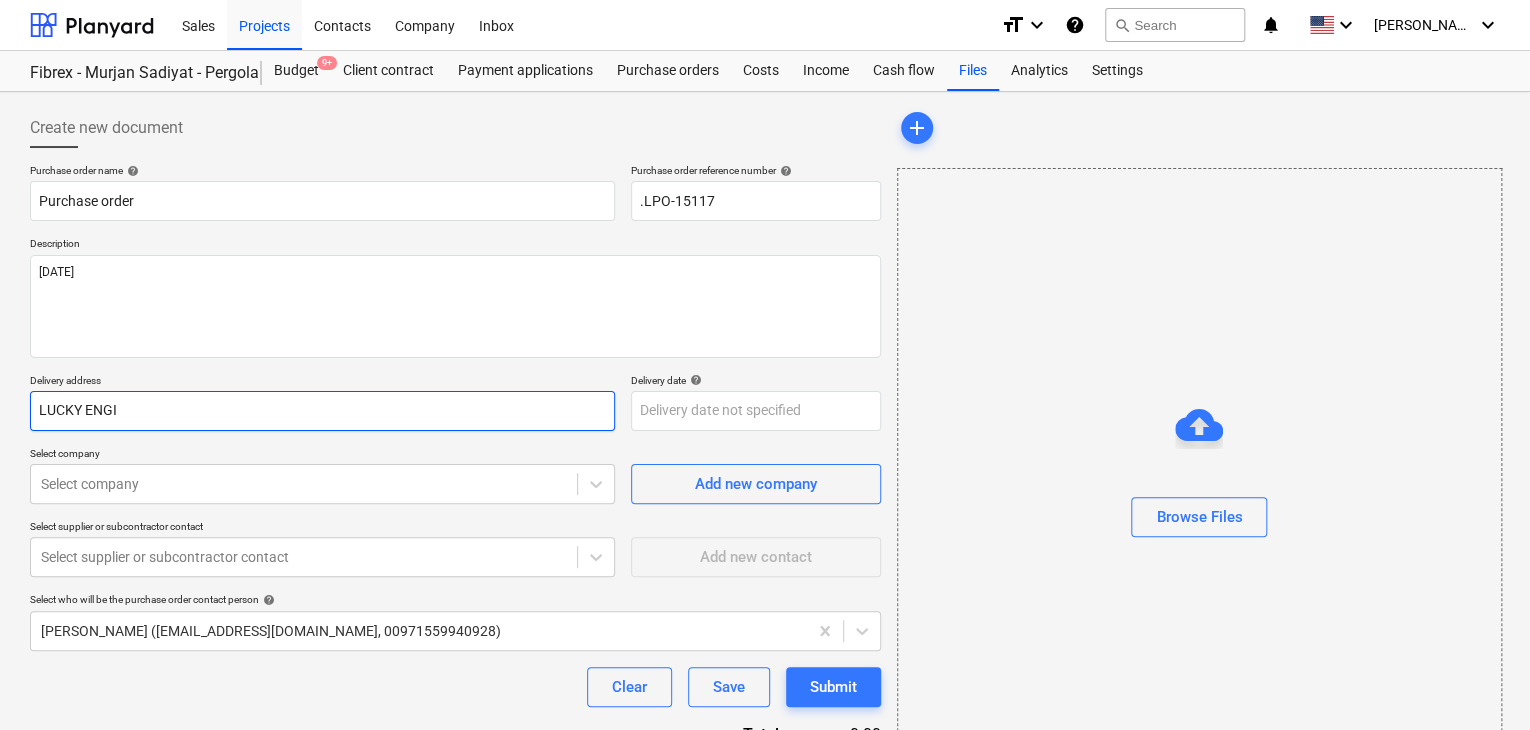 type on "x" 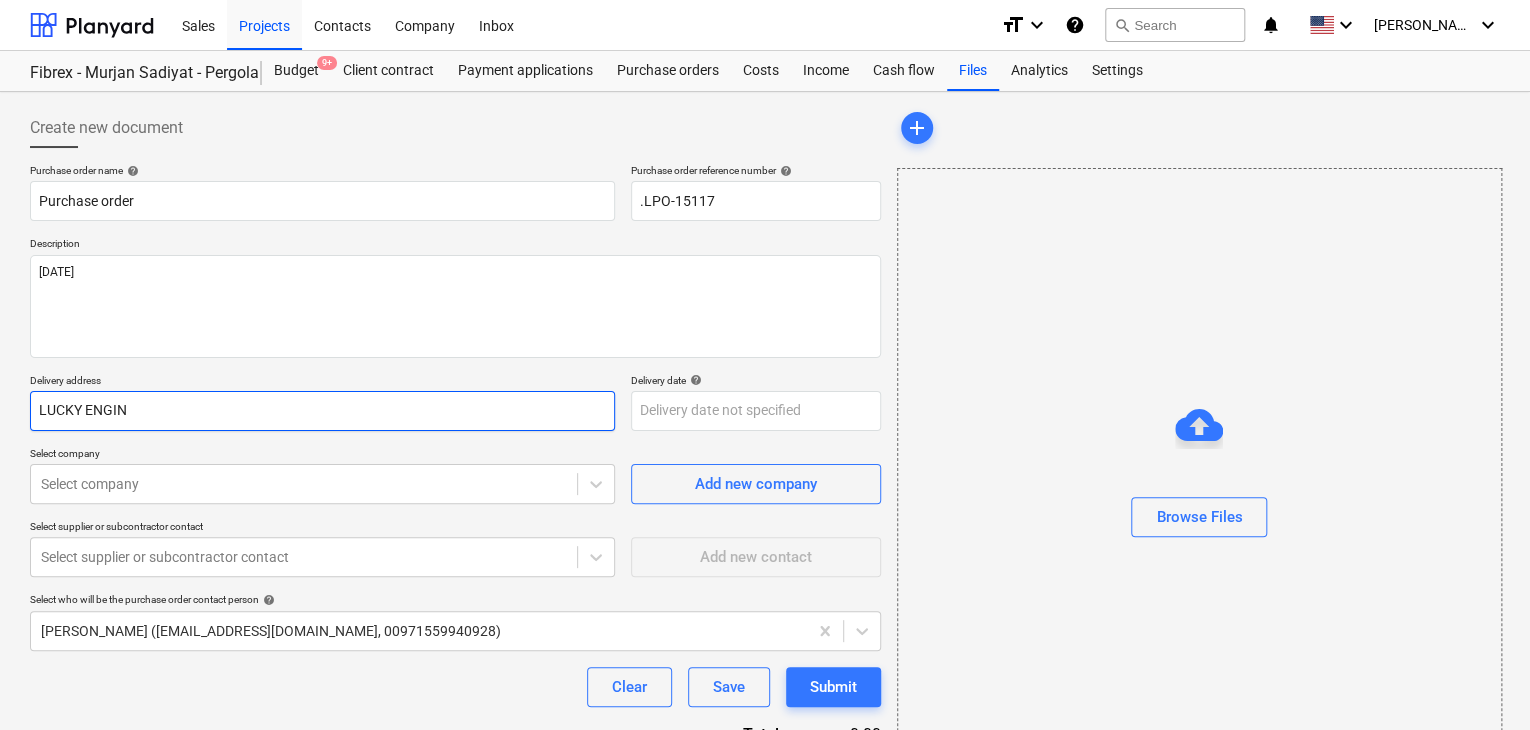 type on "x" 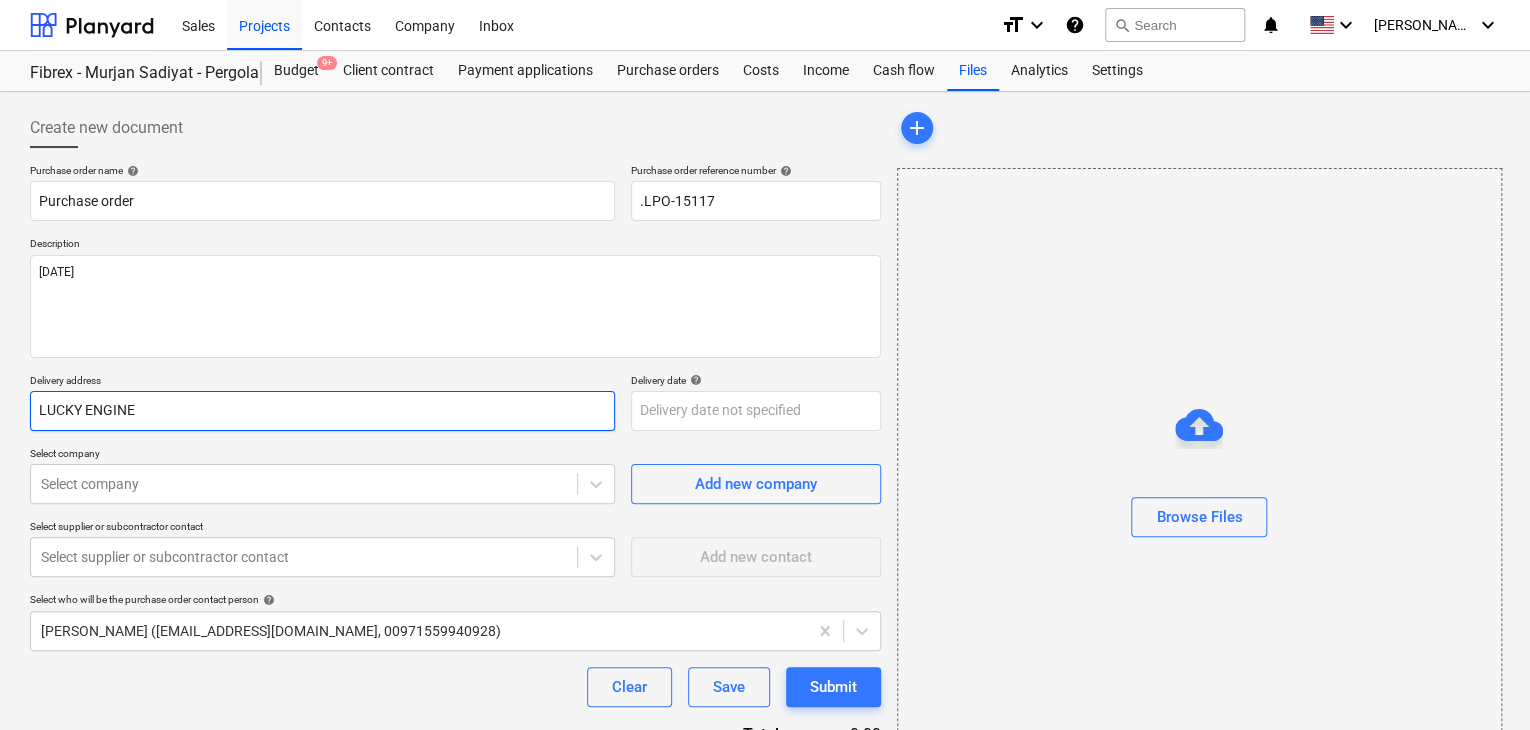 type on "x" 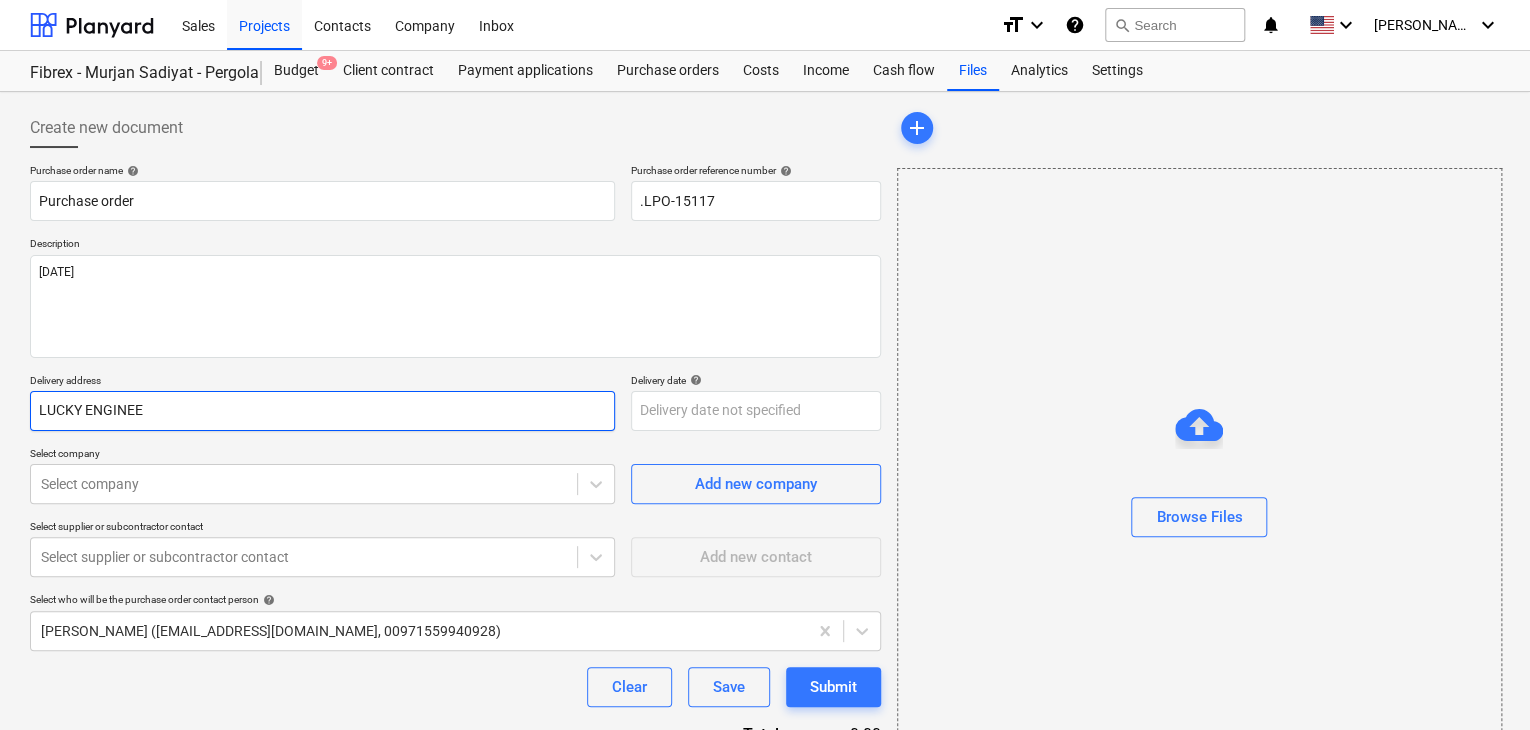 type on "x" 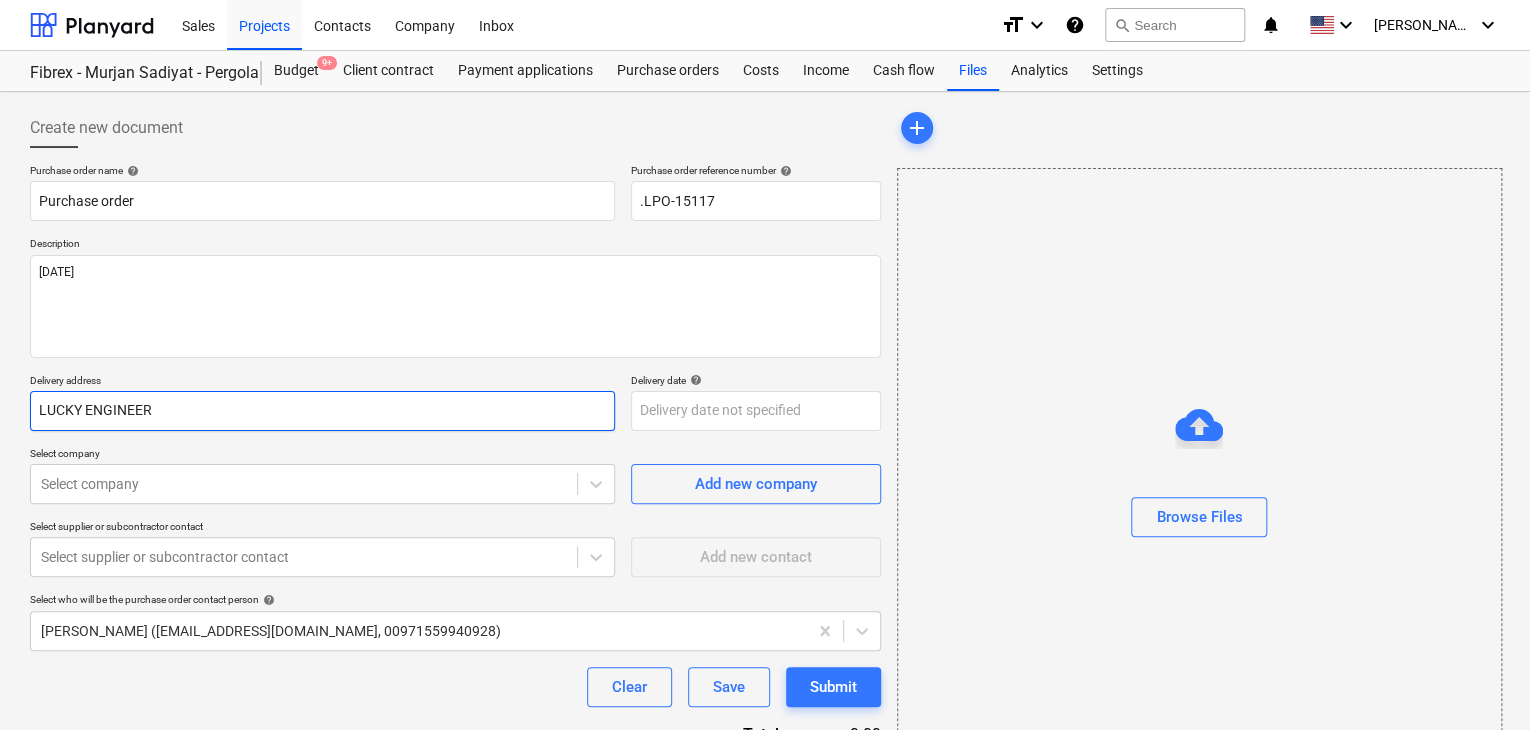type on "x" 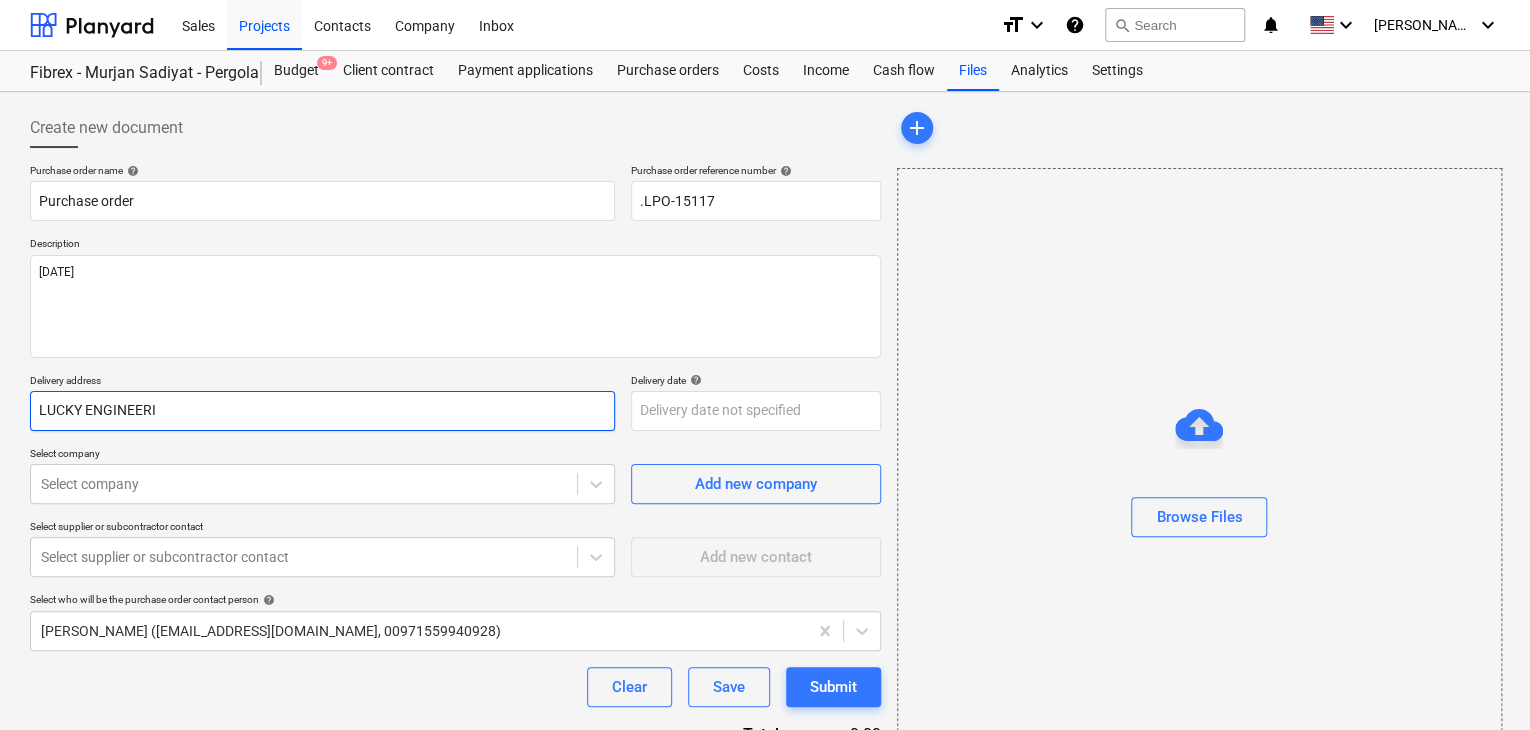type on "x" 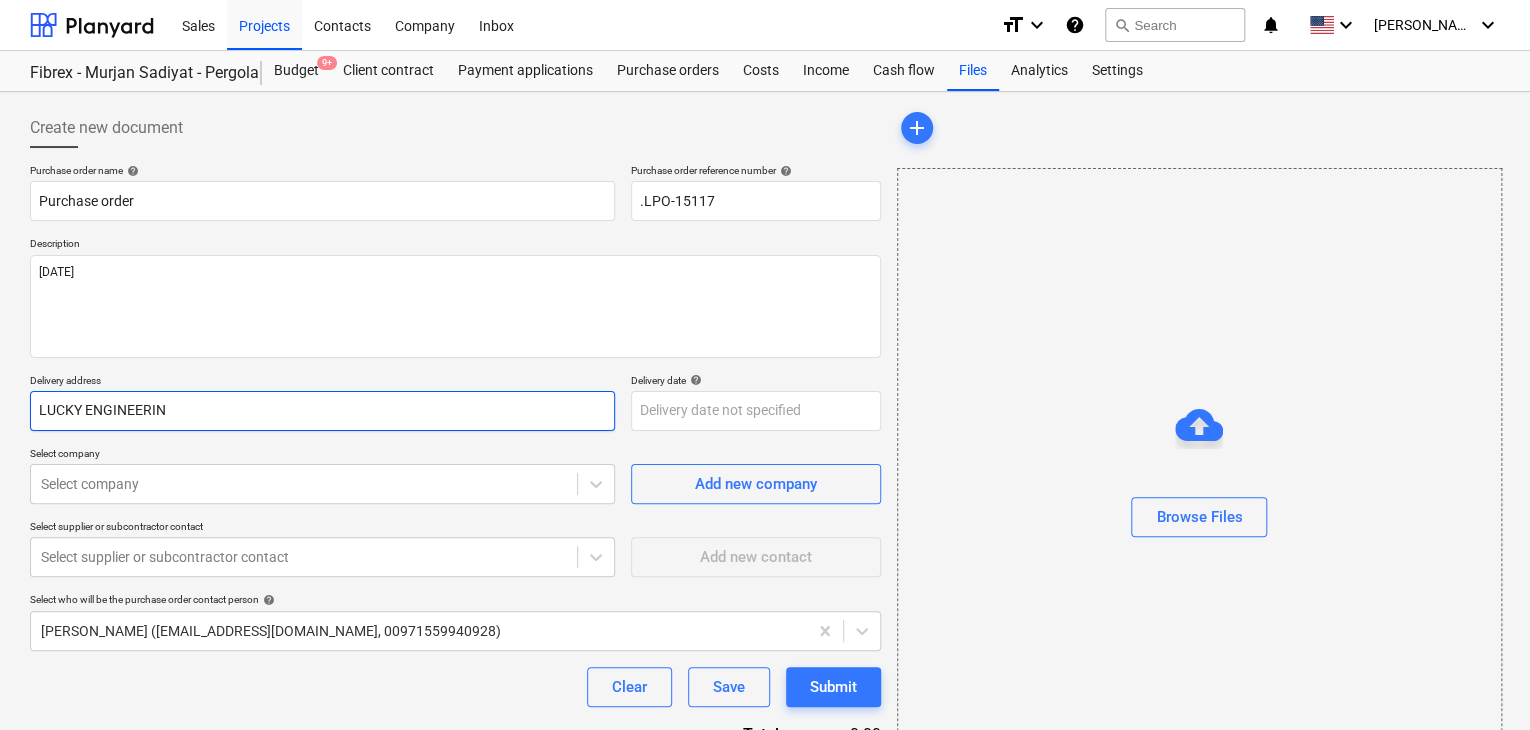 type on "x" 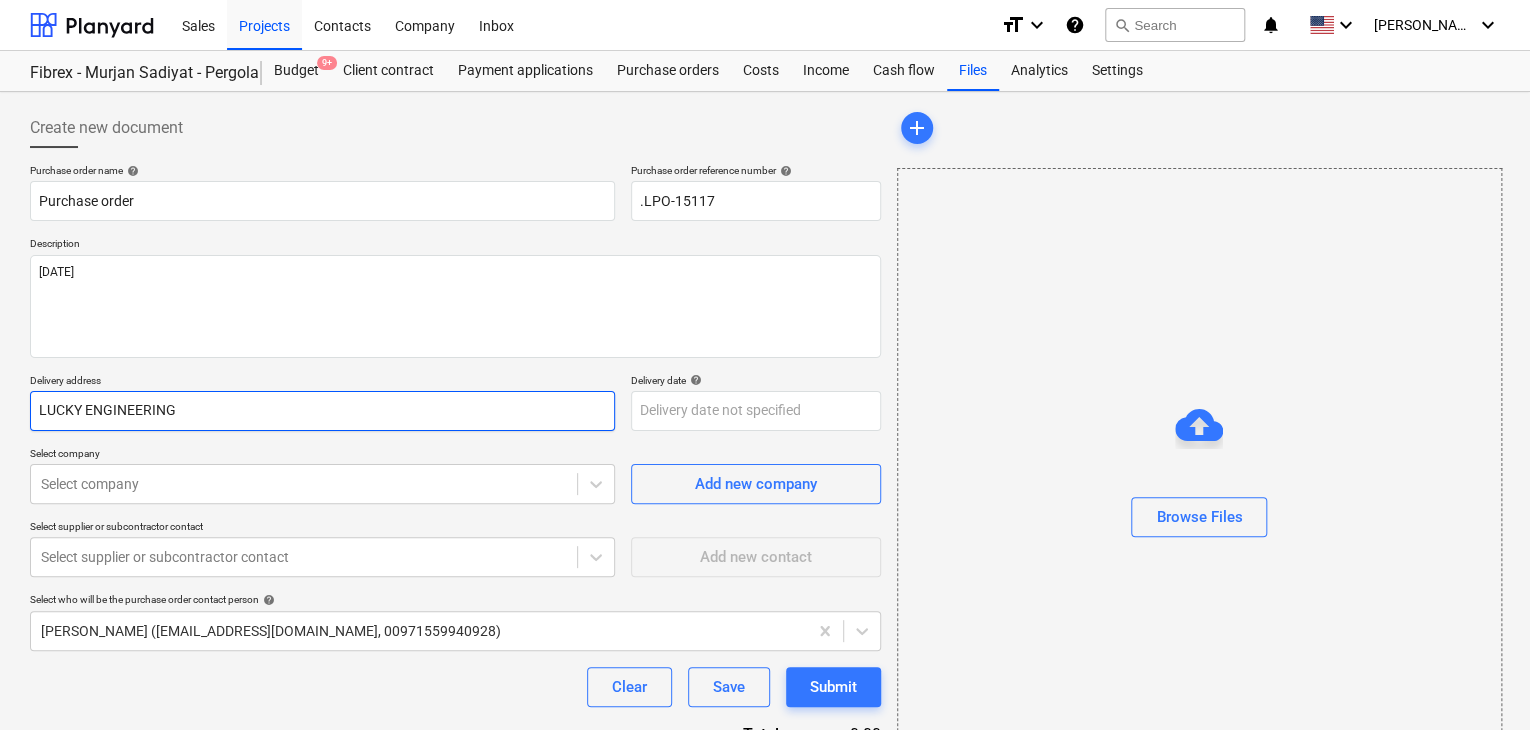 type on "x" 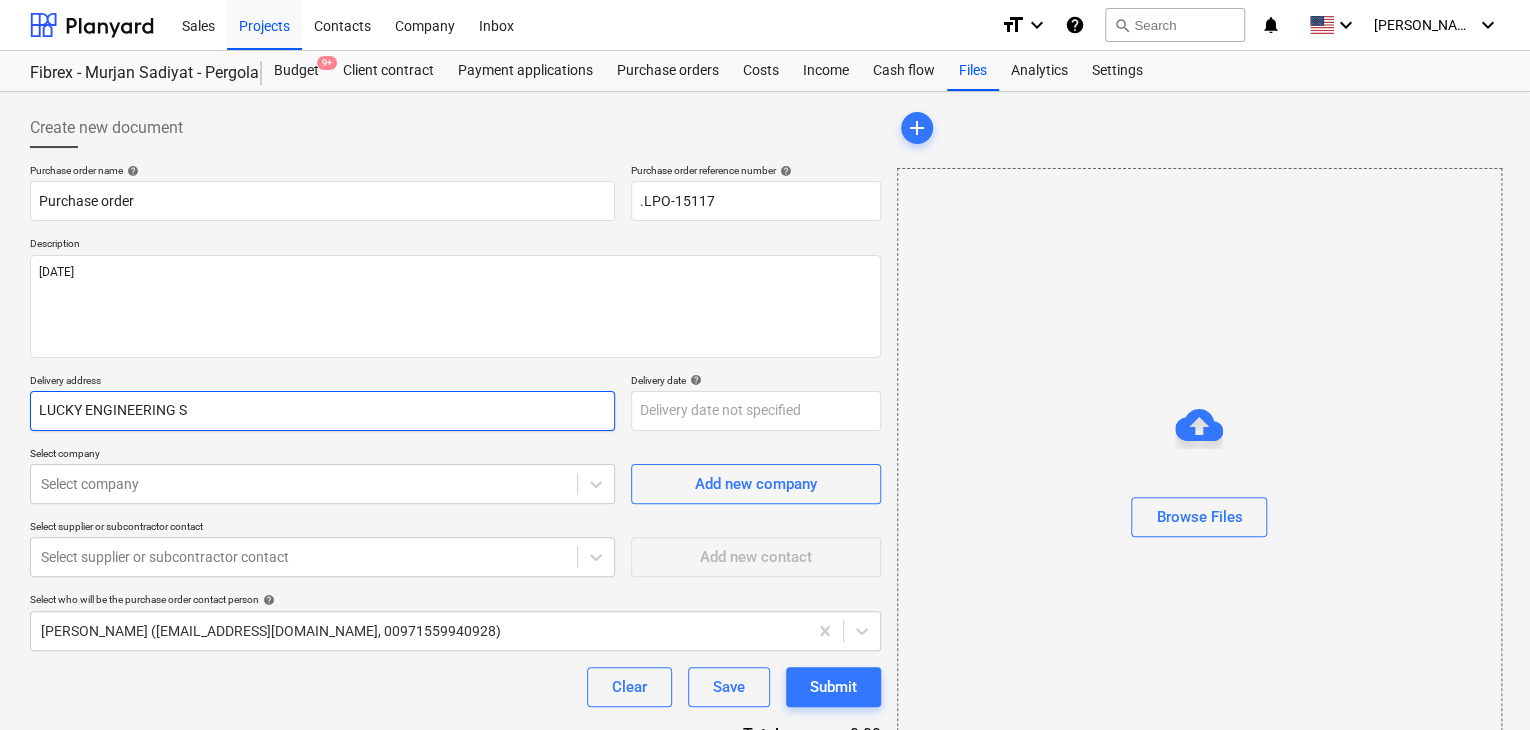 type on "x" 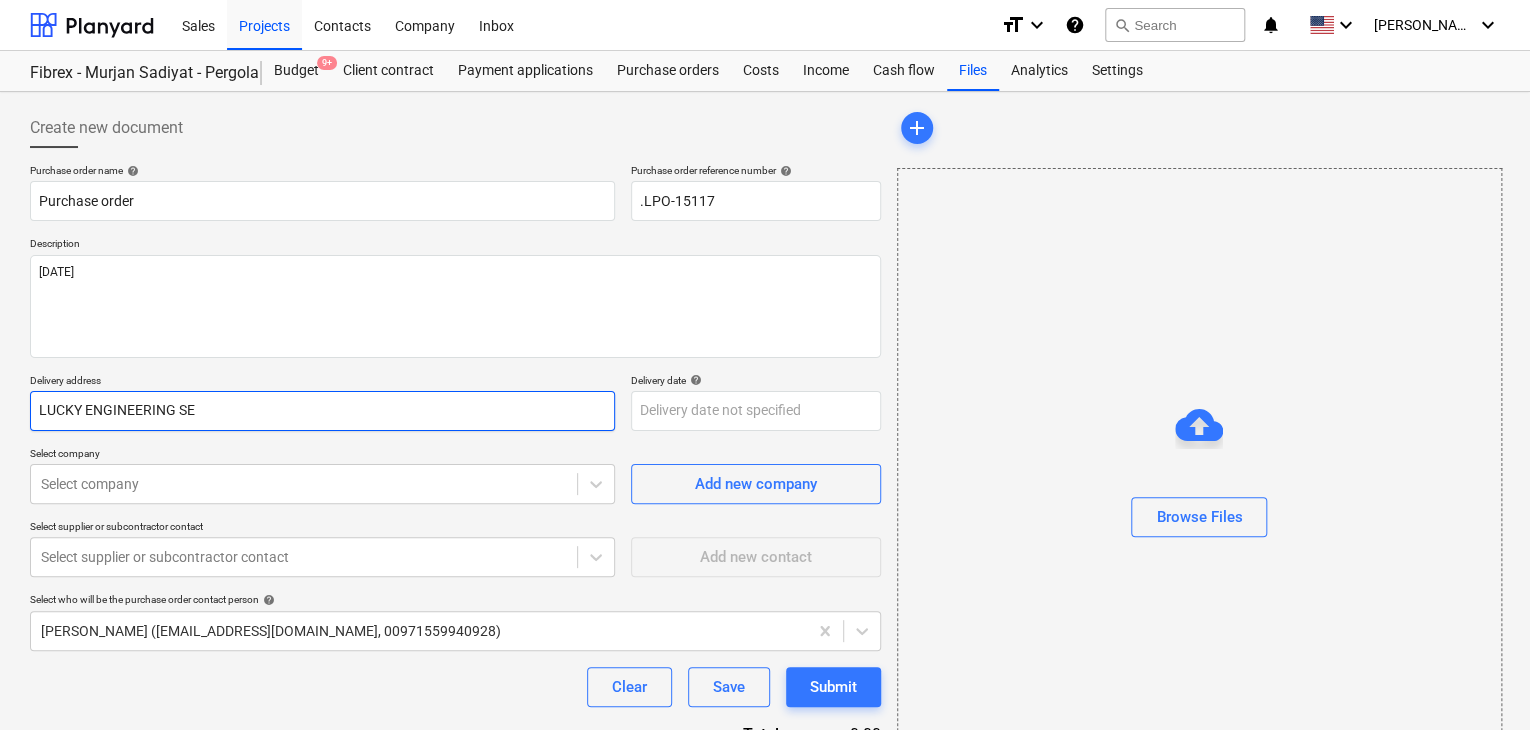 type on "x" 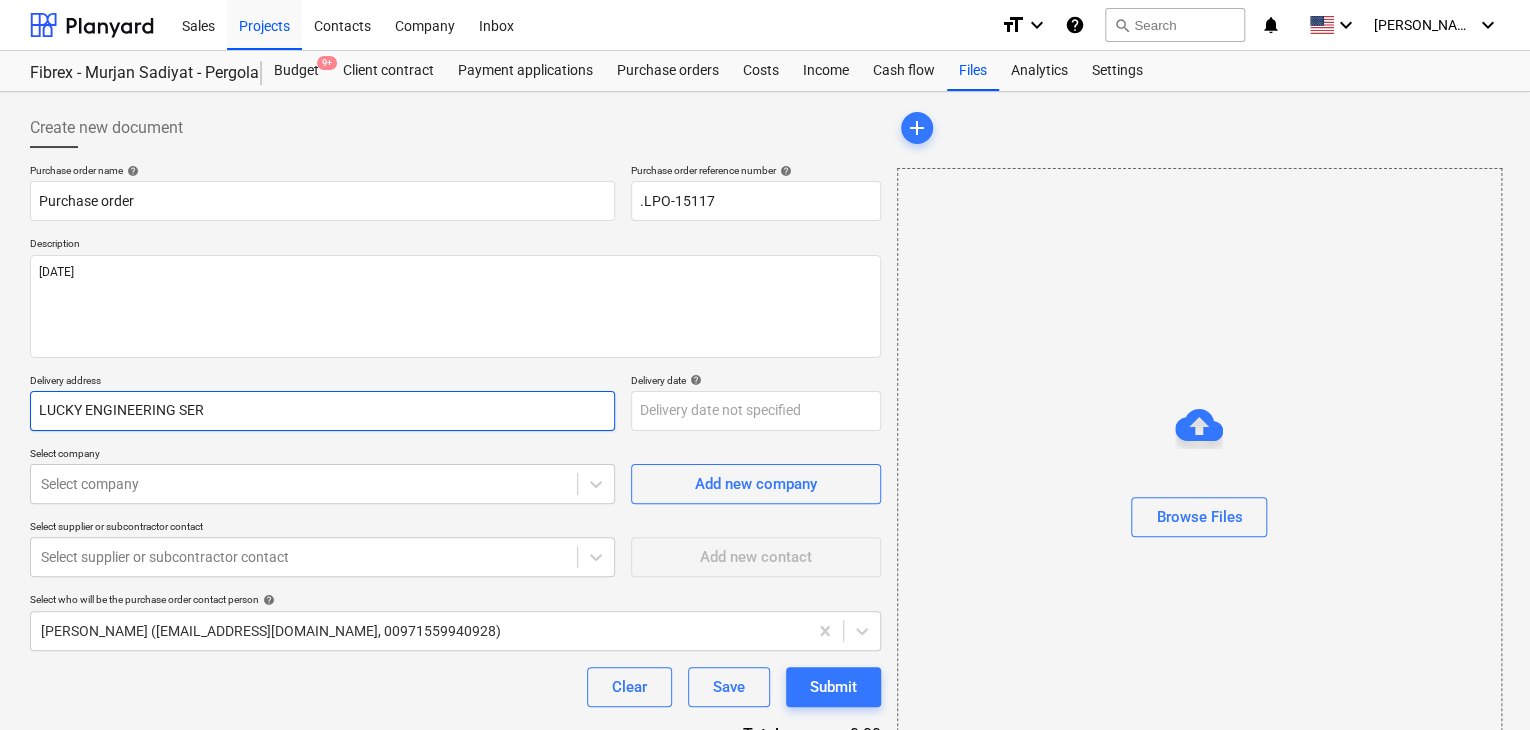 type on "x" 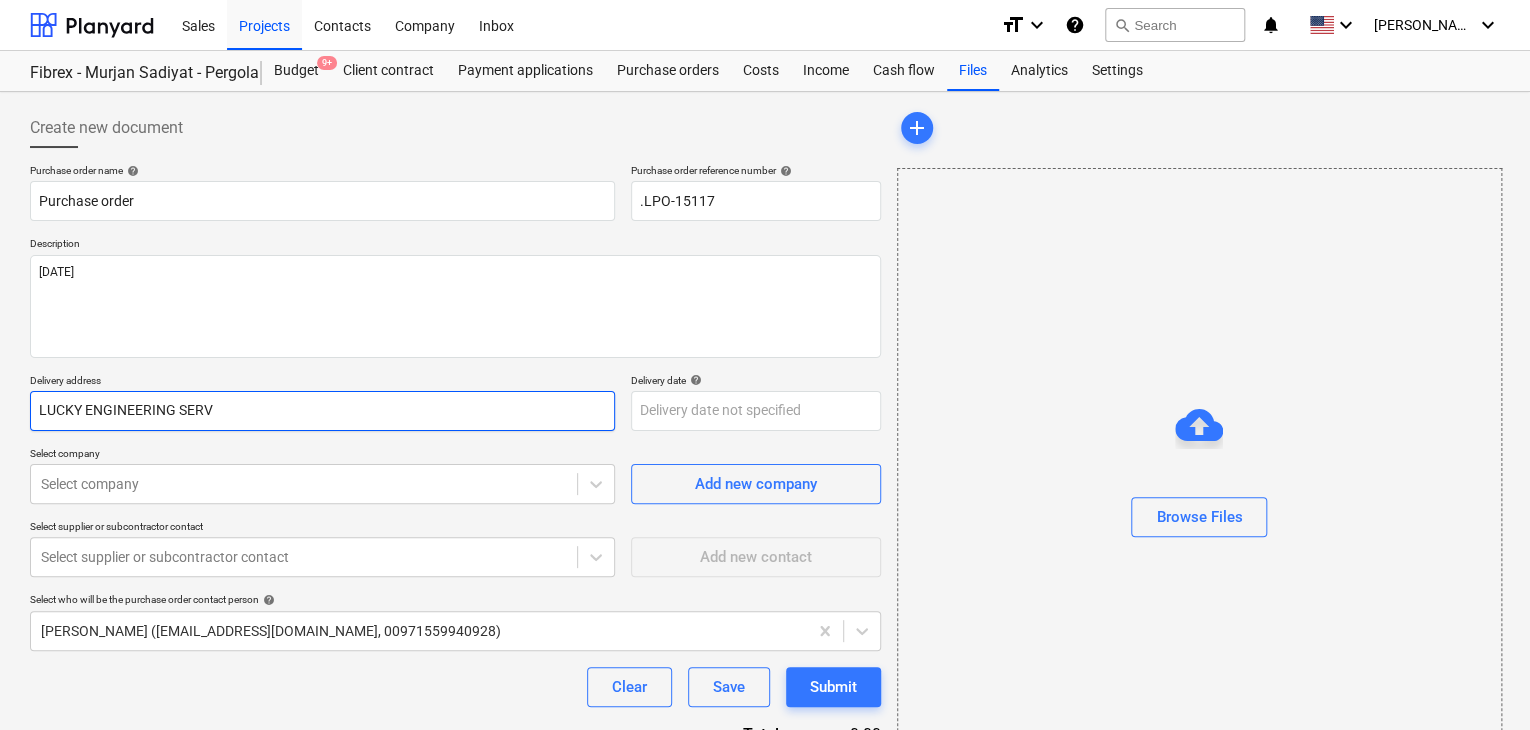type on "x" 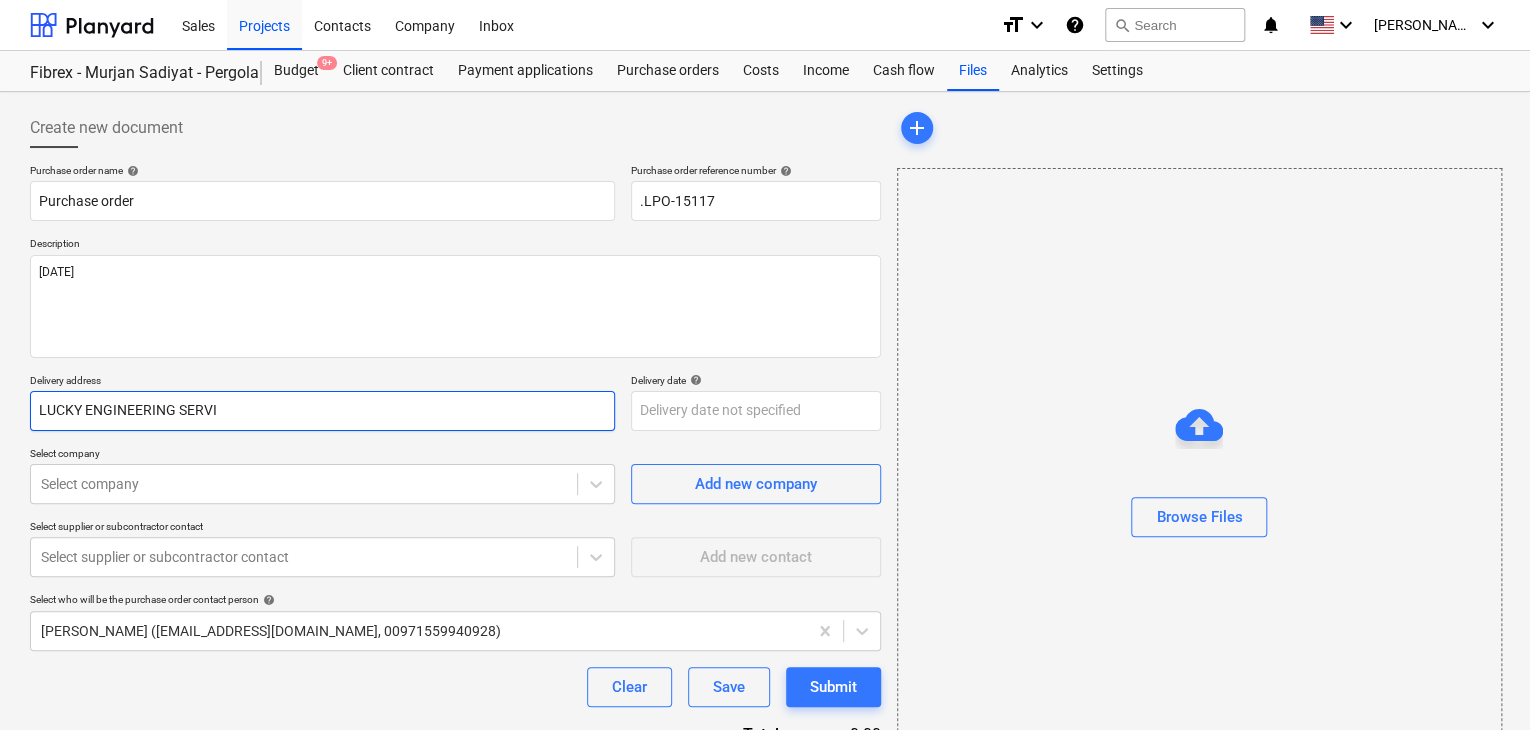 type on "x" 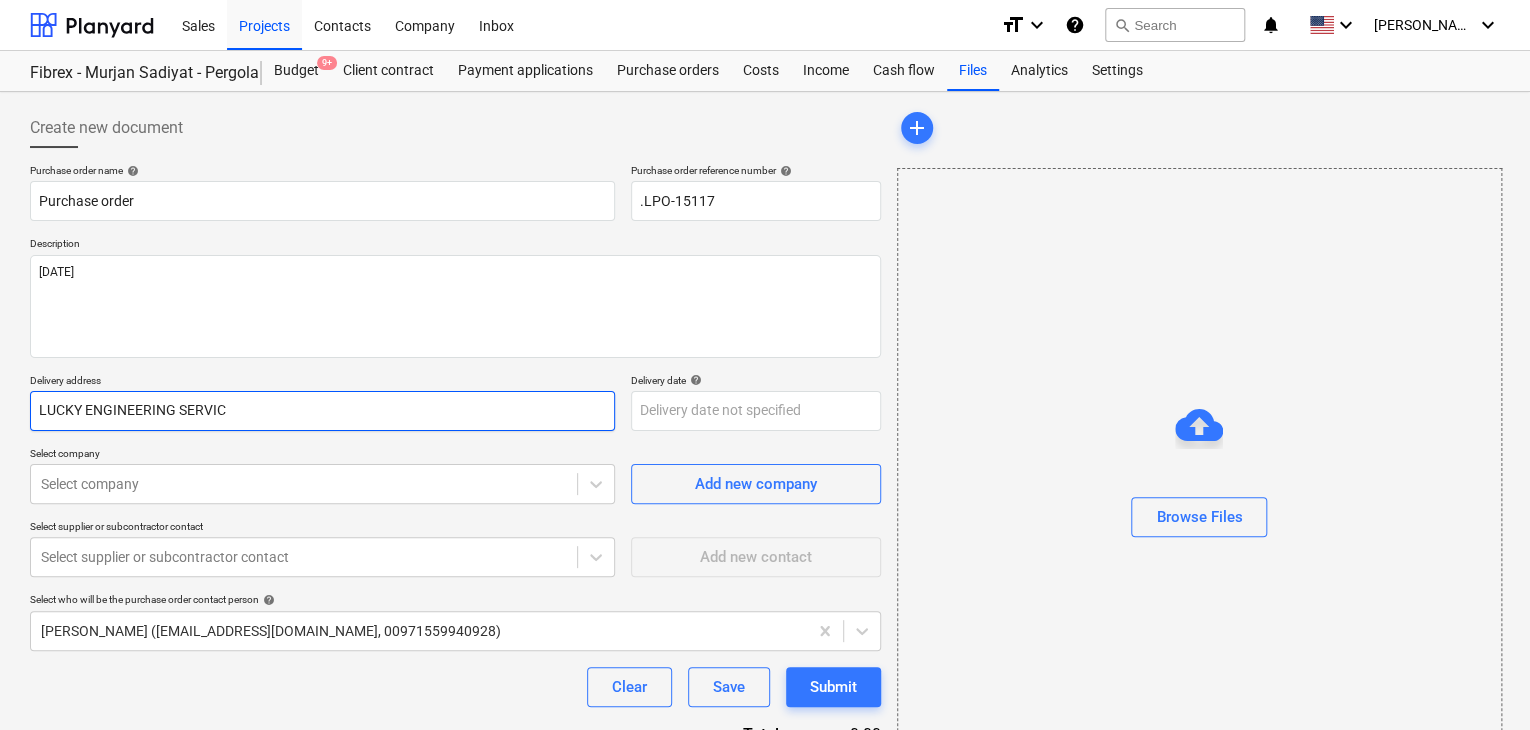 type on "x" 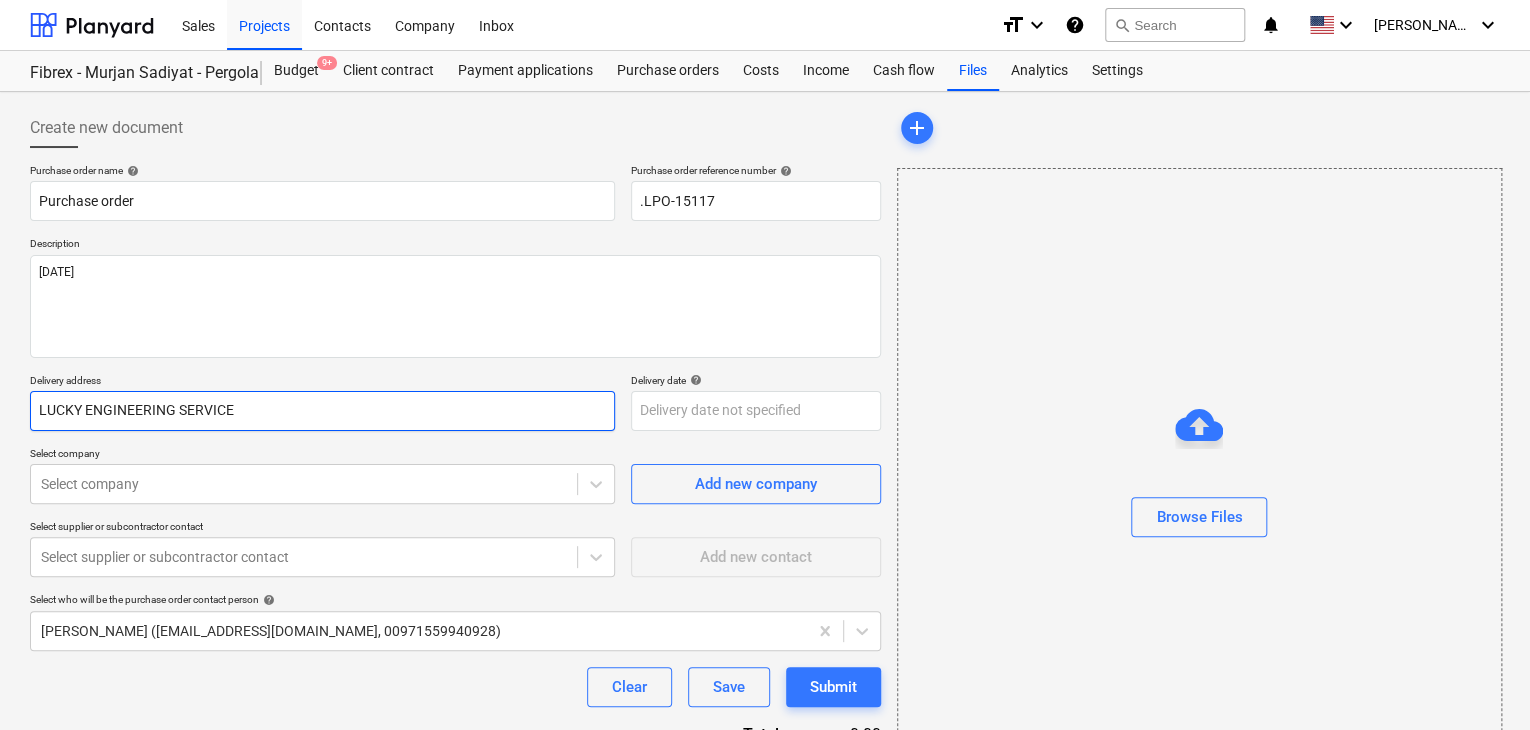 type on "x" 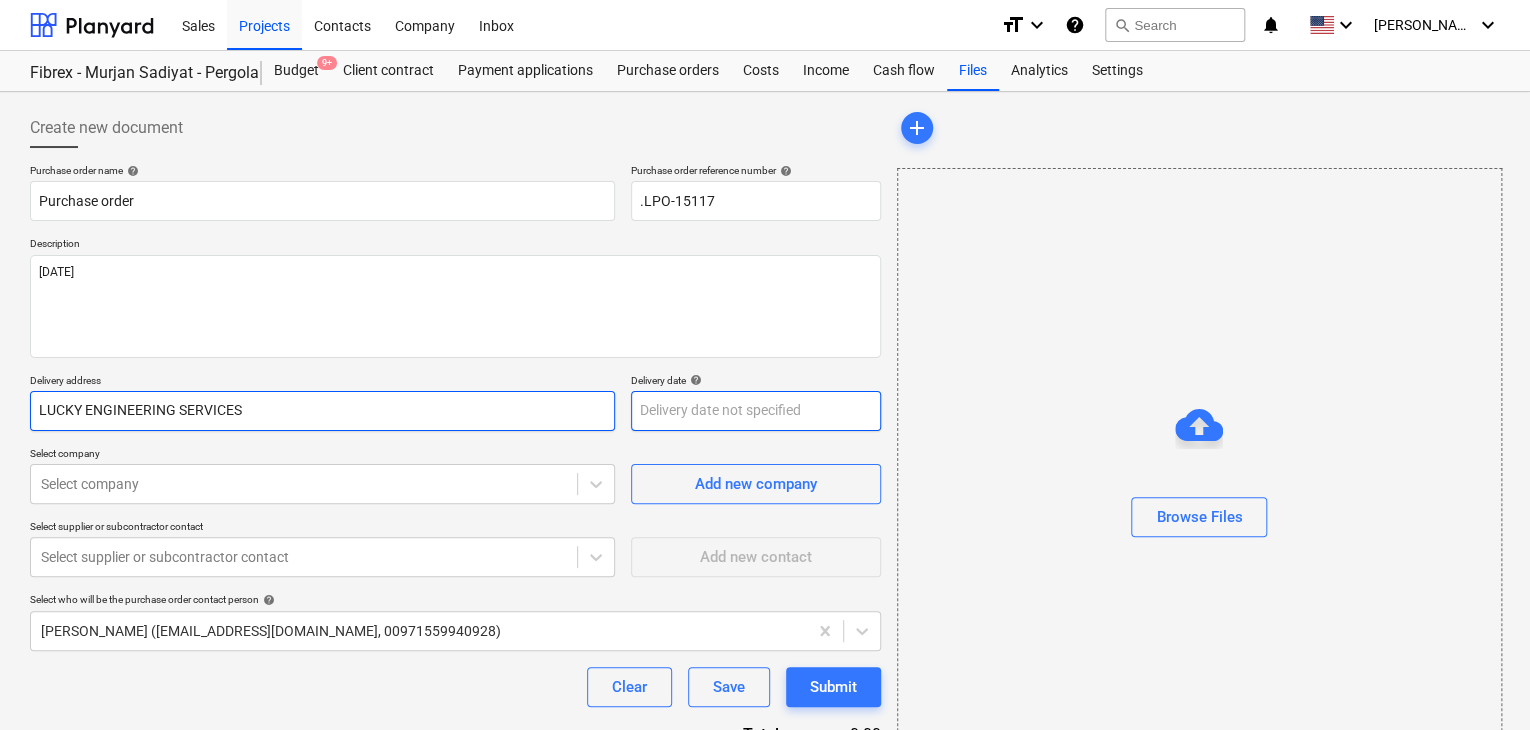 type on "LUCKY ENGINEERING SERVICES" 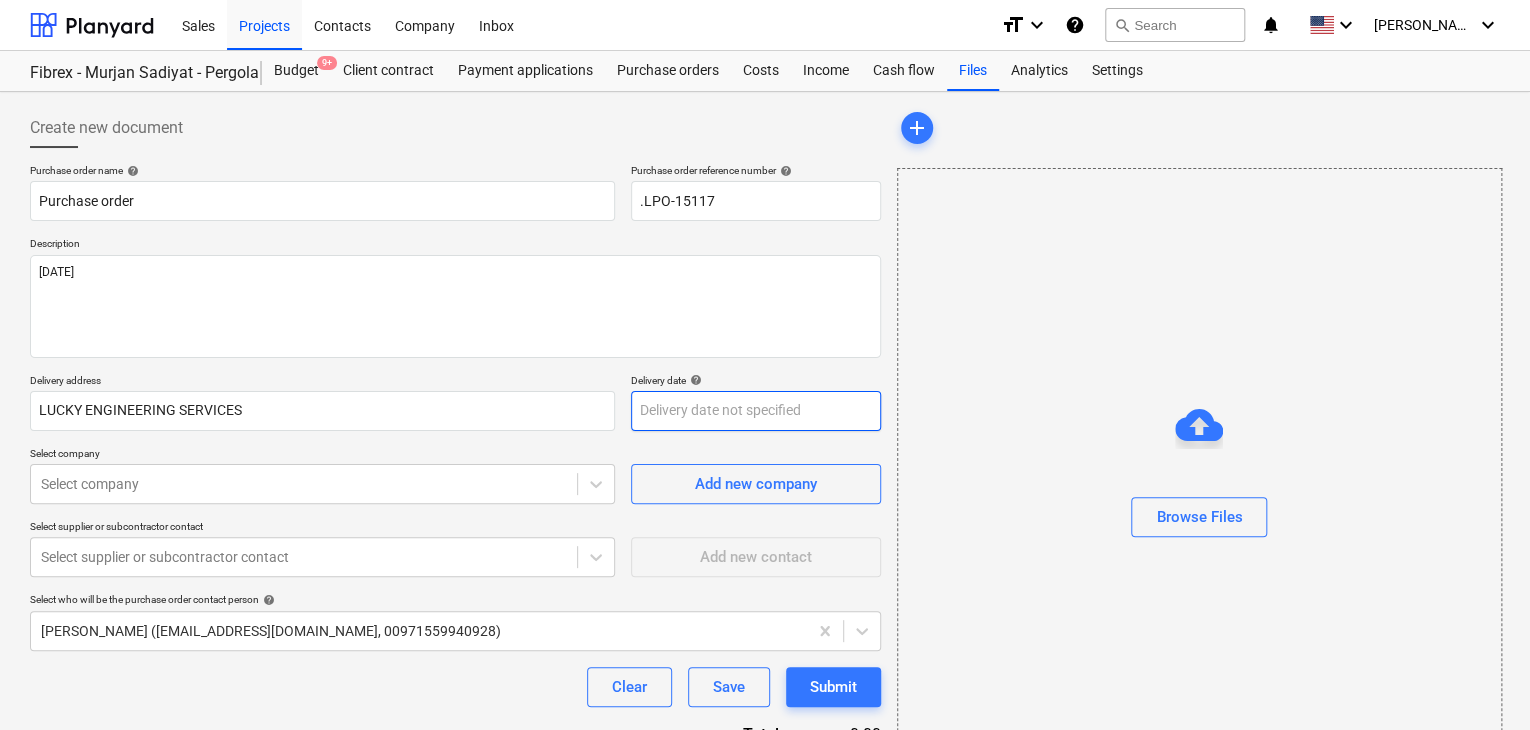 click on "Sales Projects Contacts Company Inbox format_size keyboard_arrow_down help search Search notifications 0 keyboard_arrow_down [PERSON_NAME] keyboard_arrow_down Fibrex - Murjan Sadiyat - Pergola & Canopies Fibrex - Murjan Sadiyat - Pergola & Canopies Budget 9+ Client contract Payment applications Purchase orders Costs Income Cash flow Files Analytics Settings Create new document Purchase order name help Purchase order Purchase order reference number help .LPO-15117 Description [DATE] Delivery address LUCKY ENGINEERING SERVICES Delivery date help Press the down arrow key to interact with the calendar and
select a date. Press the question mark key to get the keyboard shortcuts for changing dates. Select company Select company Add new company Select supplier or subcontractor contact Select supplier or subcontractor contact Add new contact Select who will be the purchase order contact person help [PERSON_NAME] ([EMAIL_ADDRESS][DOMAIN_NAME], 00971559940928) Clear Save Submit Total 0.00 Select line-items to add help" at bounding box center (765, 365) 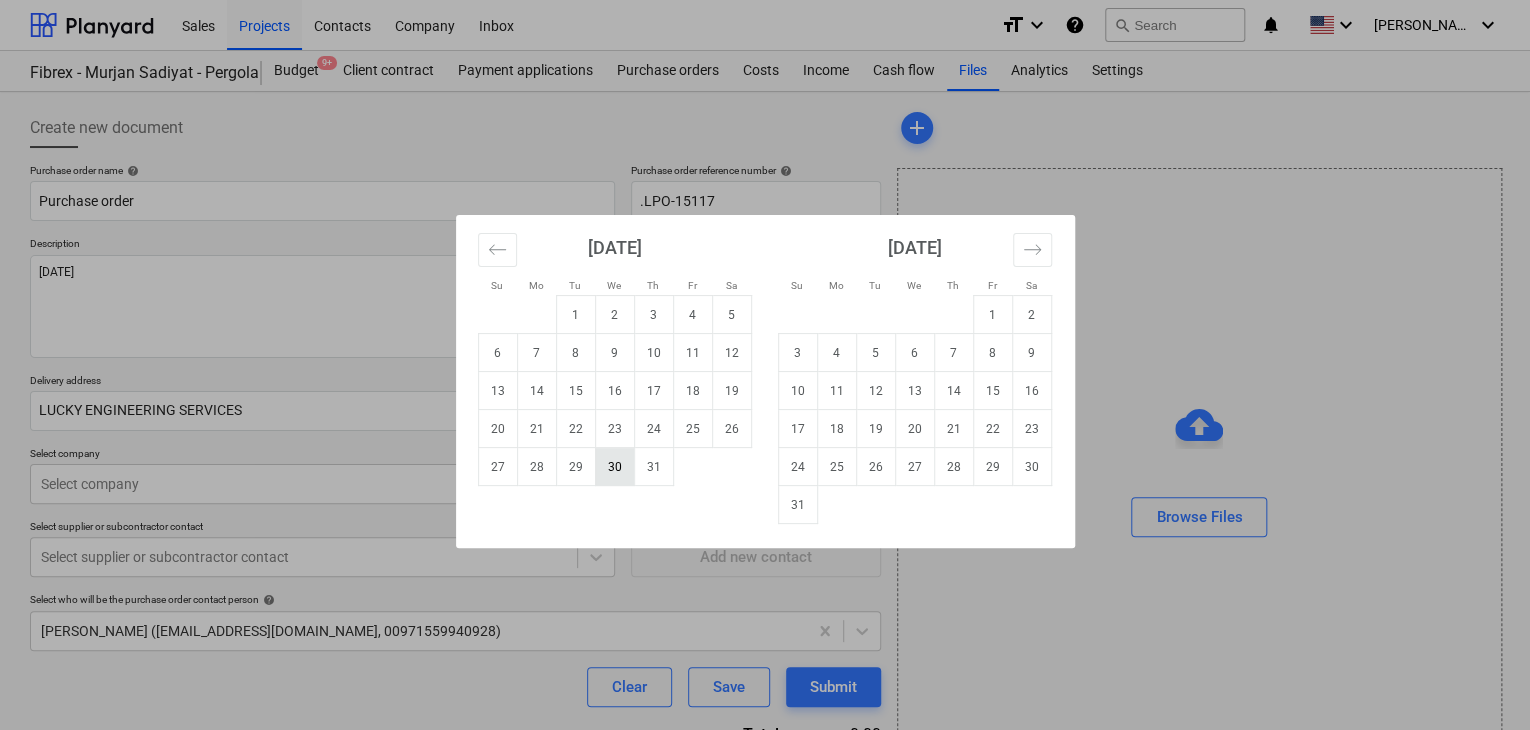 click on "30" at bounding box center (614, 467) 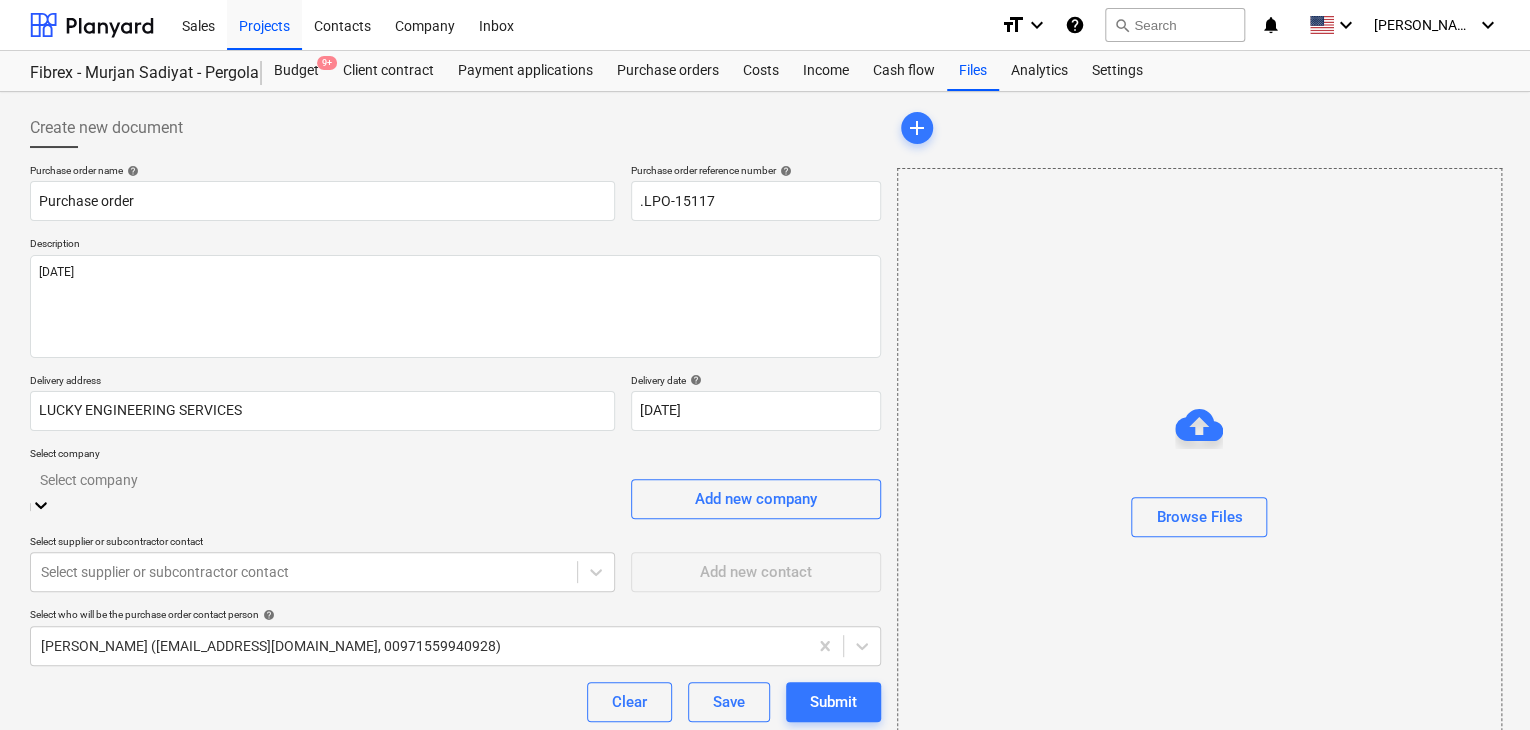 scroll, scrollTop: 93, scrollLeft: 0, axis: vertical 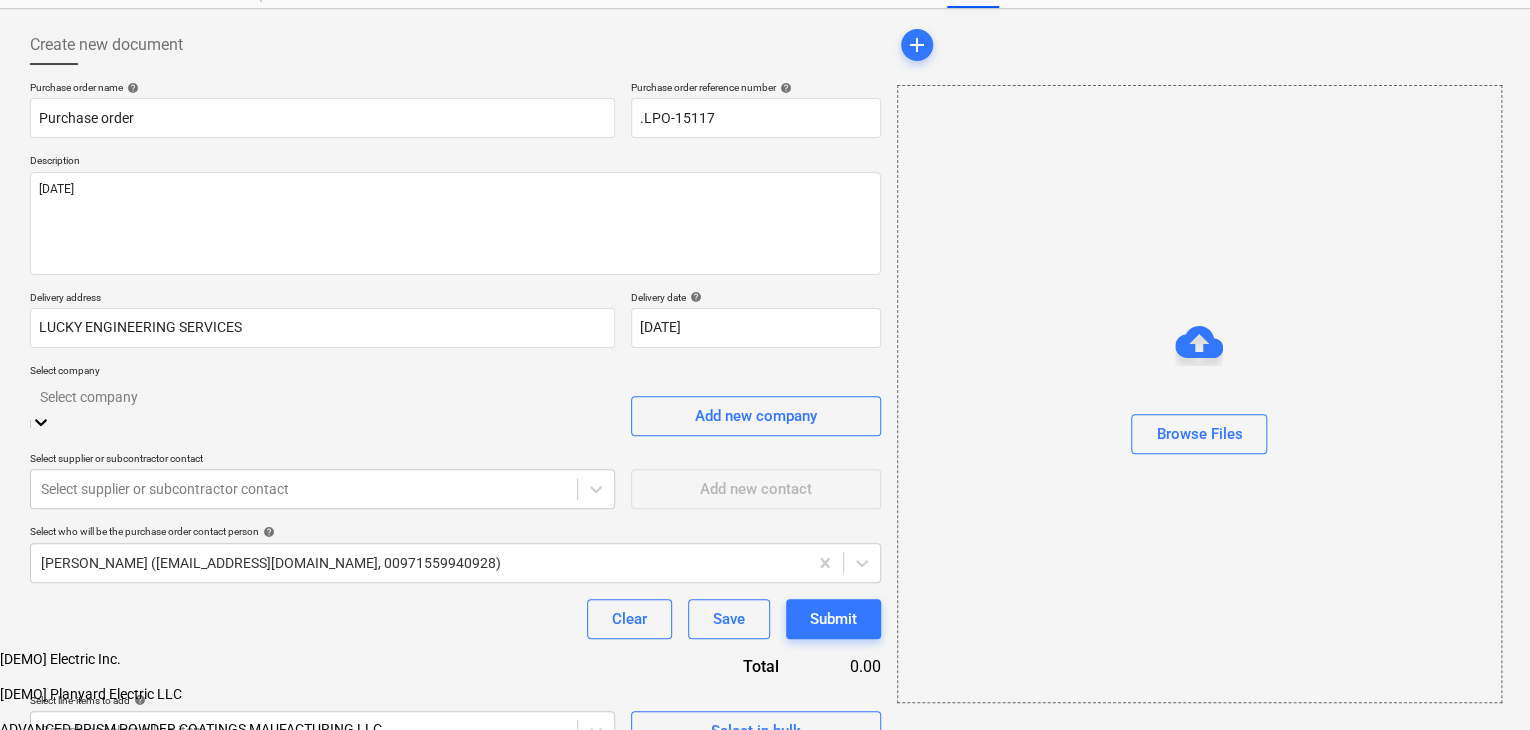 click on "Sales Projects Contacts Company Inbox format_size keyboard_arrow_down help search Search notifications 0 keyboard_arrow_down [PERSON_NAME] keyboard_arrow_down Fibrex - Murjan Sadiyat - Pergola & Canopies Fibrex - Murjan Sadiyat - Pergola & Canopies Budget 9+ Client contract Payment applications Purchase orders Costs Income Cash flow Files Analytics Settings Create new document Purchase order name help Purchase order Purchase order reference number help .LPO-15117 Description [DATE] Delivery address LUCKY ENGINEERING SERVICES Delivery date help [DATE] [DATE] Press the down arrow key to interact with the calendar and
select a date. Press the question mark key to get the keyboard shortcuts for changing dates. Select company option [DEMO] Planyard Electric LLC   focused, 2 of 203. 203 results available. Use Up and Down to choose options, press Enter to select the currently focused option, press Escape to exit the menu, press Tab to select the option and exit the menu. Select company help Clear" at bounding box center (765, 389) 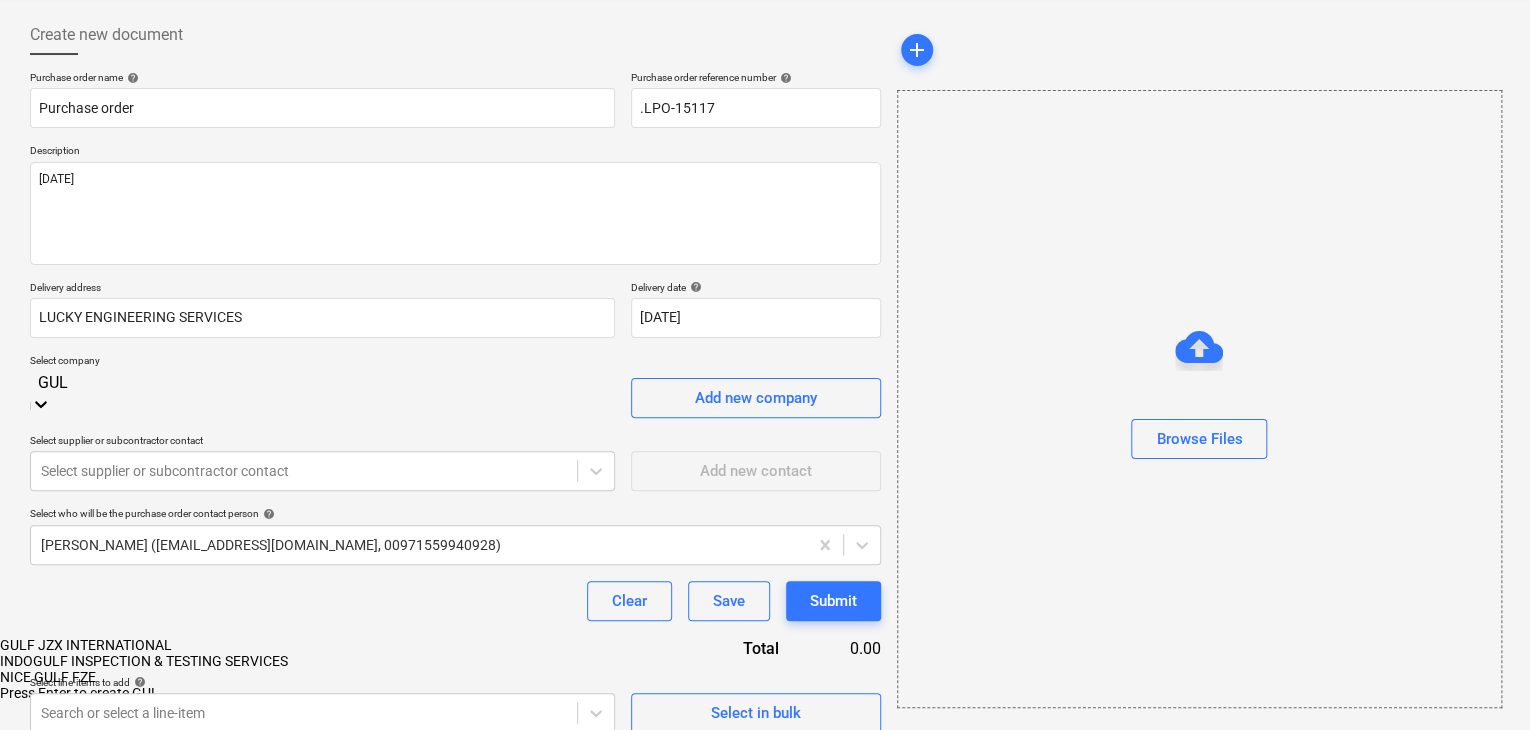 type on "GULF" 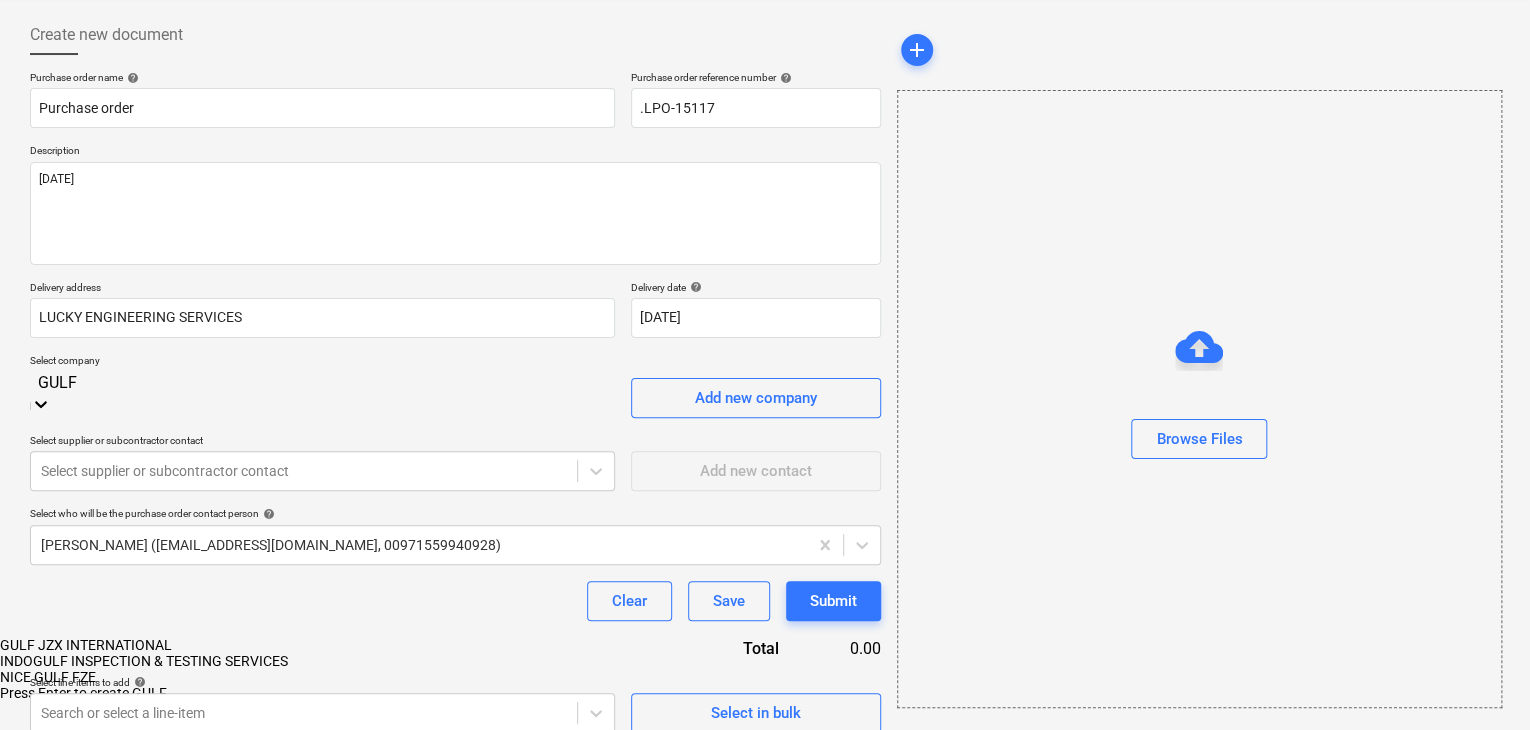 click on "GULF JZX INTERNATIONAL" at bounding box center [765, 645] 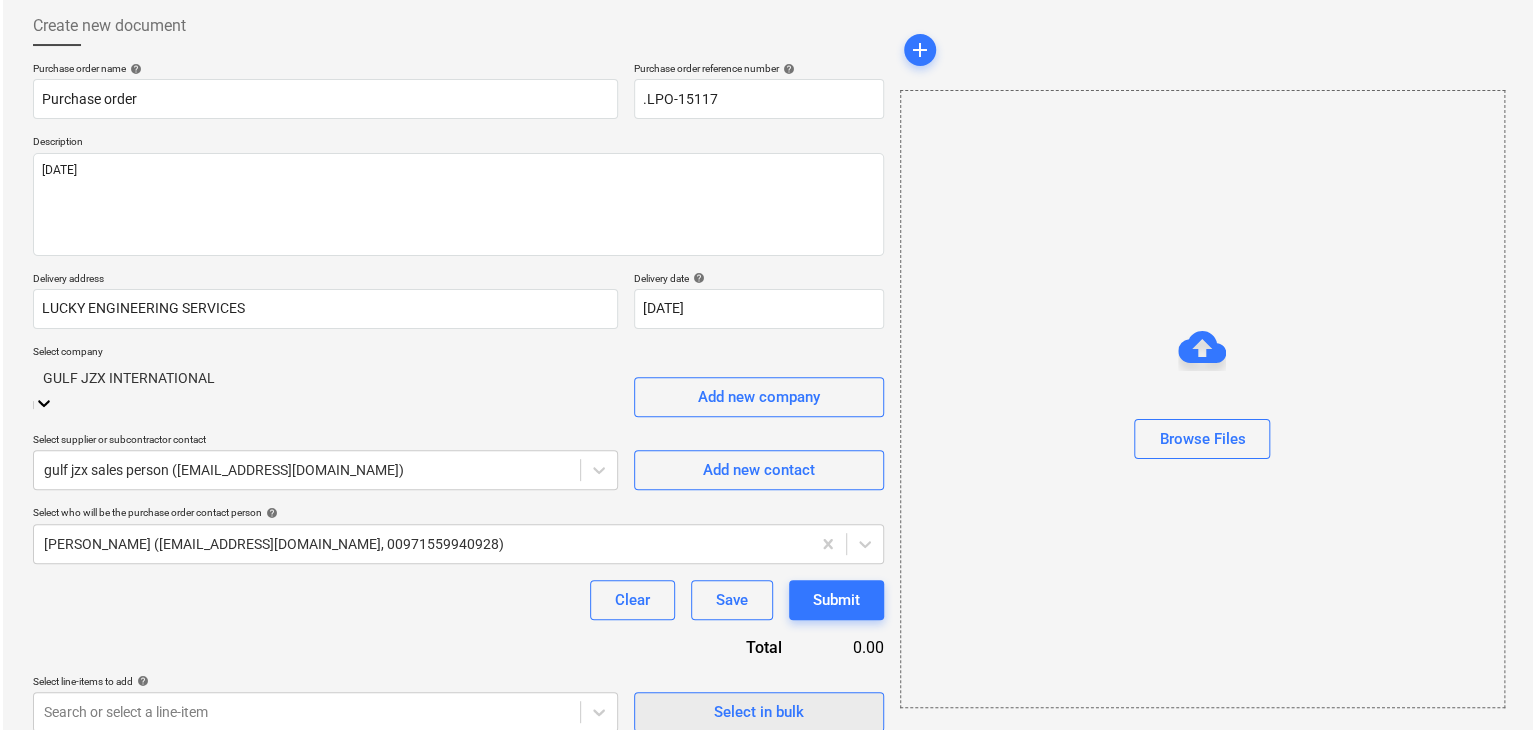 scroll, scrollTop: 104, scrollLeft: 0, axis: vertical 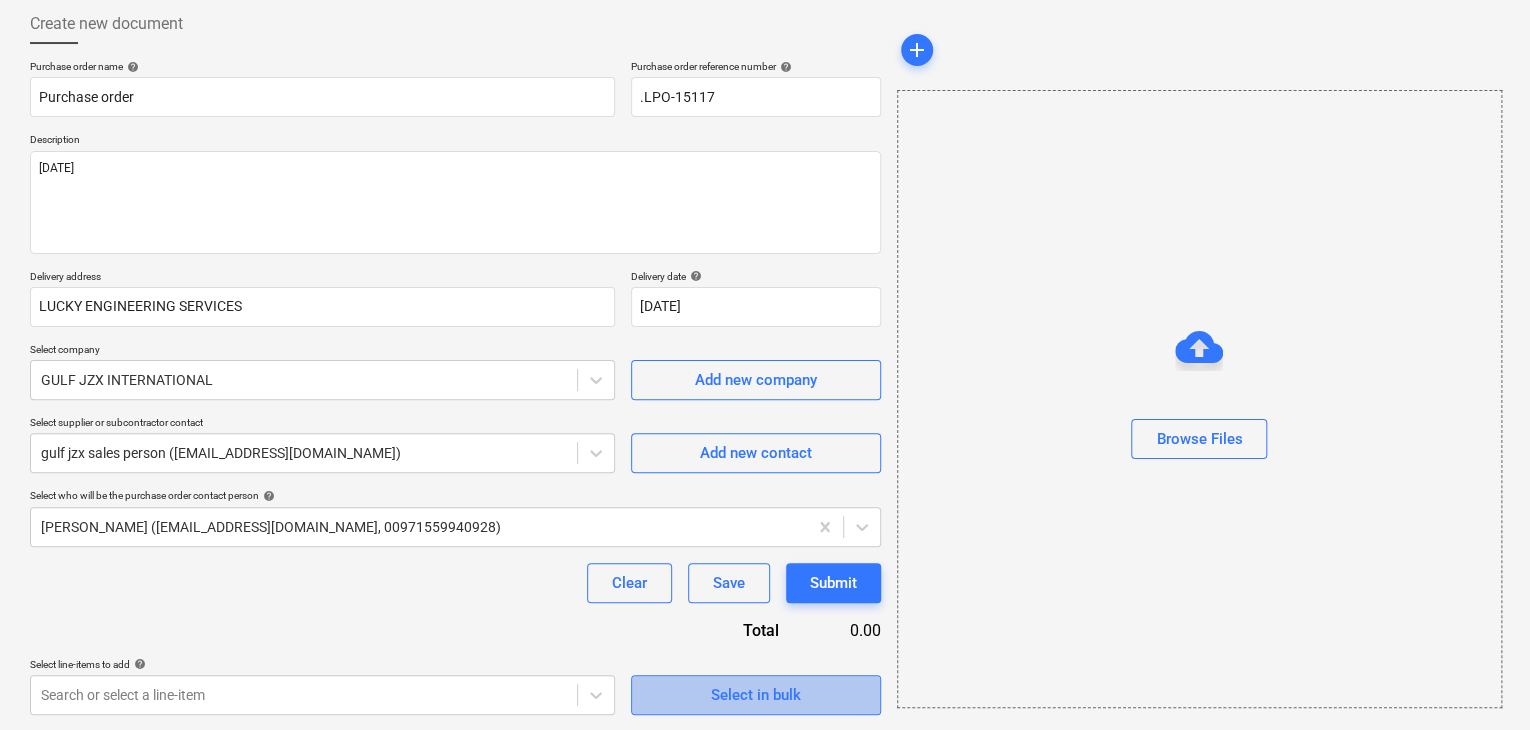 click on "Select in bulk" at bounding box center (756, 695) 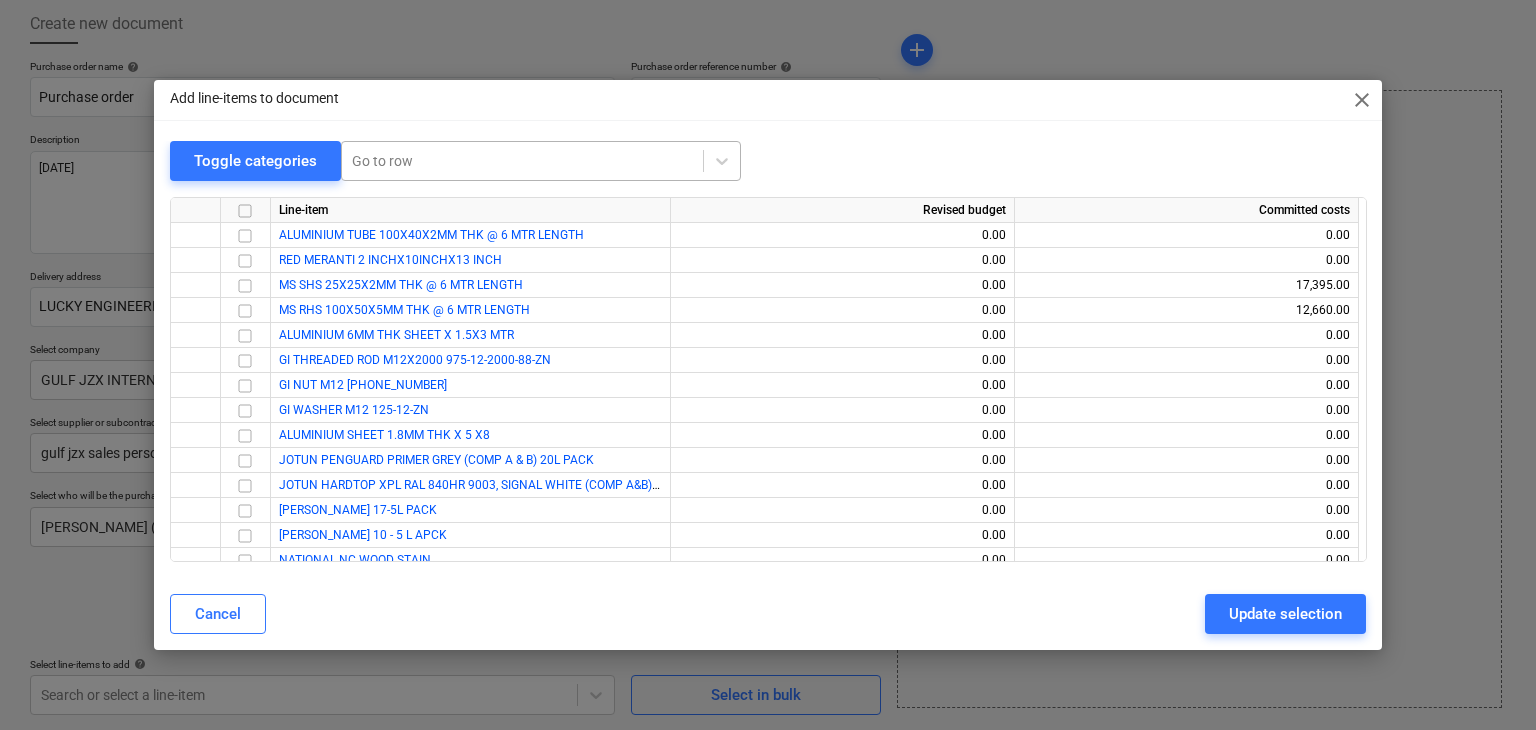 click on "Go to row" at bounding box center [541, 161] 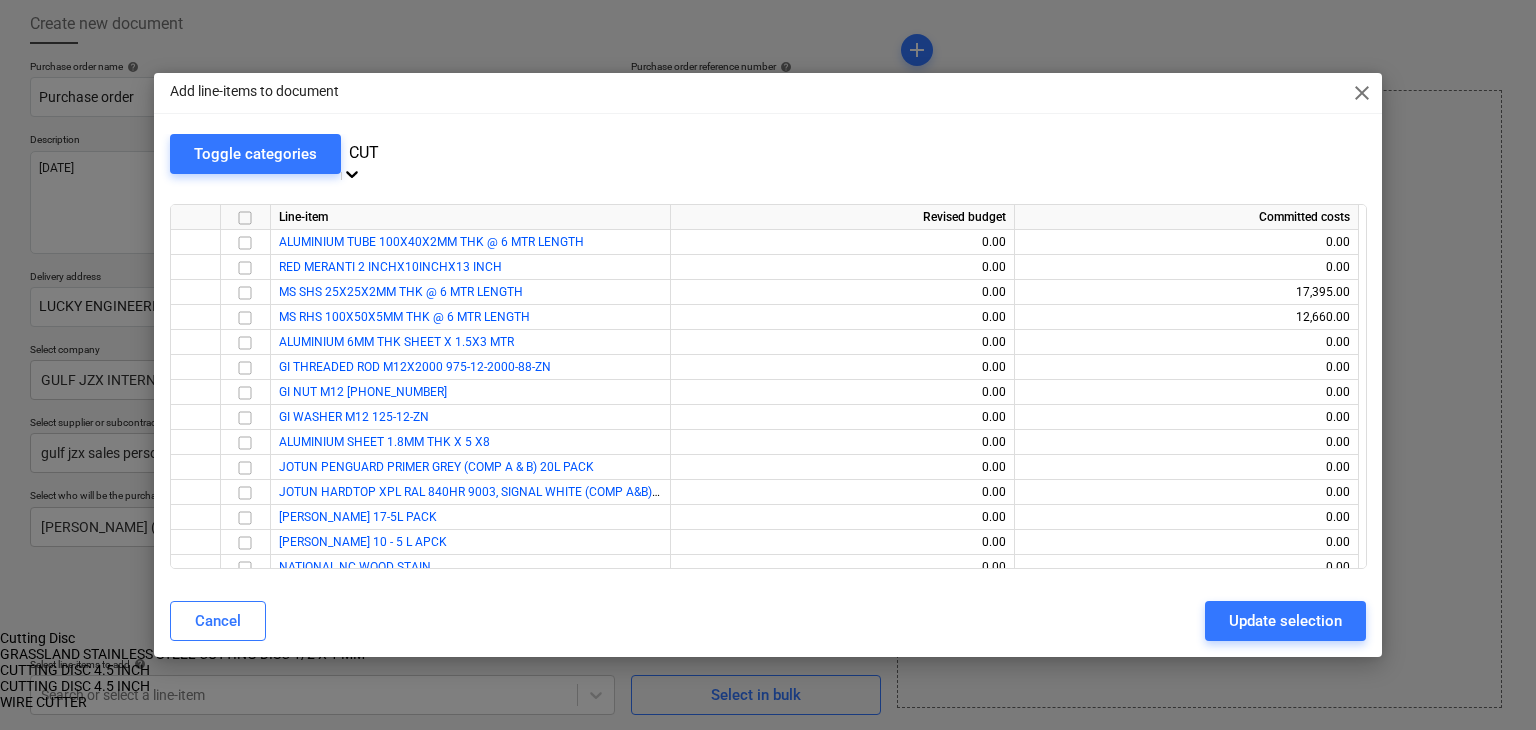 type on "CUTT" 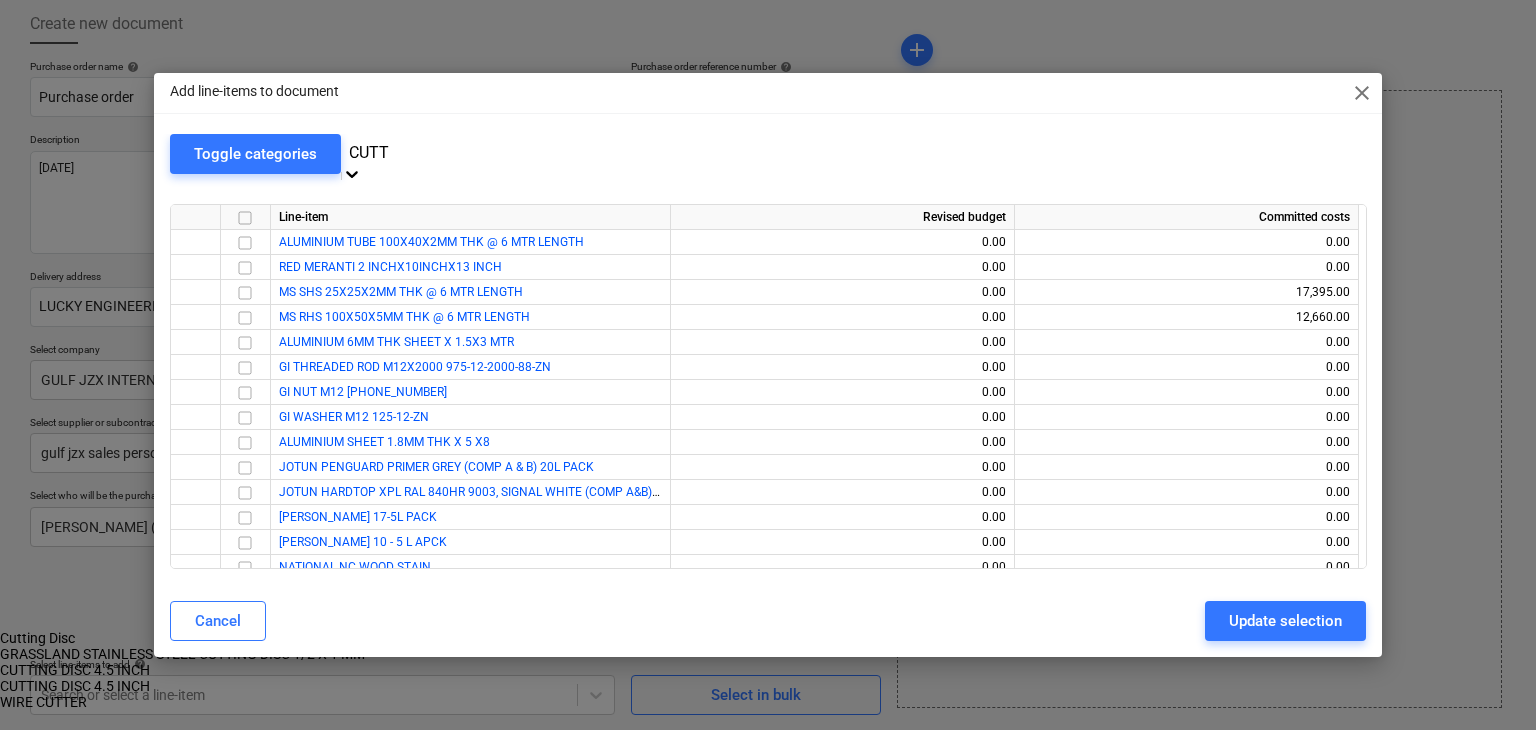 click on "CUTTING DISC 4.5 INCH" at bounding box center [765, 670] 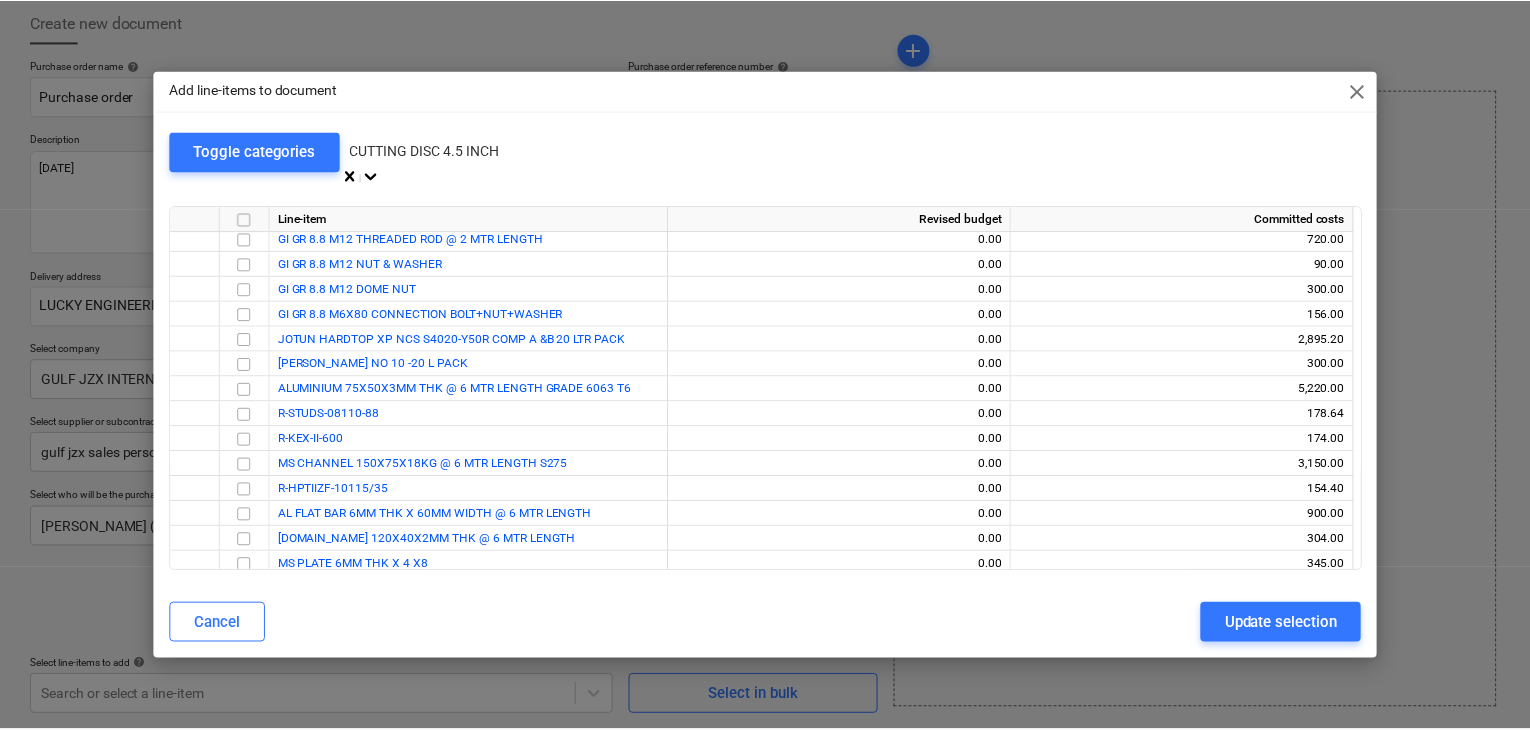 scroll, scrollTop: 3975, scrollLeft: 0, axis: vertical 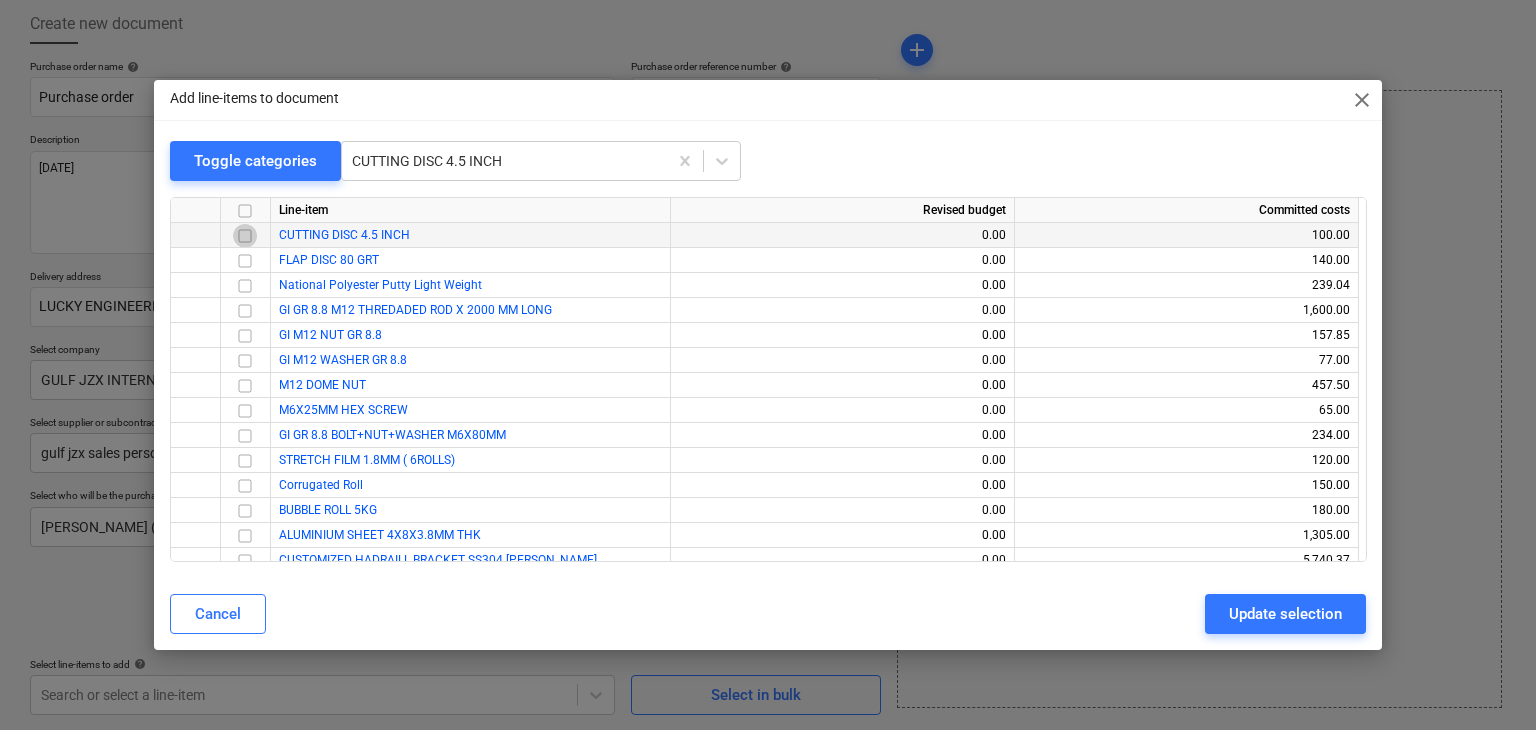 click at bounding box center [245, 236] 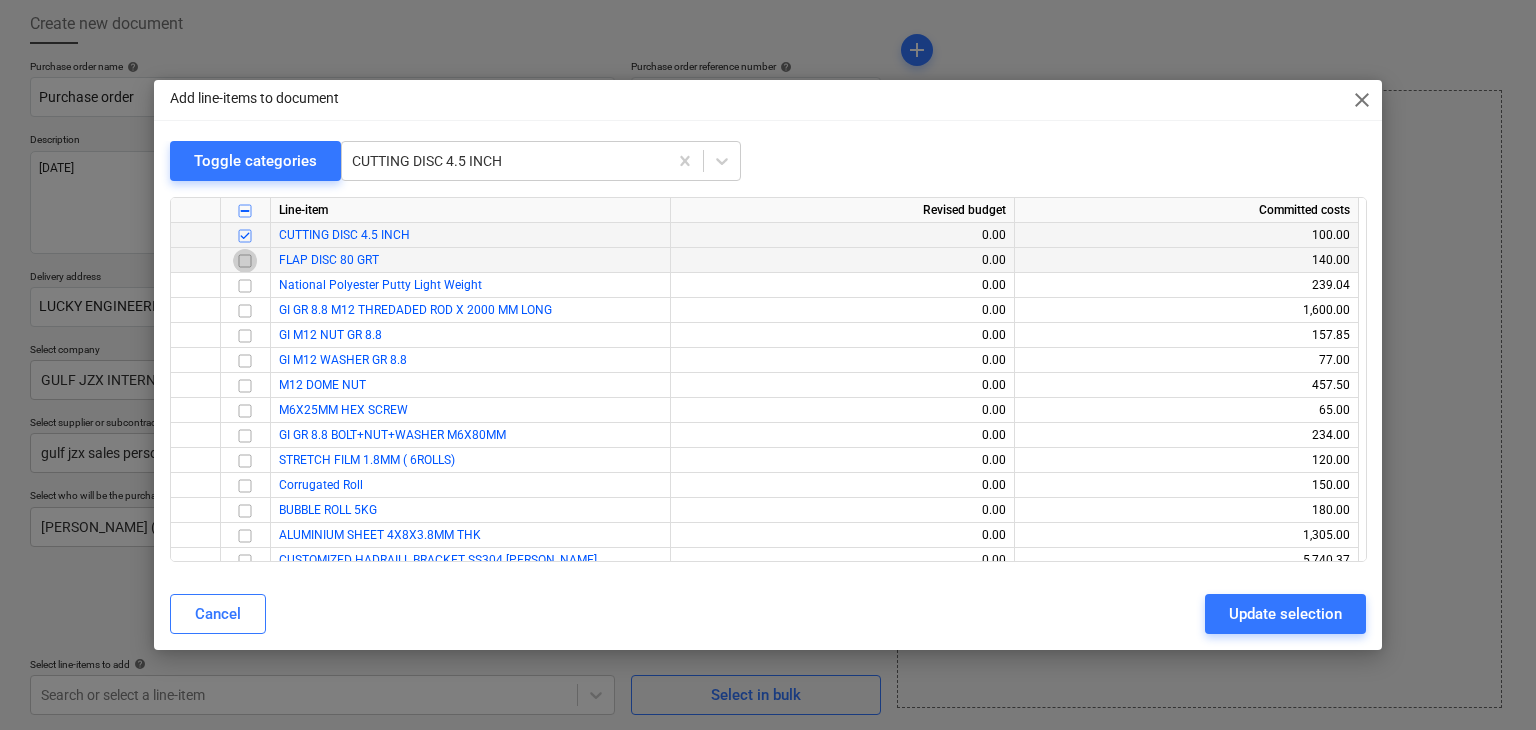 click at bounding box center (245, 261) 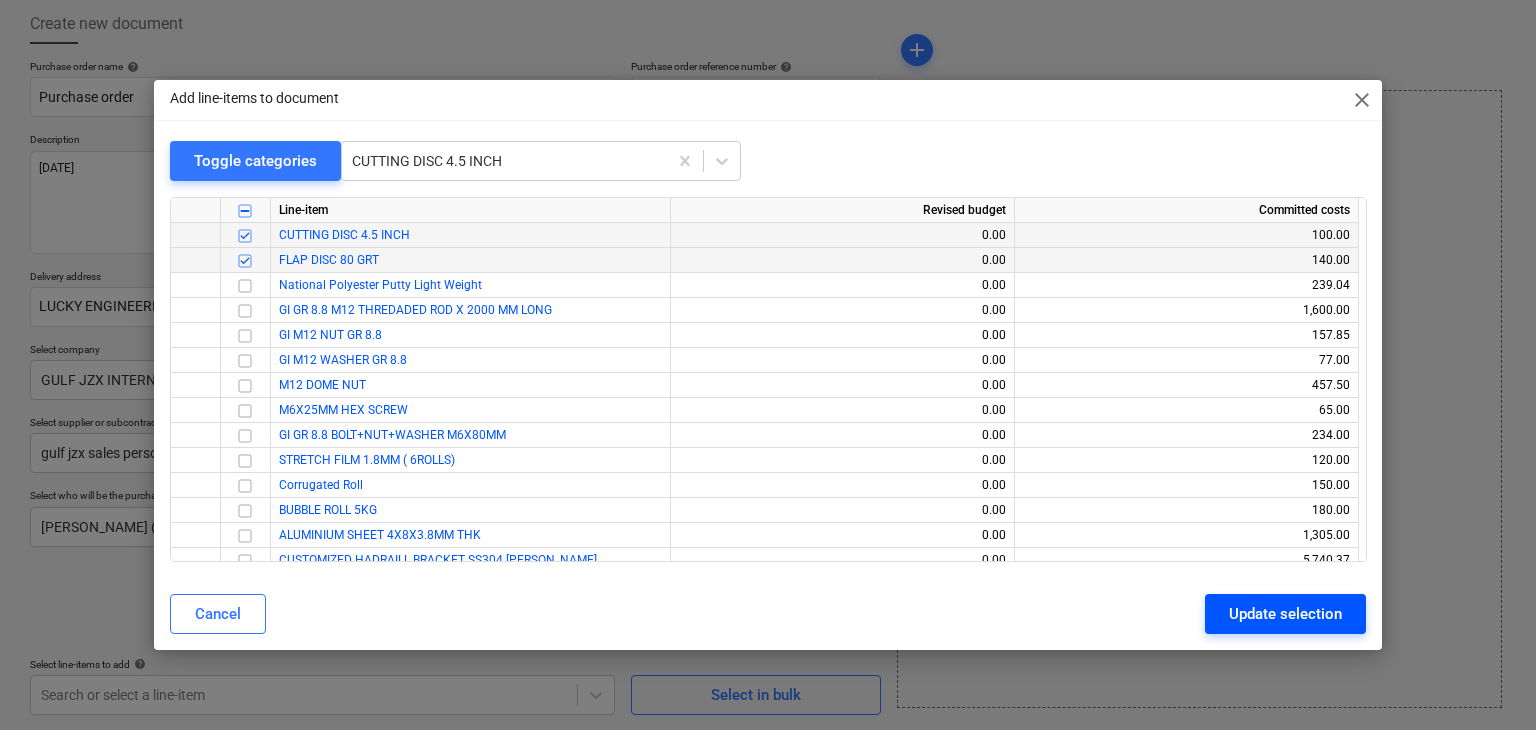 click on "Update selection" at bounding box center (1285, 614) 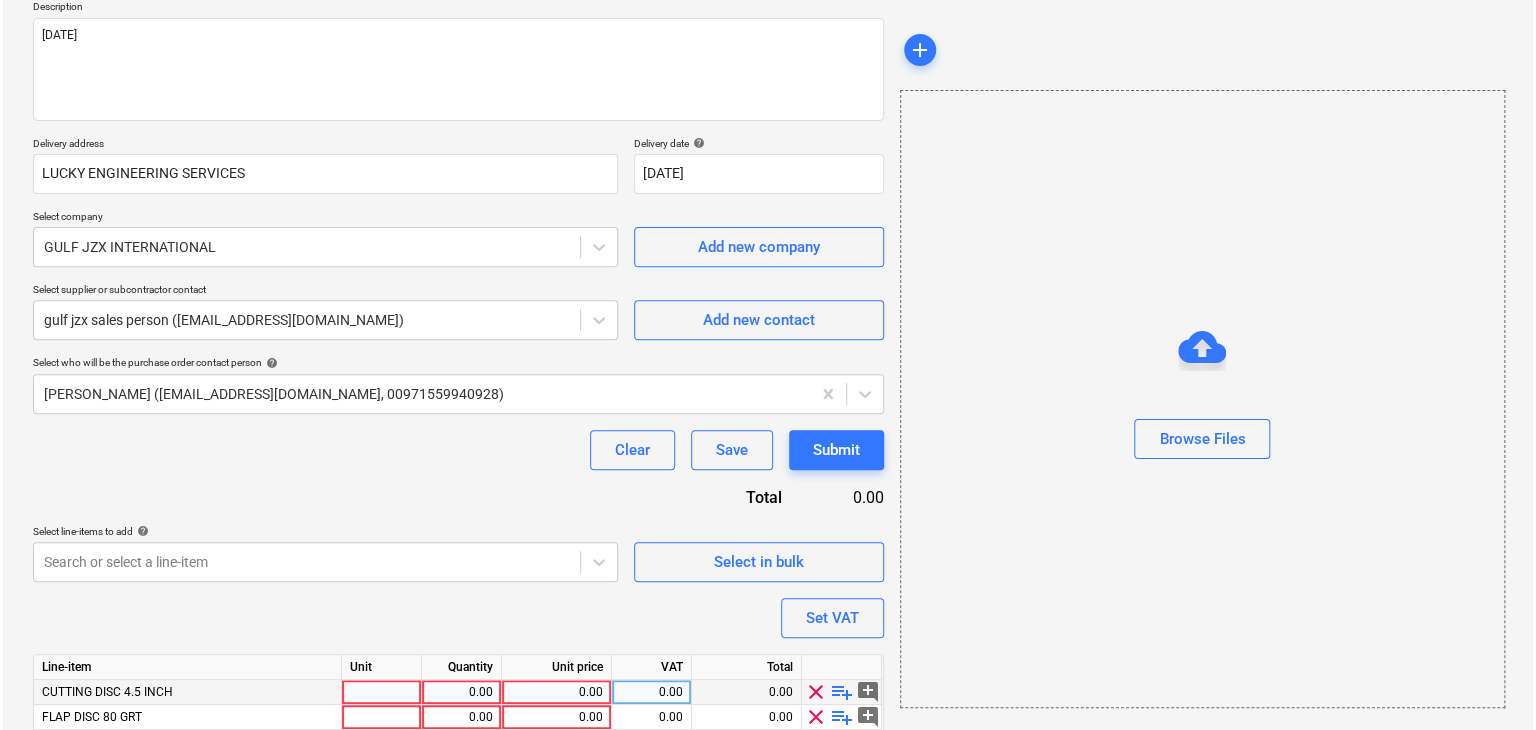 scroll, scrollTop: 317, scrollLeft: 0, axis: vertical 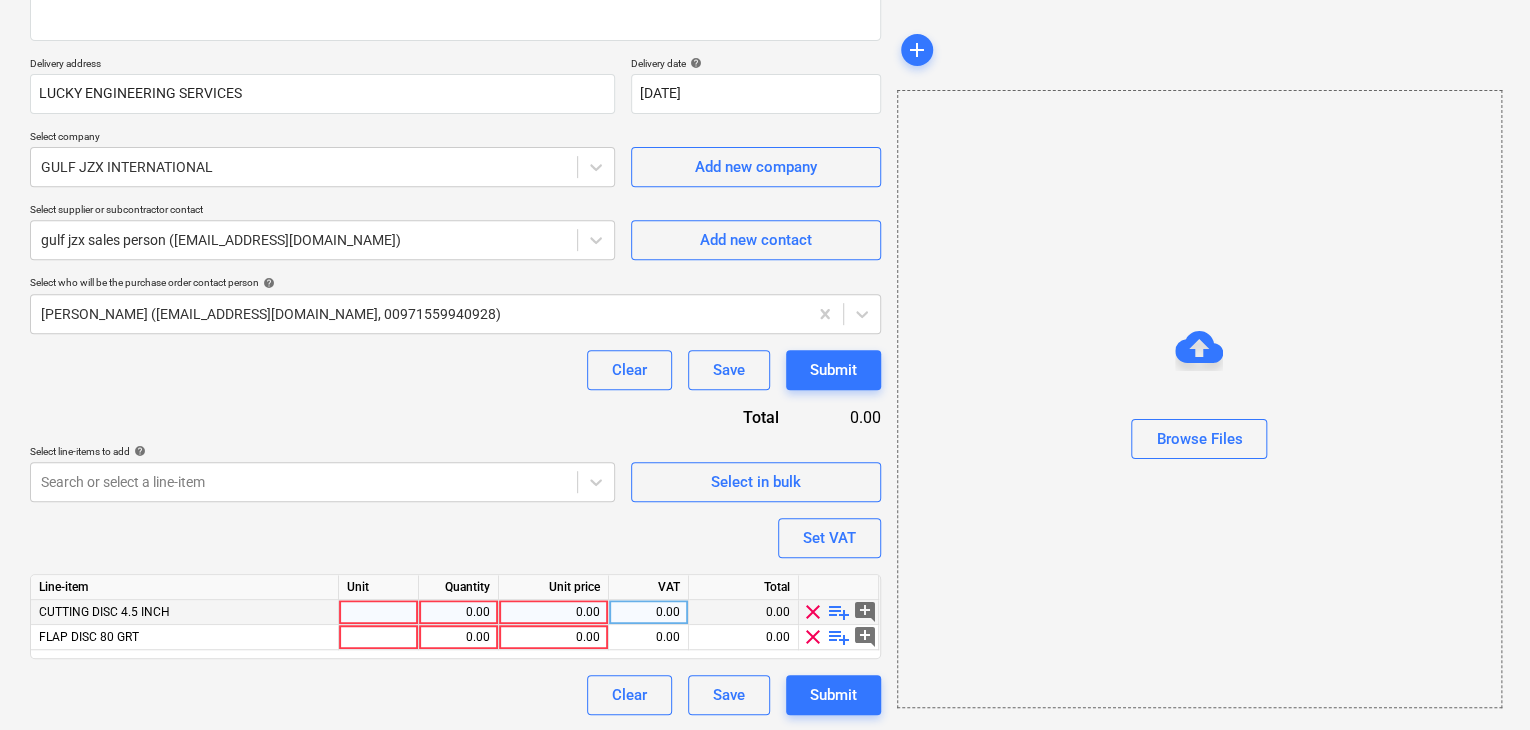click at bounding box center [379, 612] 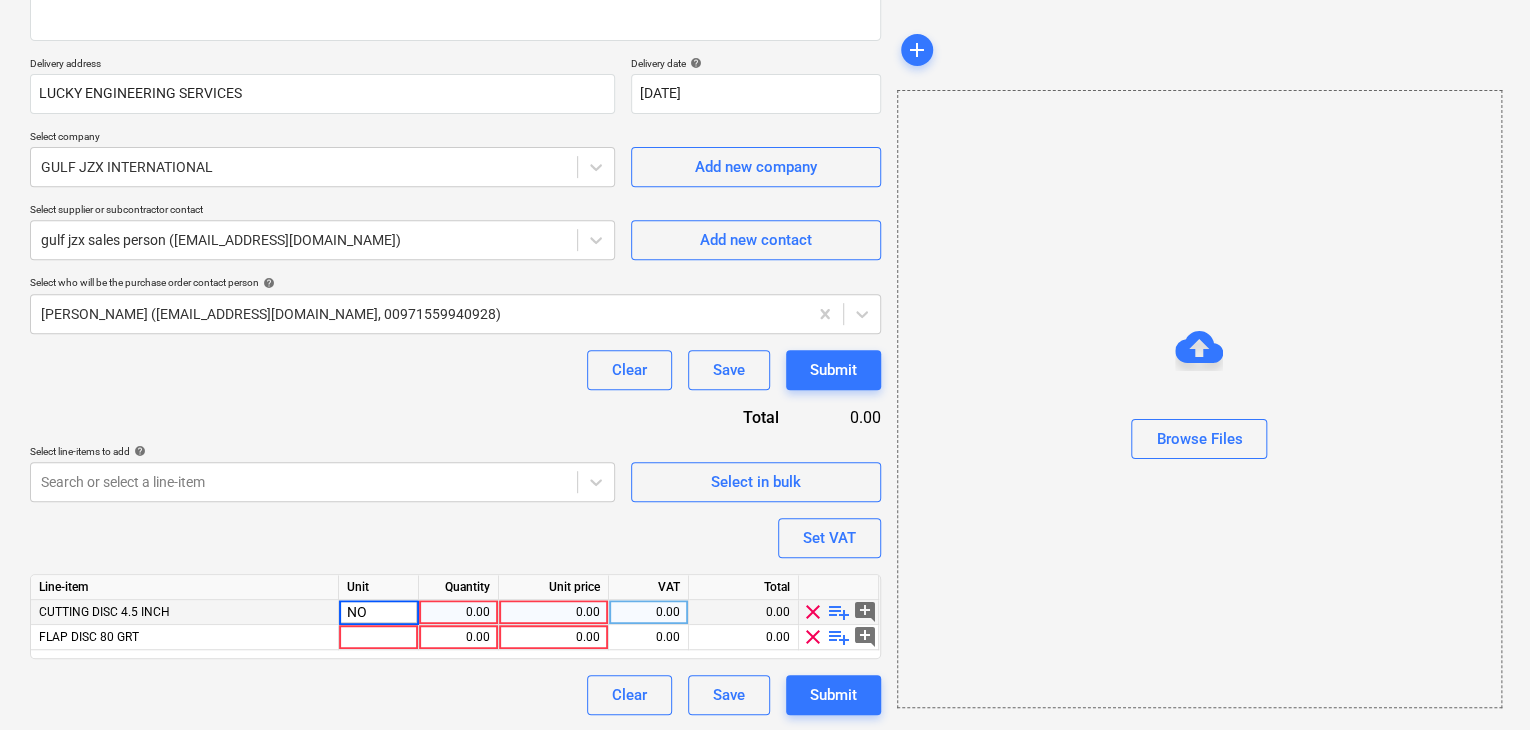 type on "NOS" 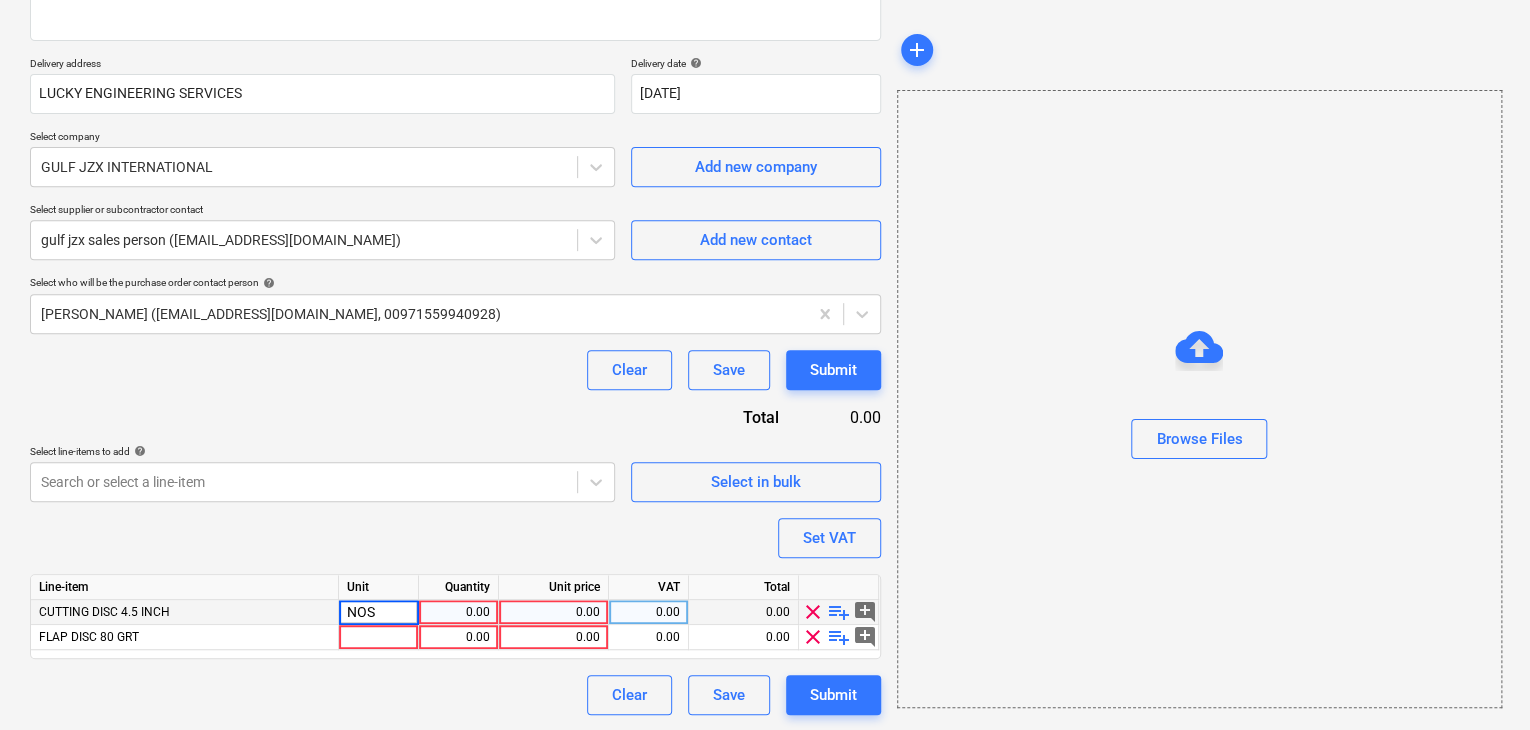 type on "x" 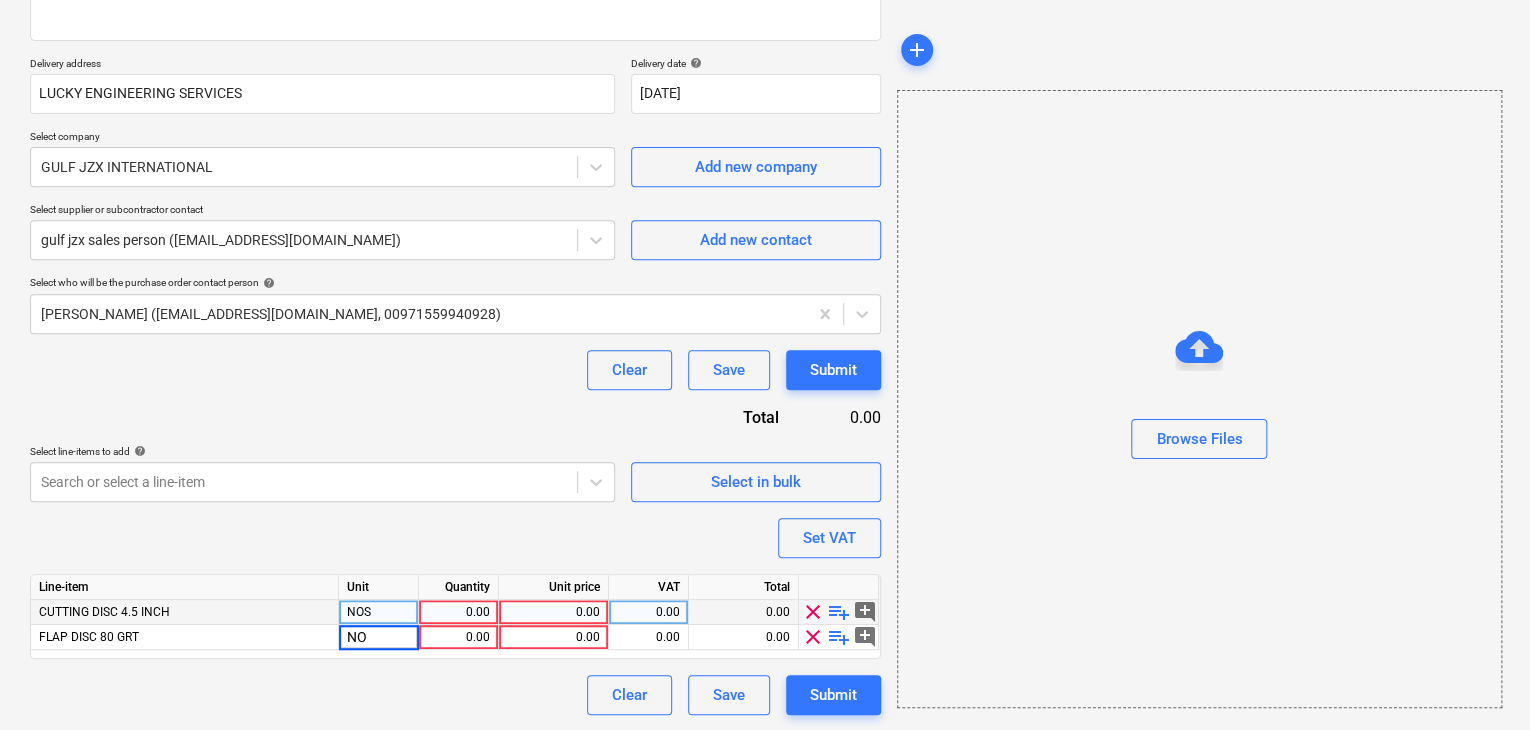 type on "NOS" 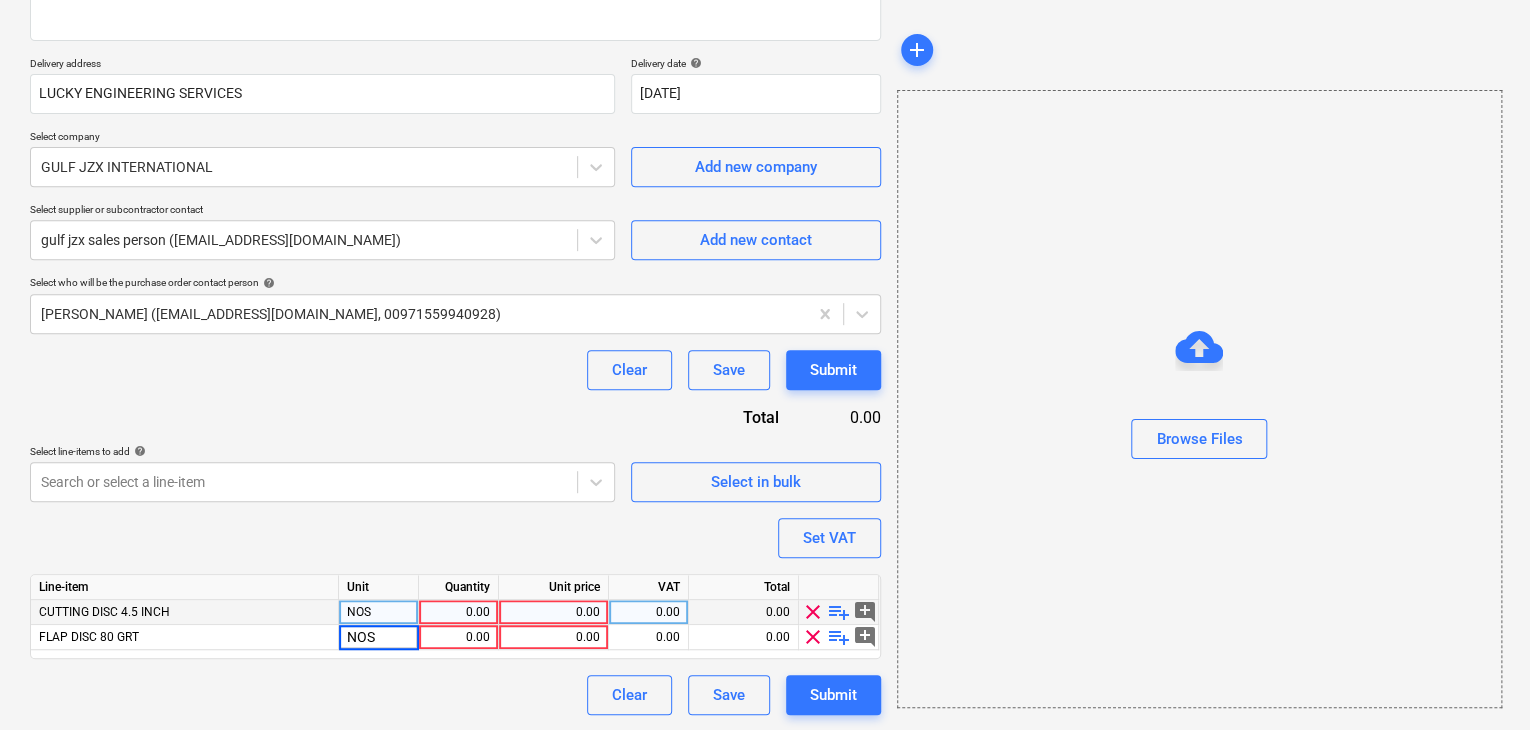 type on "x" 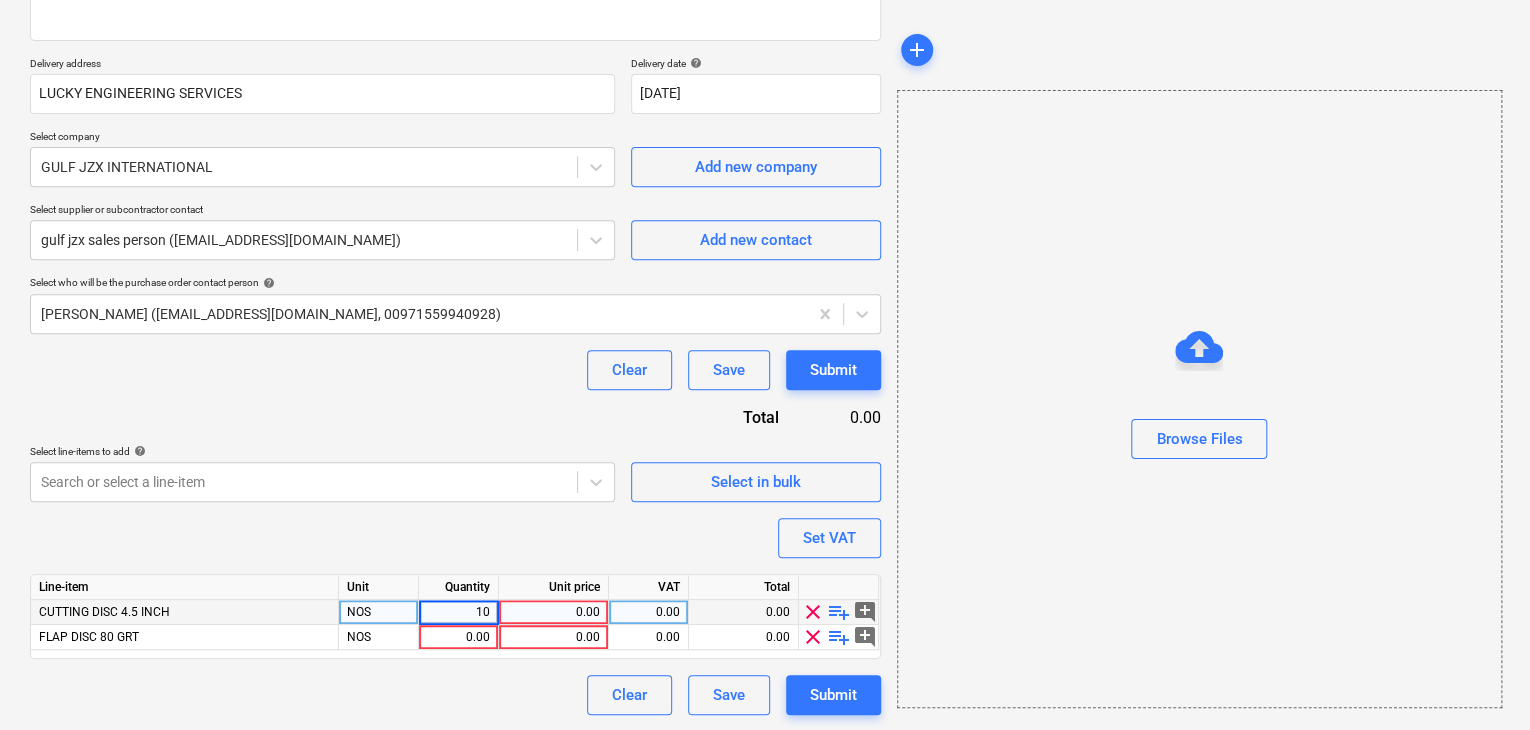 type on "100" 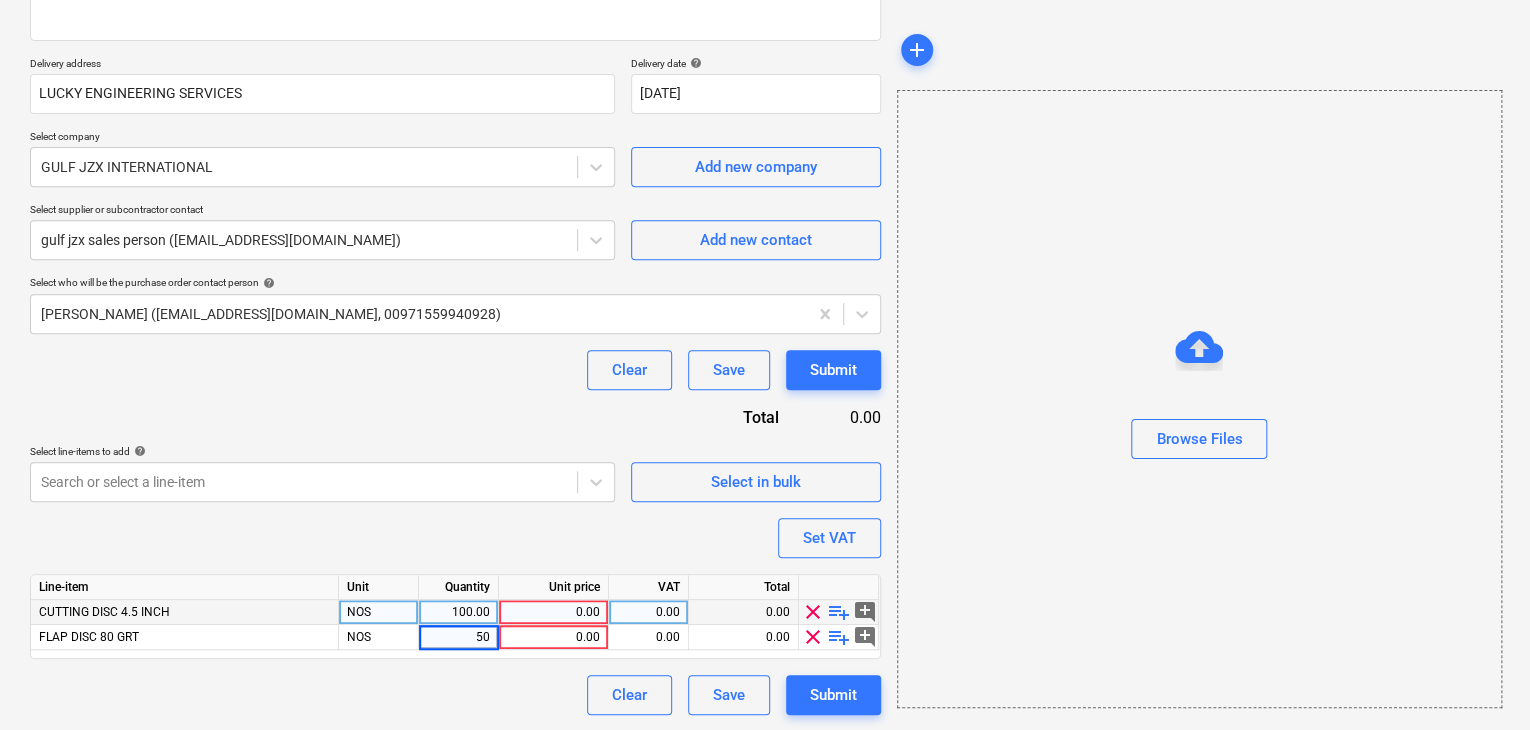 type on "x" 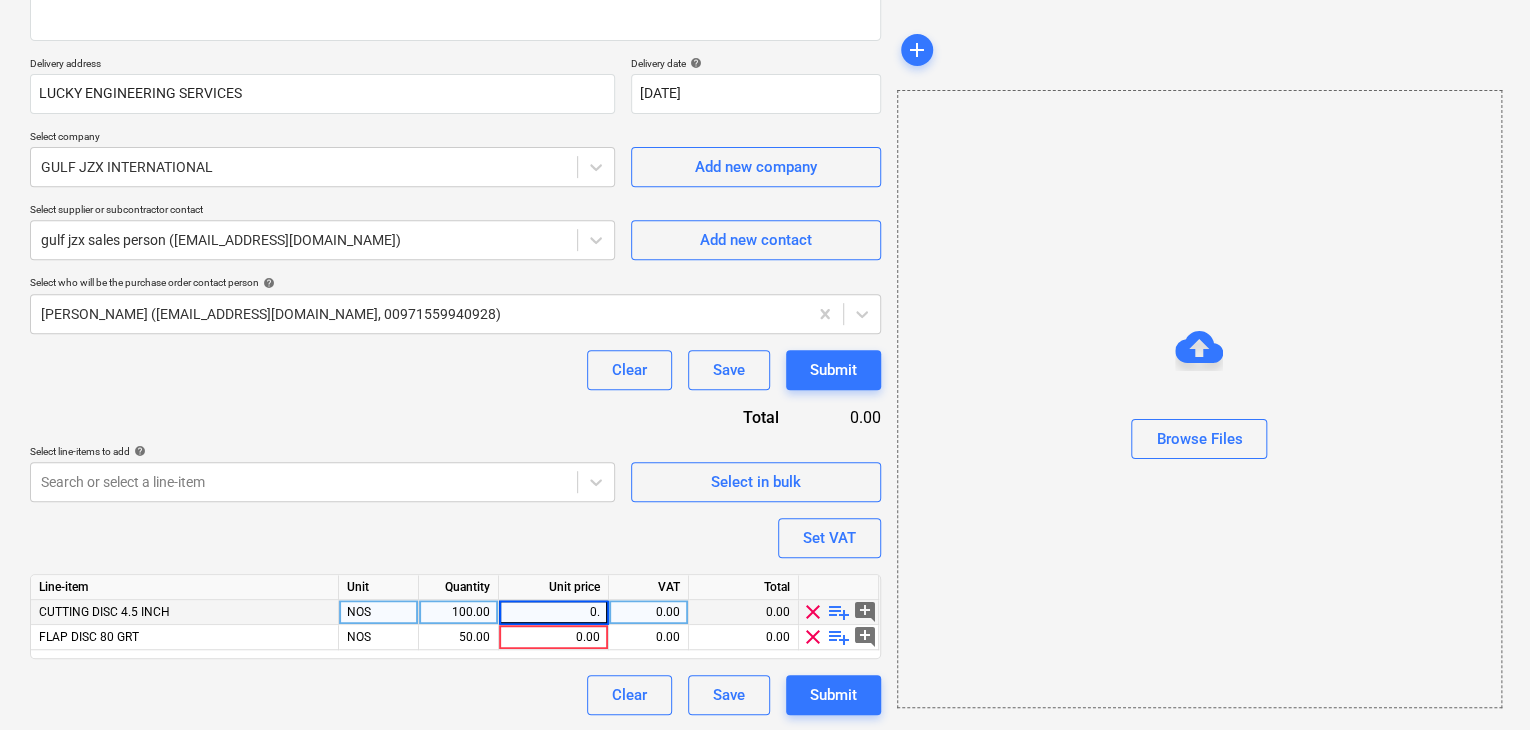 type on "0.5" 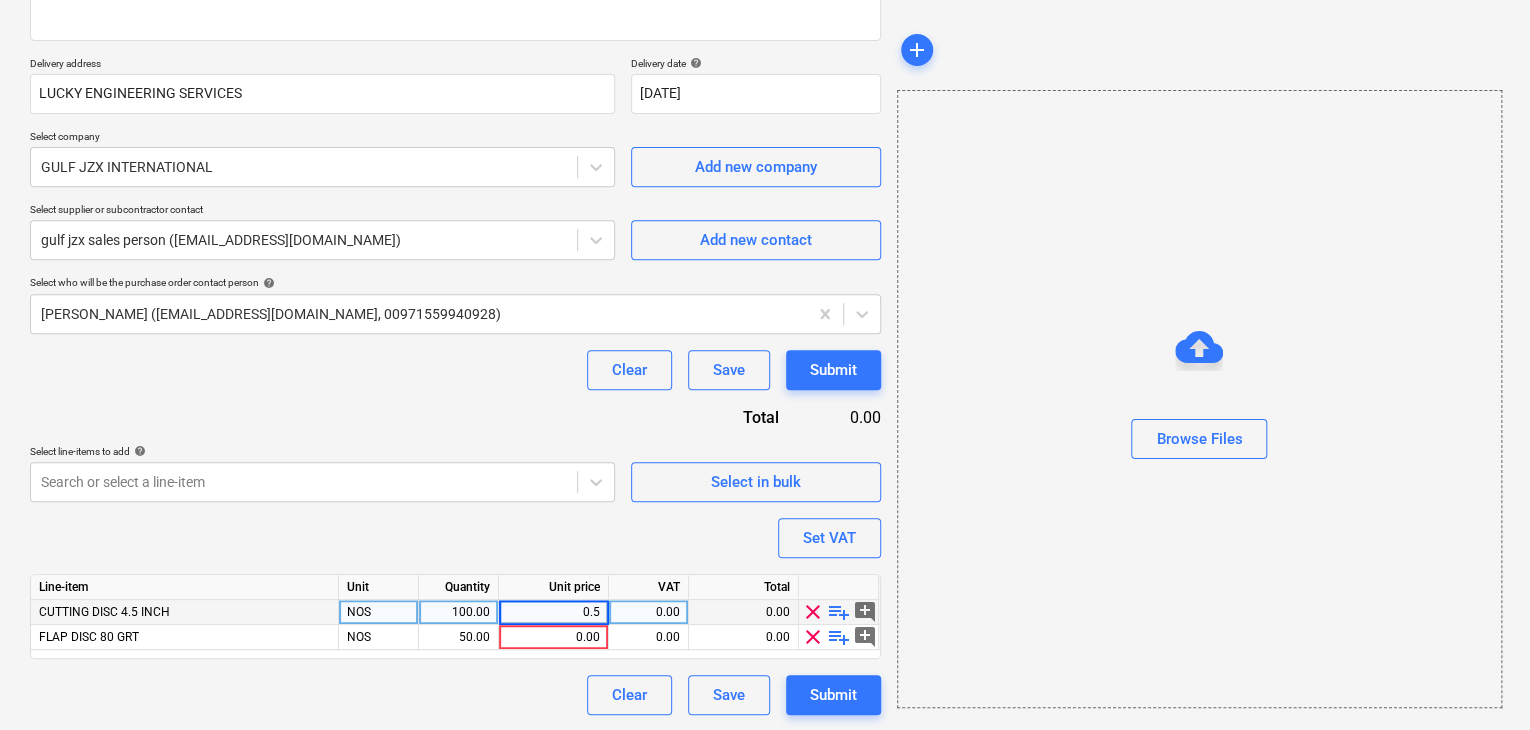 type on "x" 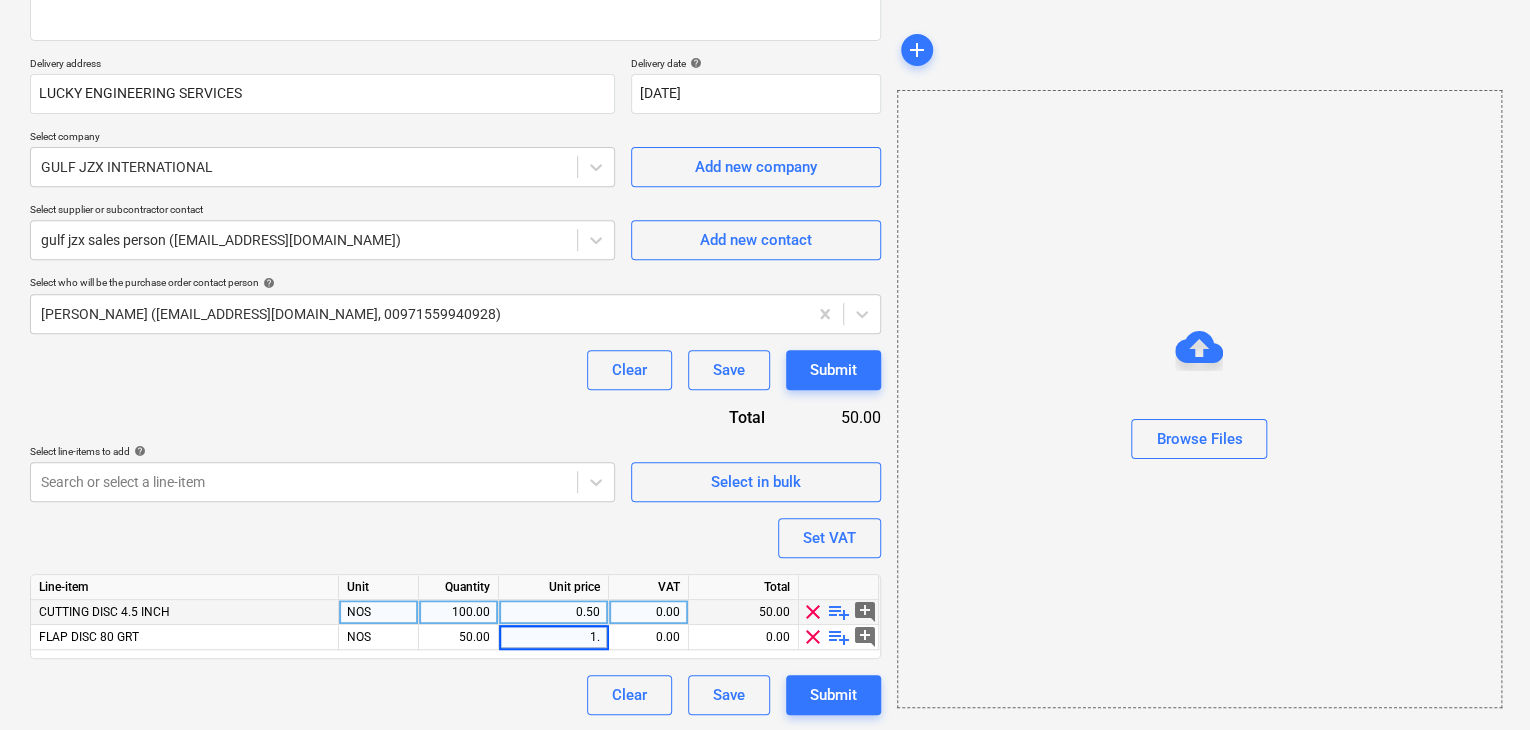 type on "1.4" 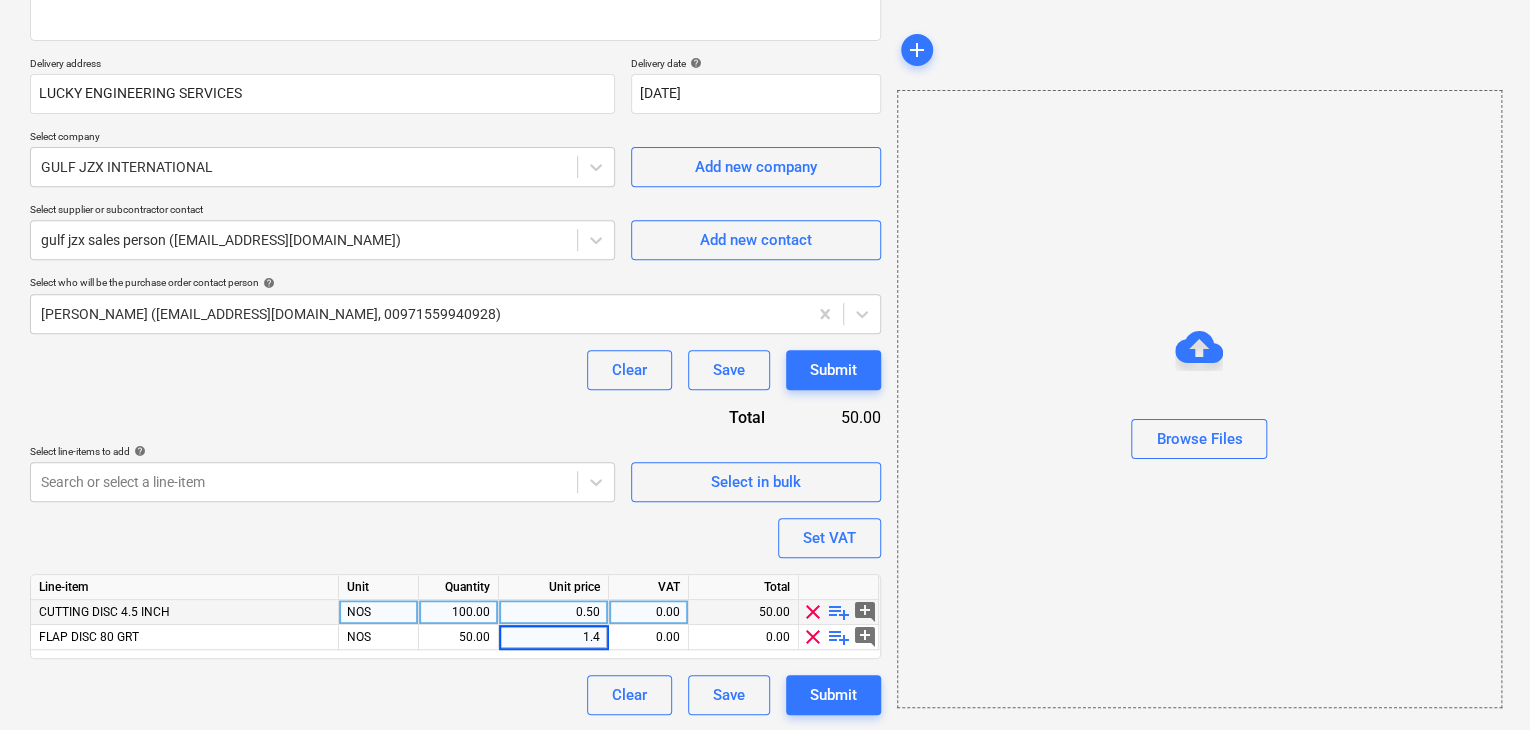 type on "x" 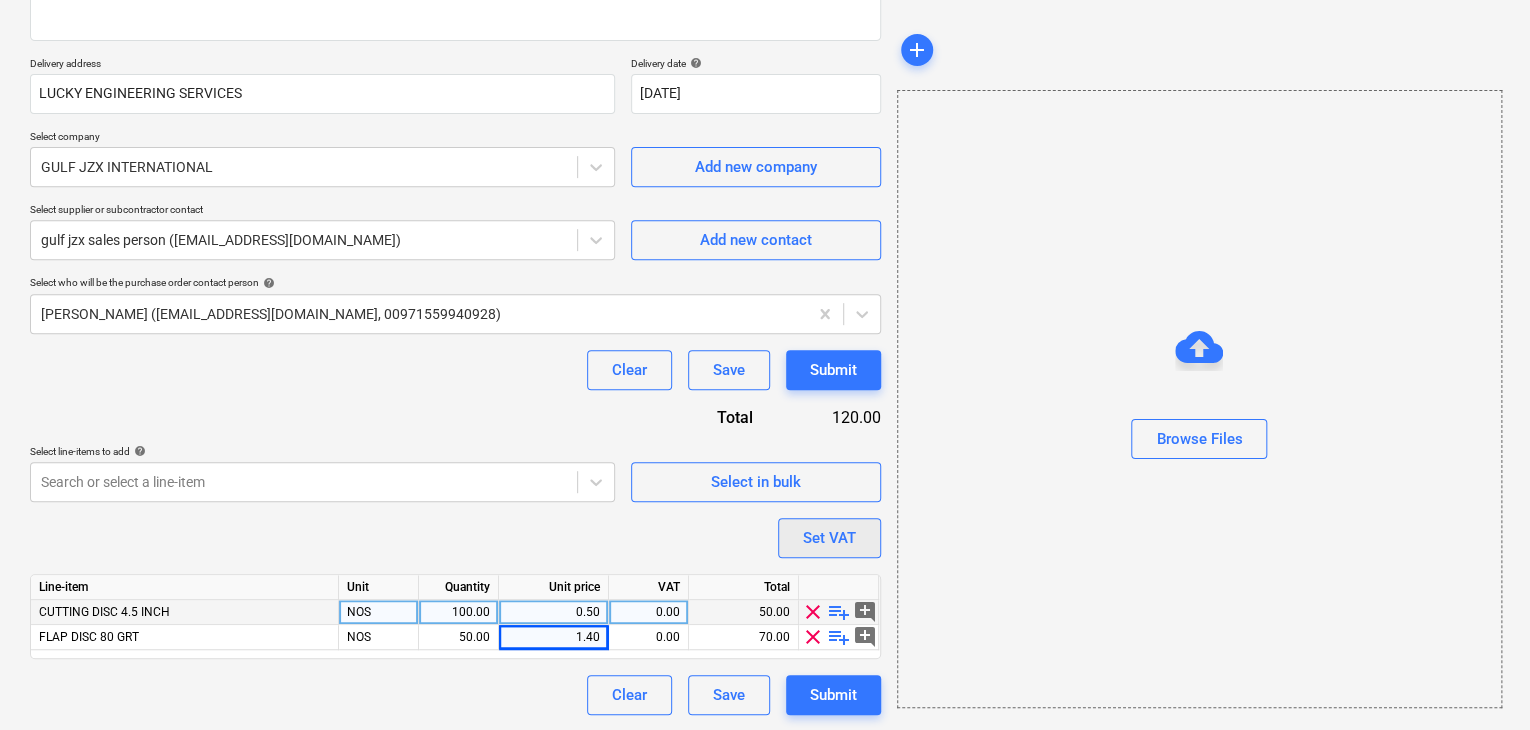 click on "Set VAT" at bounding box center (829, 538) 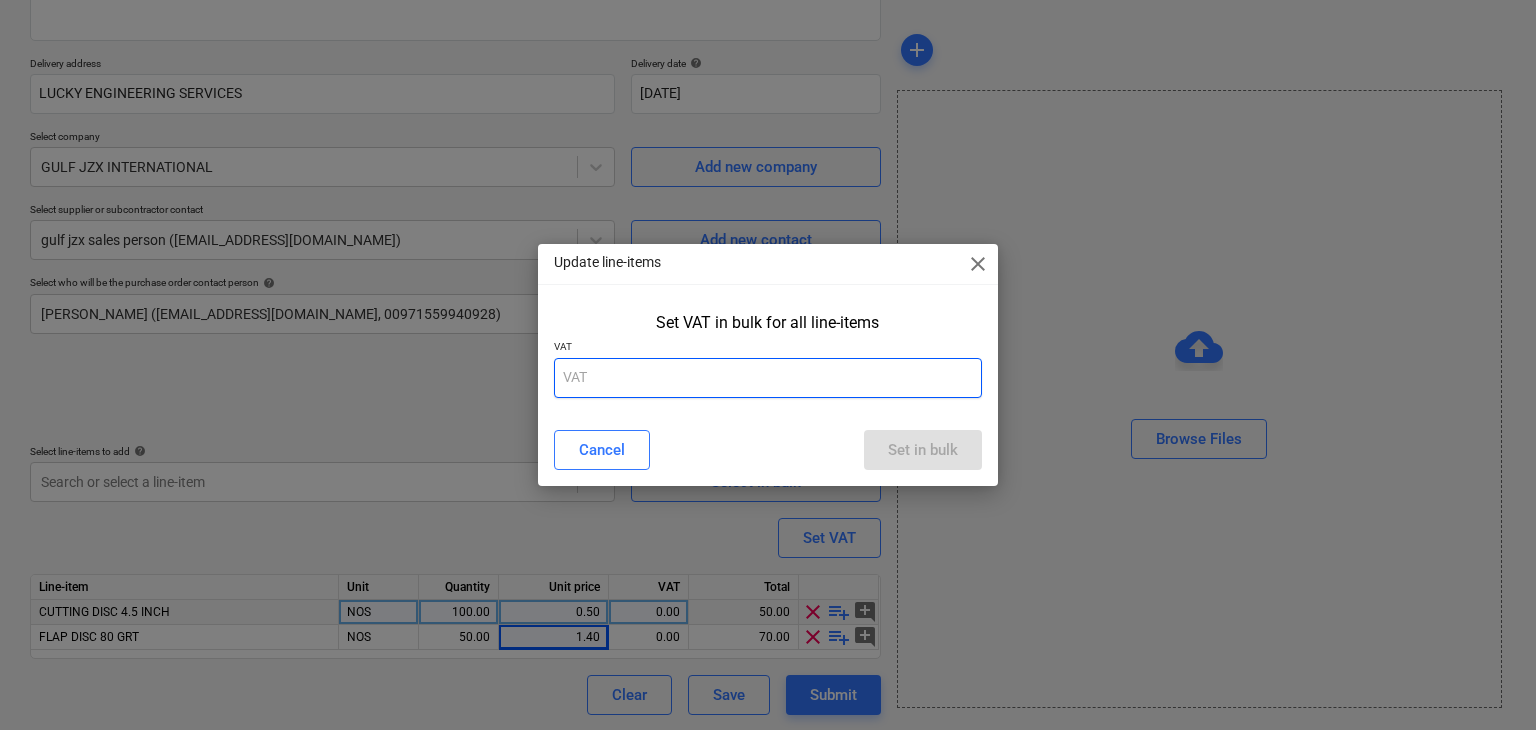 click at bounding box center [768, 378] 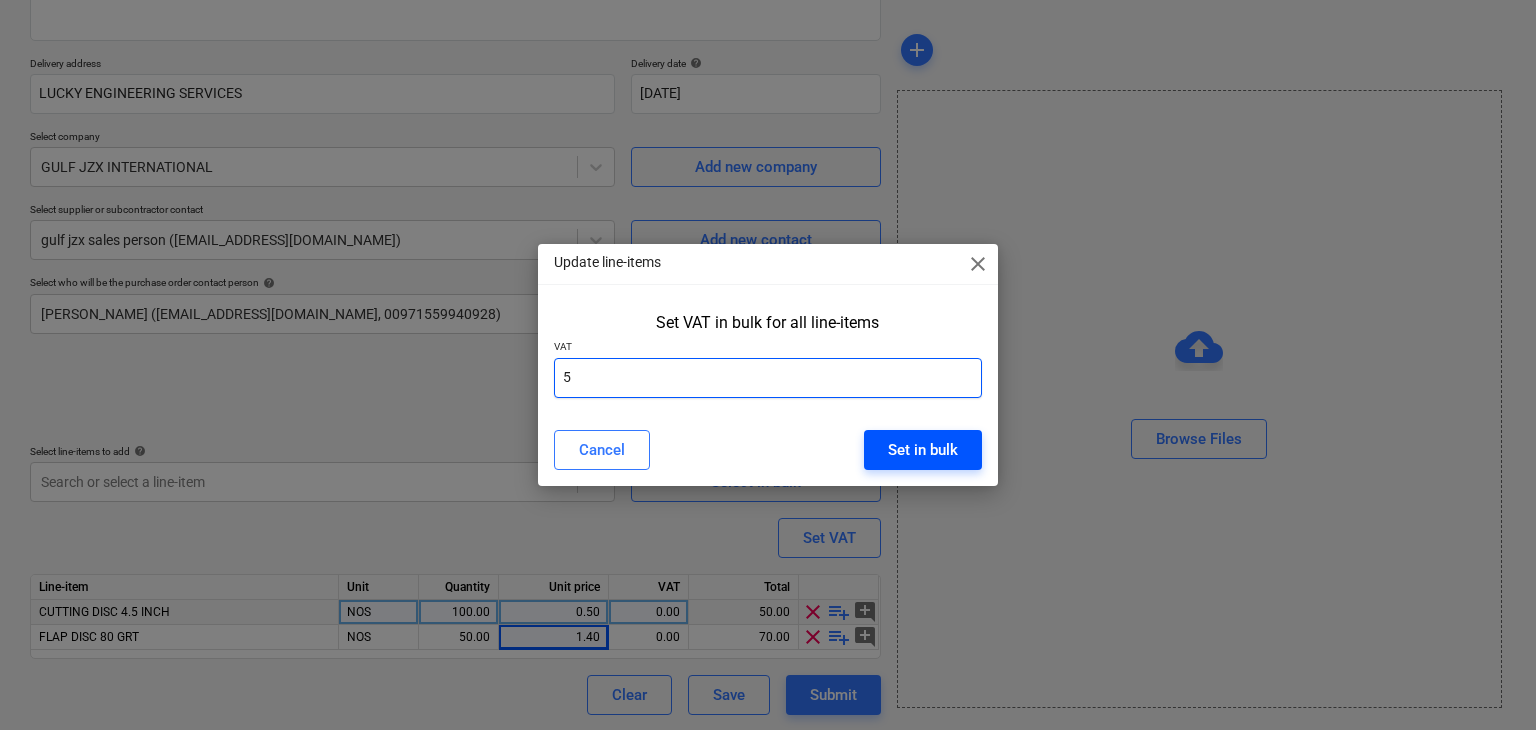 type on "5" 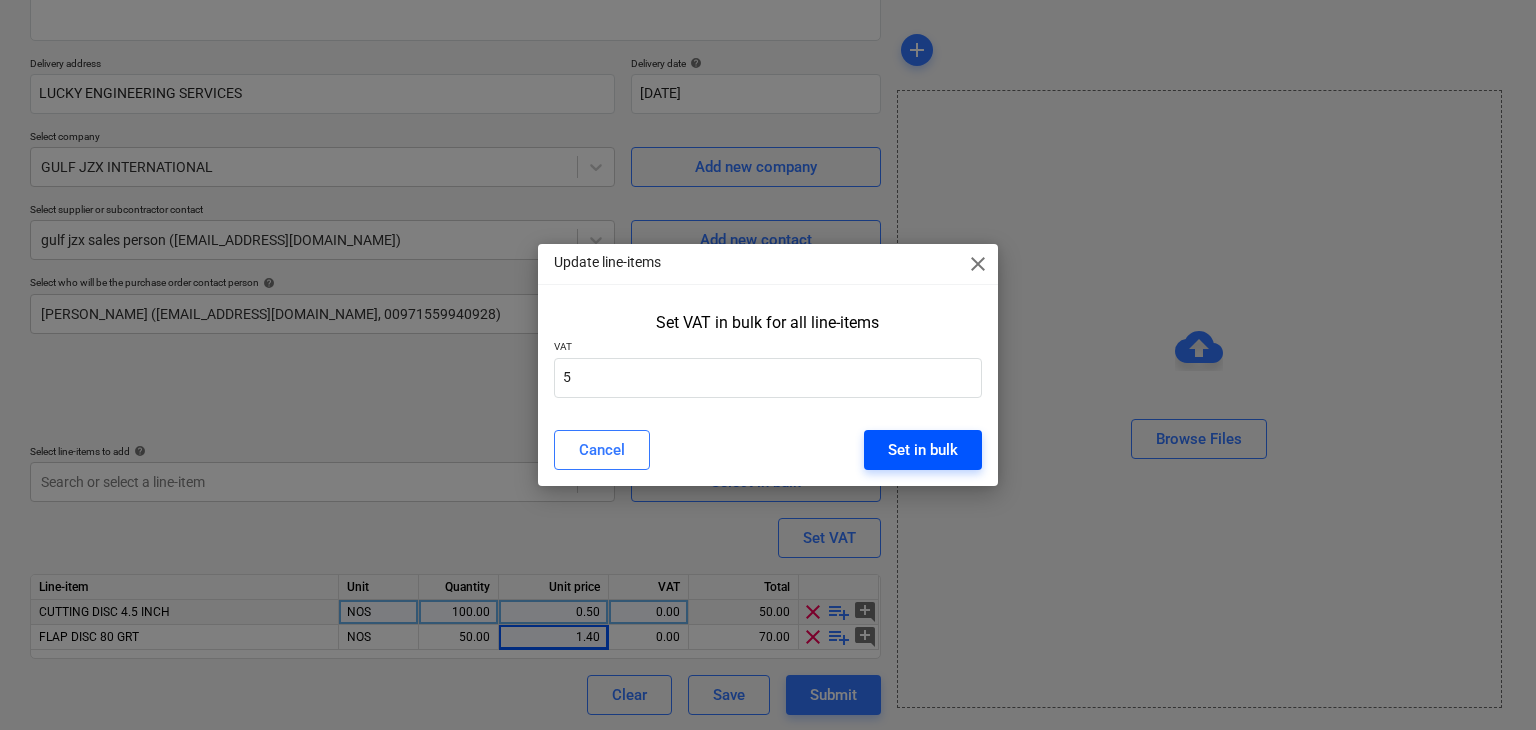 click on "Set in bulk" at bounding box center [923, 450] 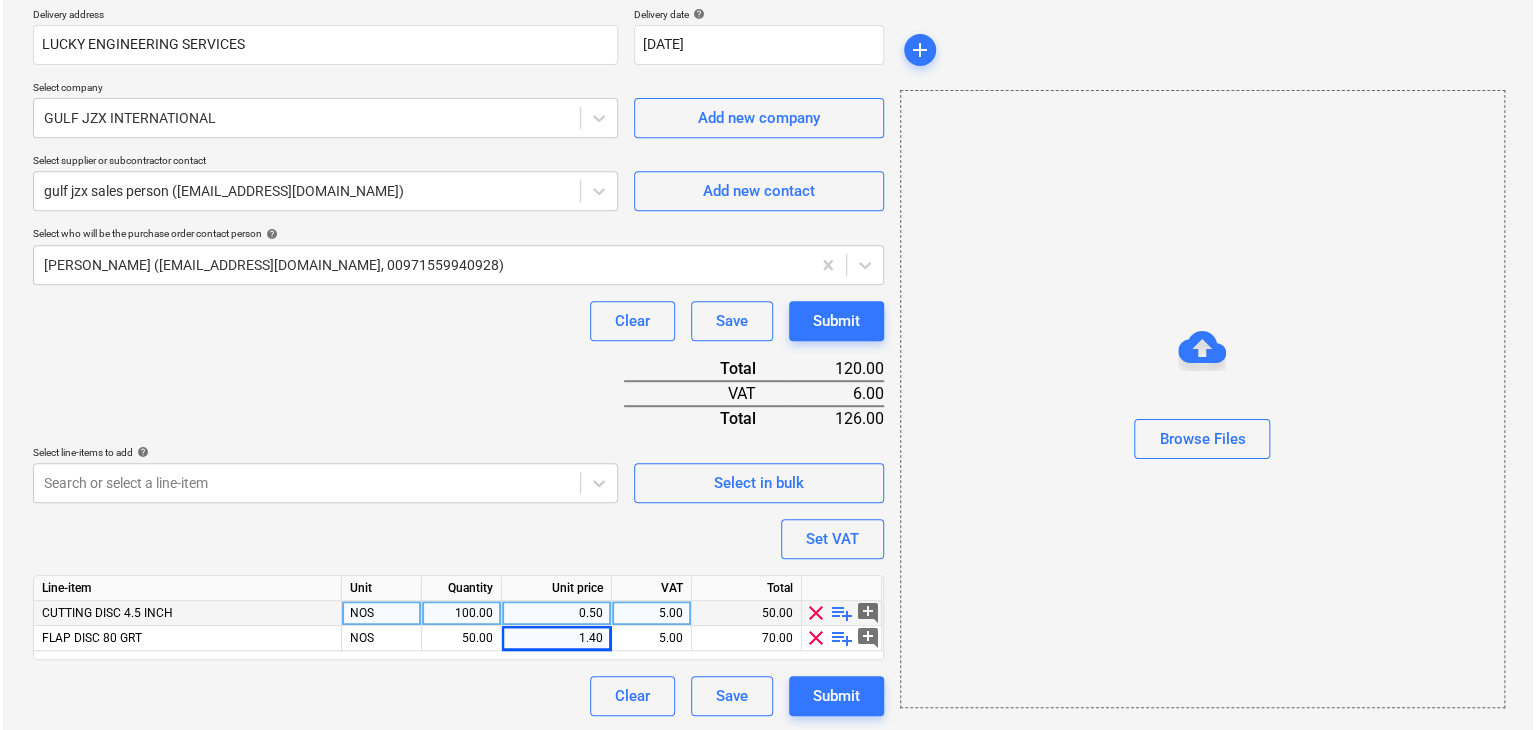 scroll, scrollTop: 367, scrollLeft: 0, axis: vertical 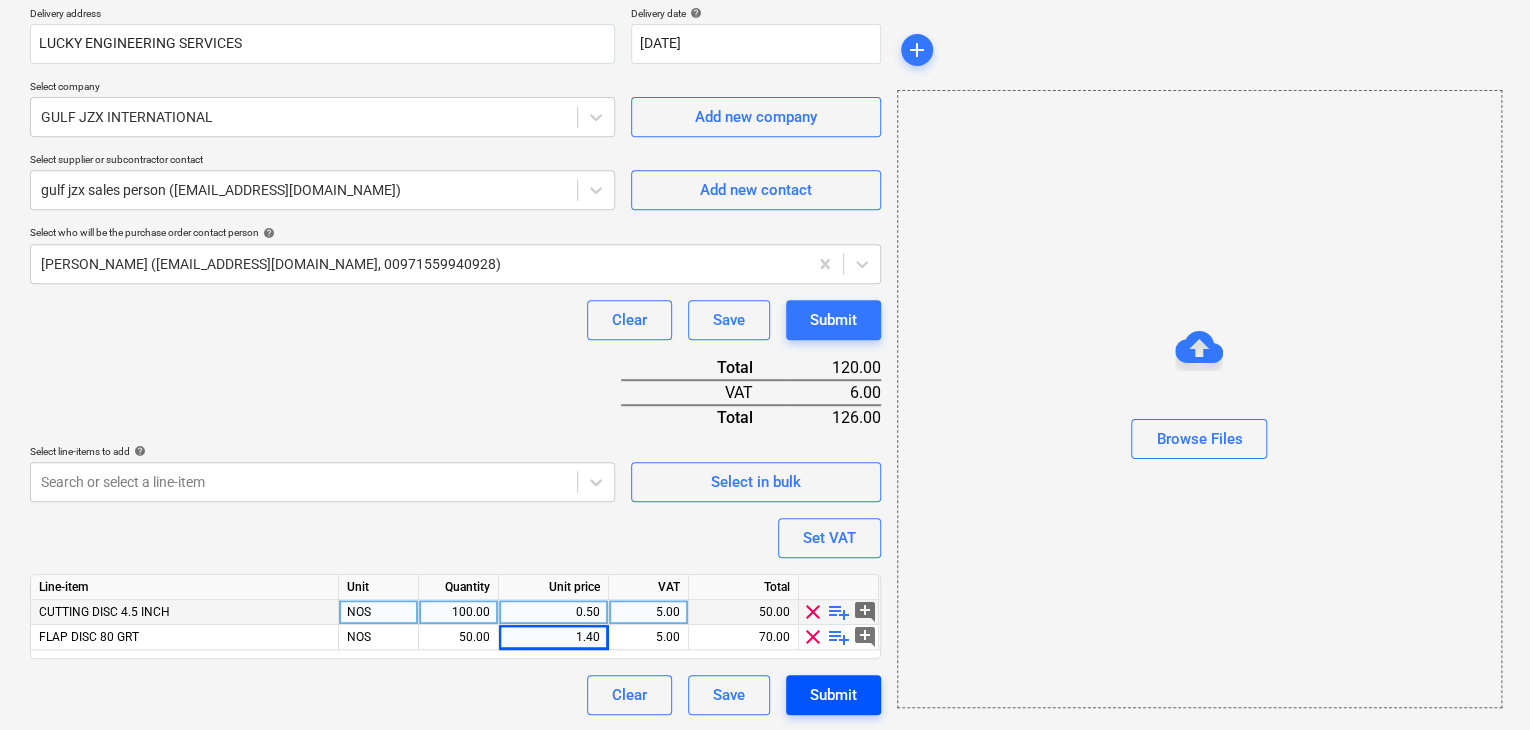 click on "Submit" at bounding box center [833, 695] 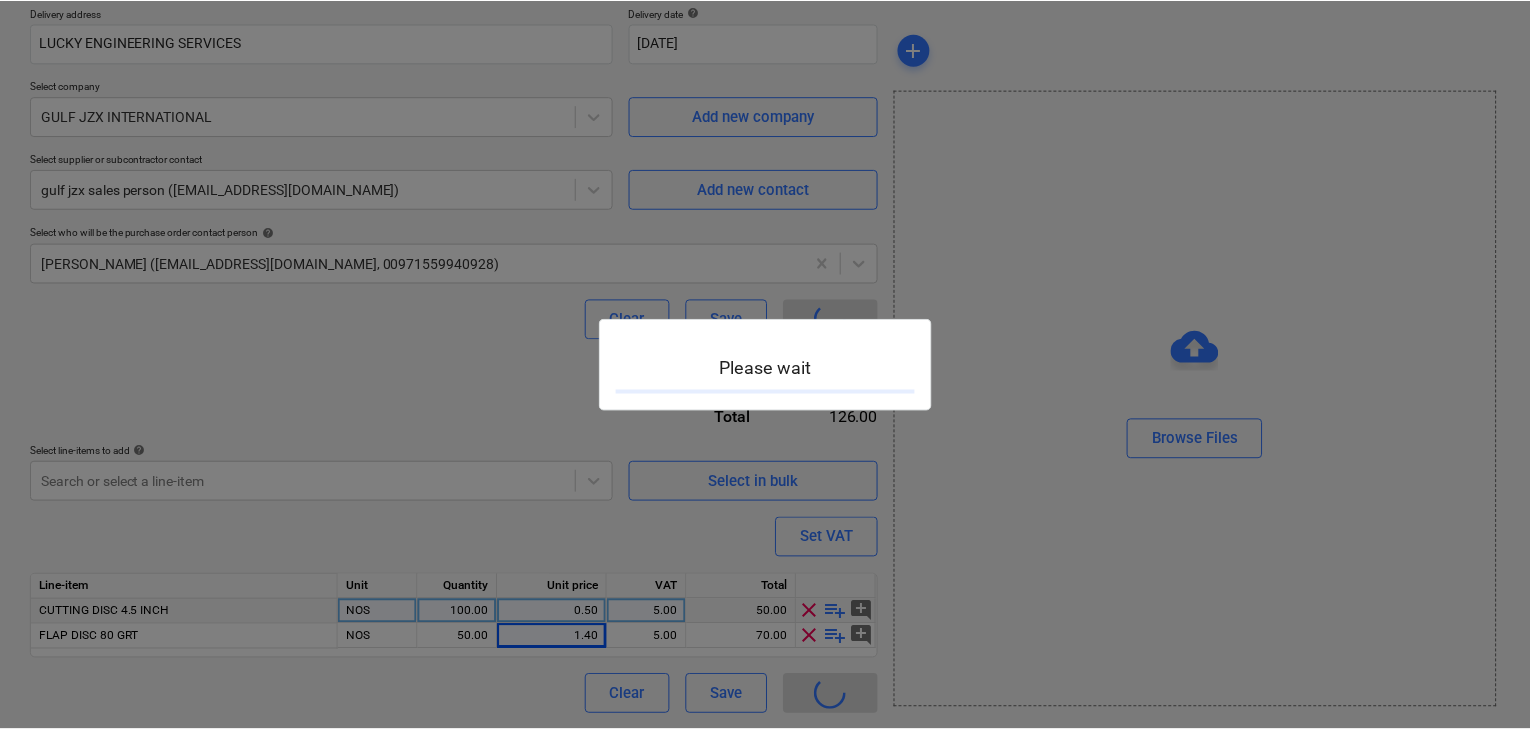 scroll, scrollTop: 0, scrollLeft: 0, axis: both 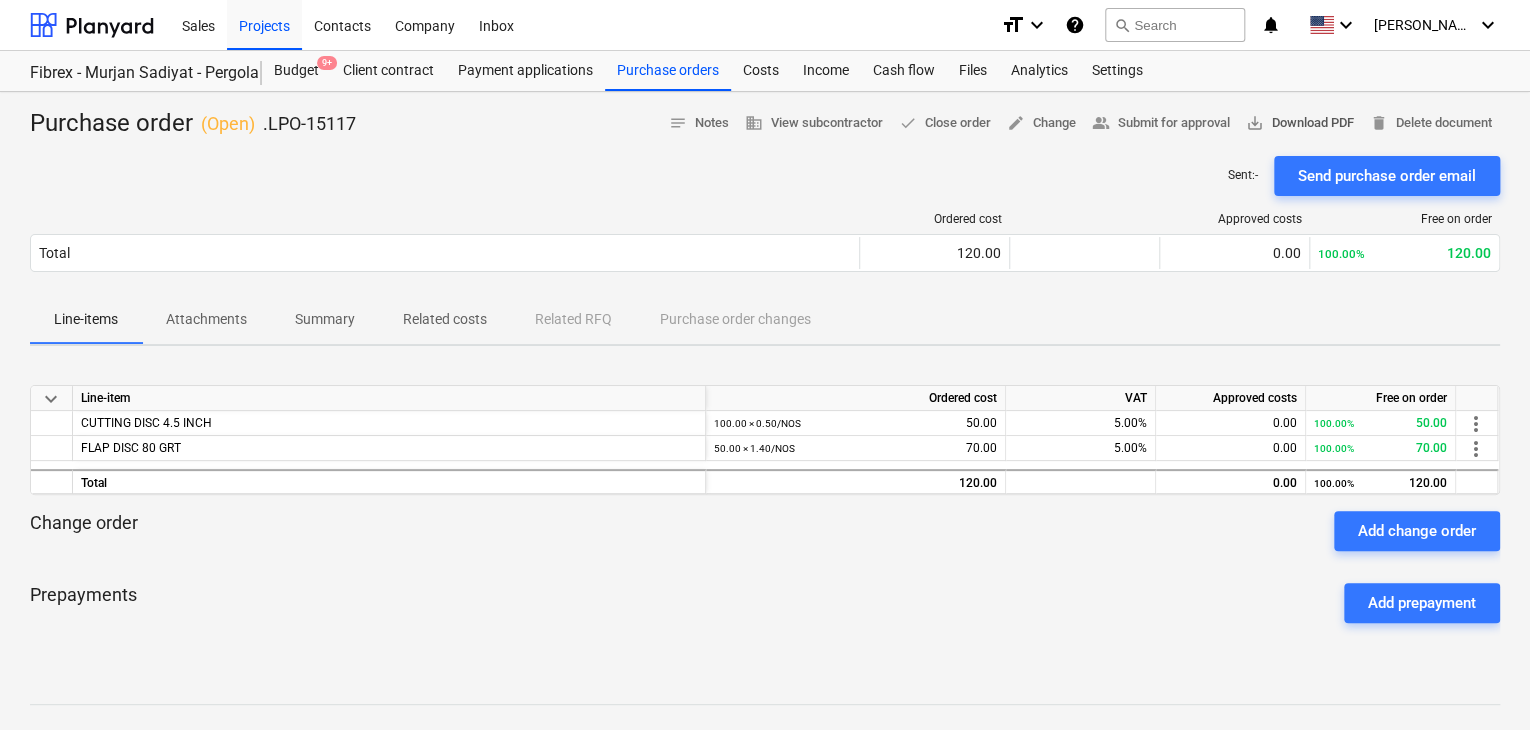 click on "save_alt Download PDF" at bounding box center [1300, 123] 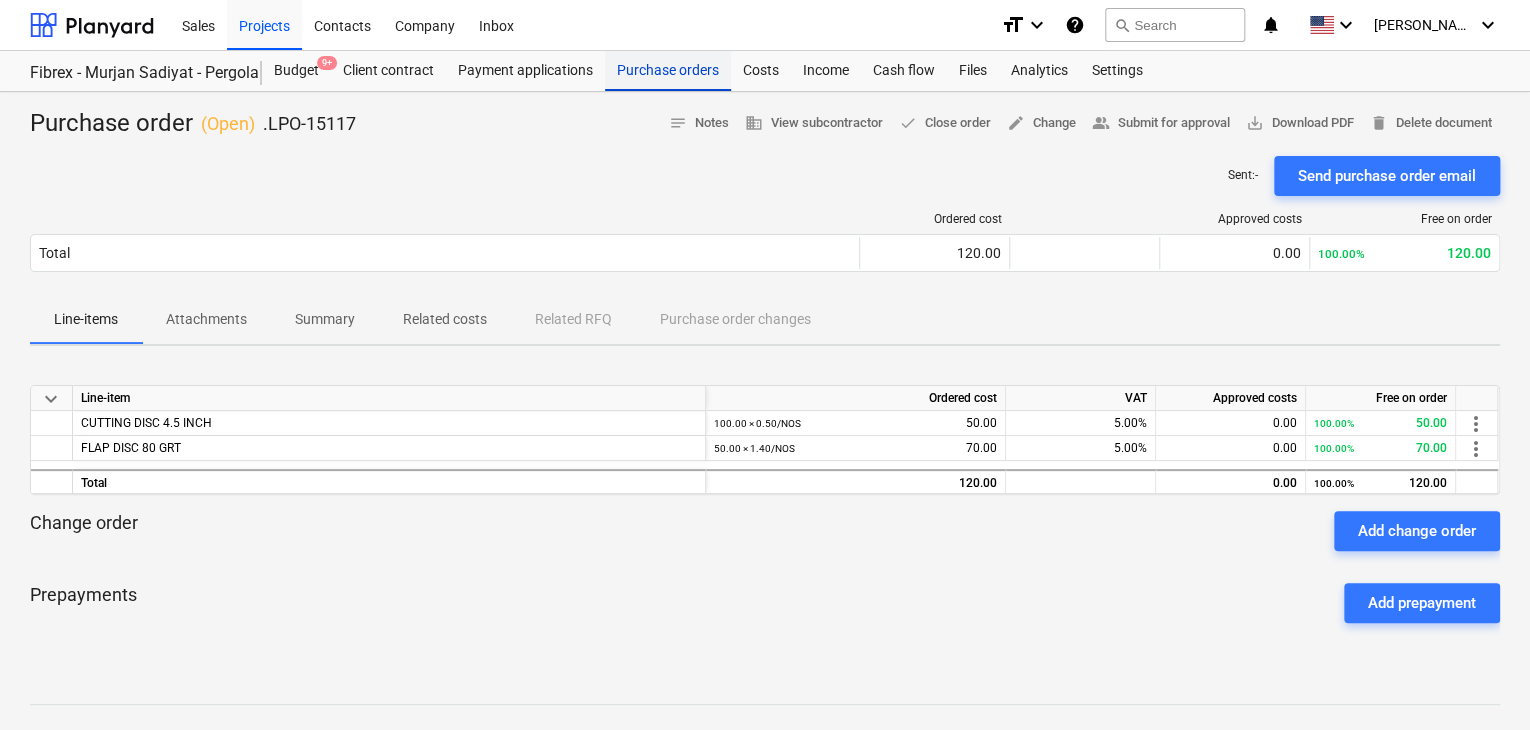click on "Purchase orders" at bounding box center (668, 71) 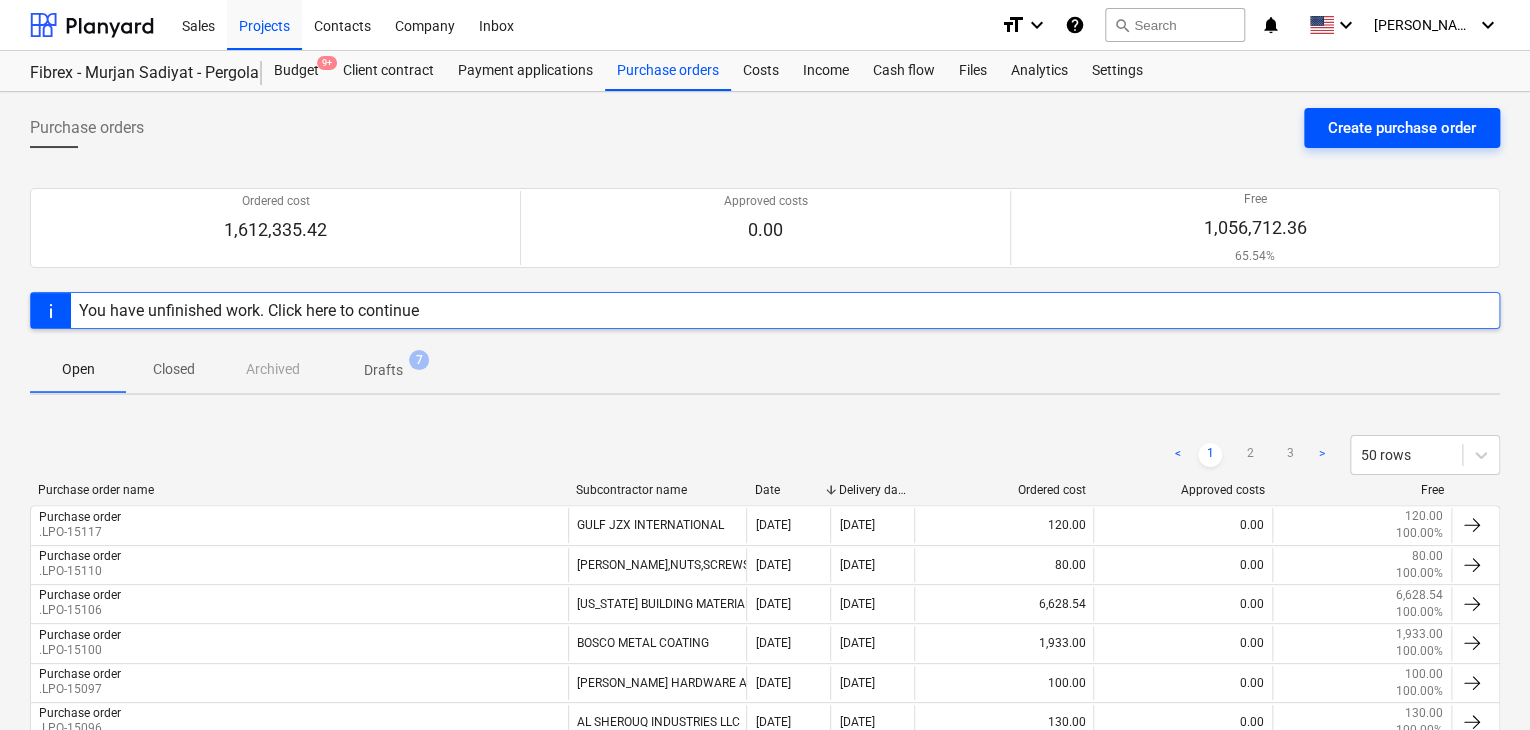 click on "Create purchase order" at bounding box center [1402, 128] 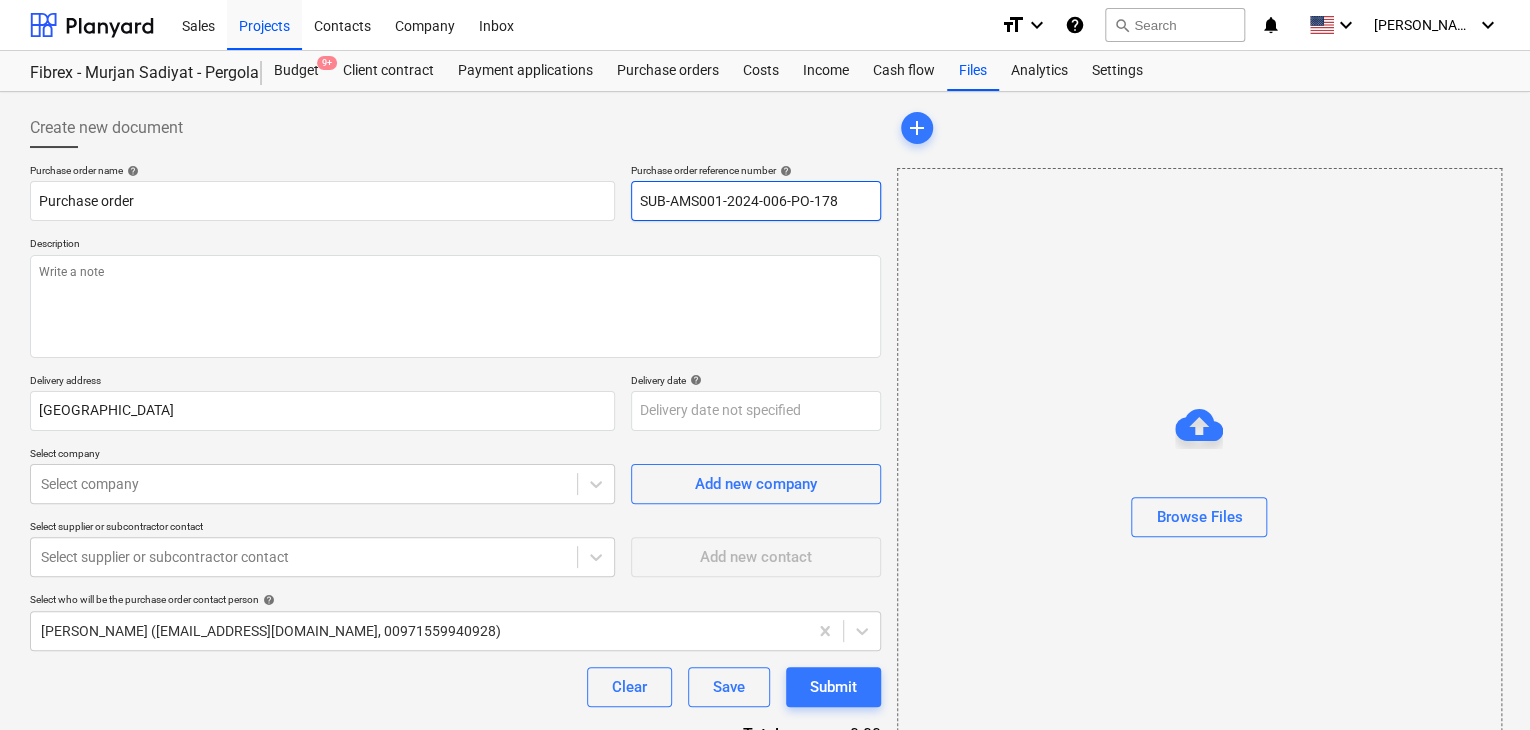 drag, startPoint x: 843, startPoint y: 205, endPoint x: 639, endPoint y: 207, distance: 204.0098 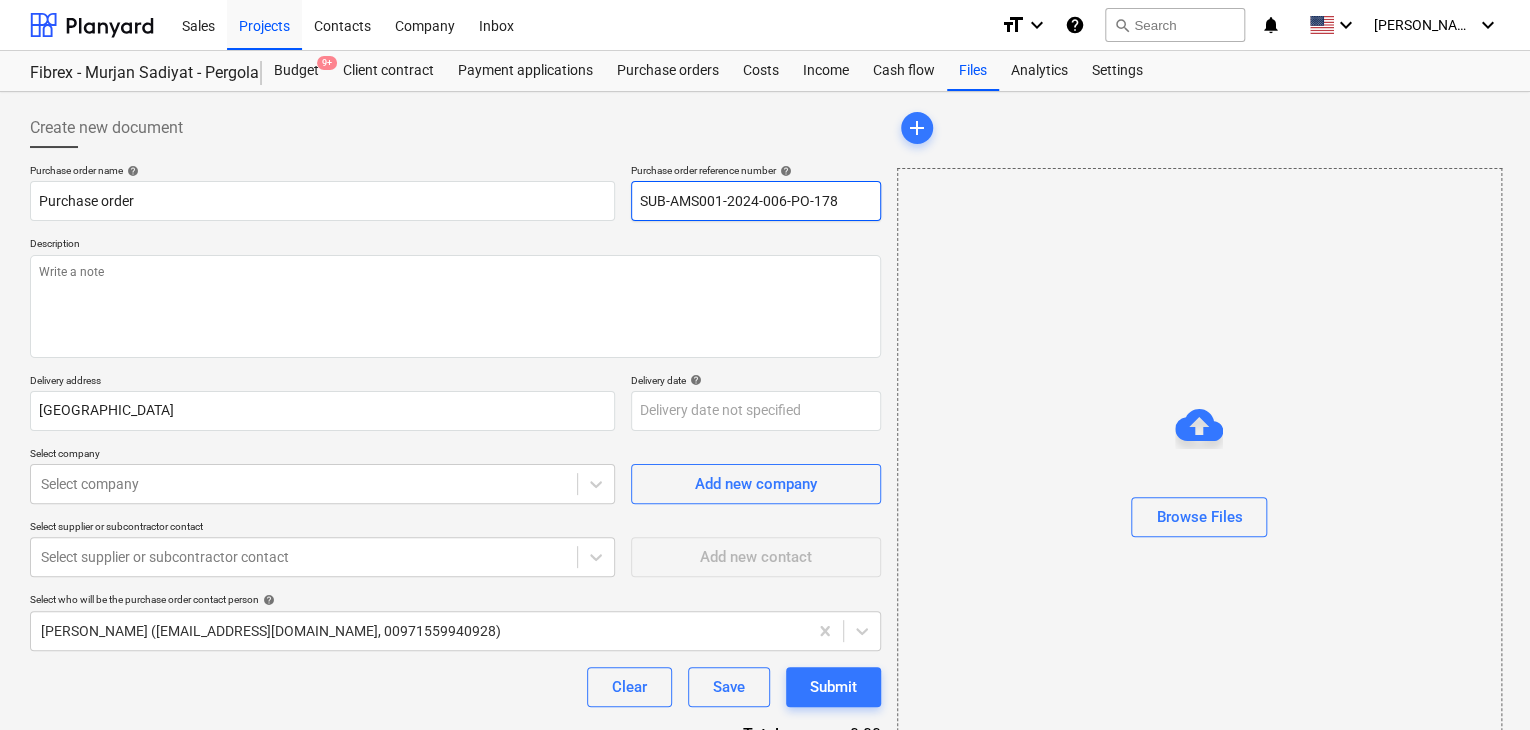 click on "SUB-AMS001-2024-006-PO-178" at bounding box center (756, 201) 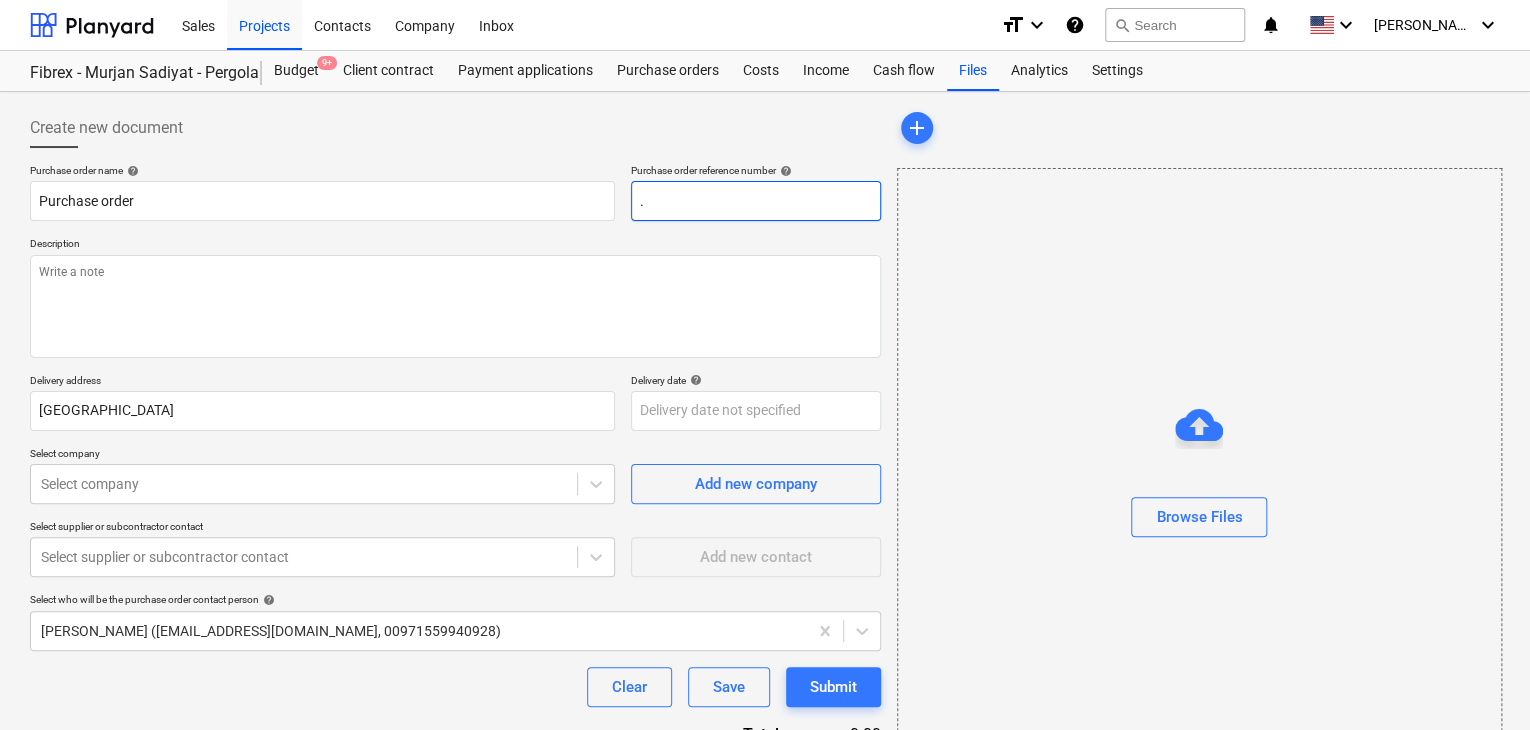 type on "x" 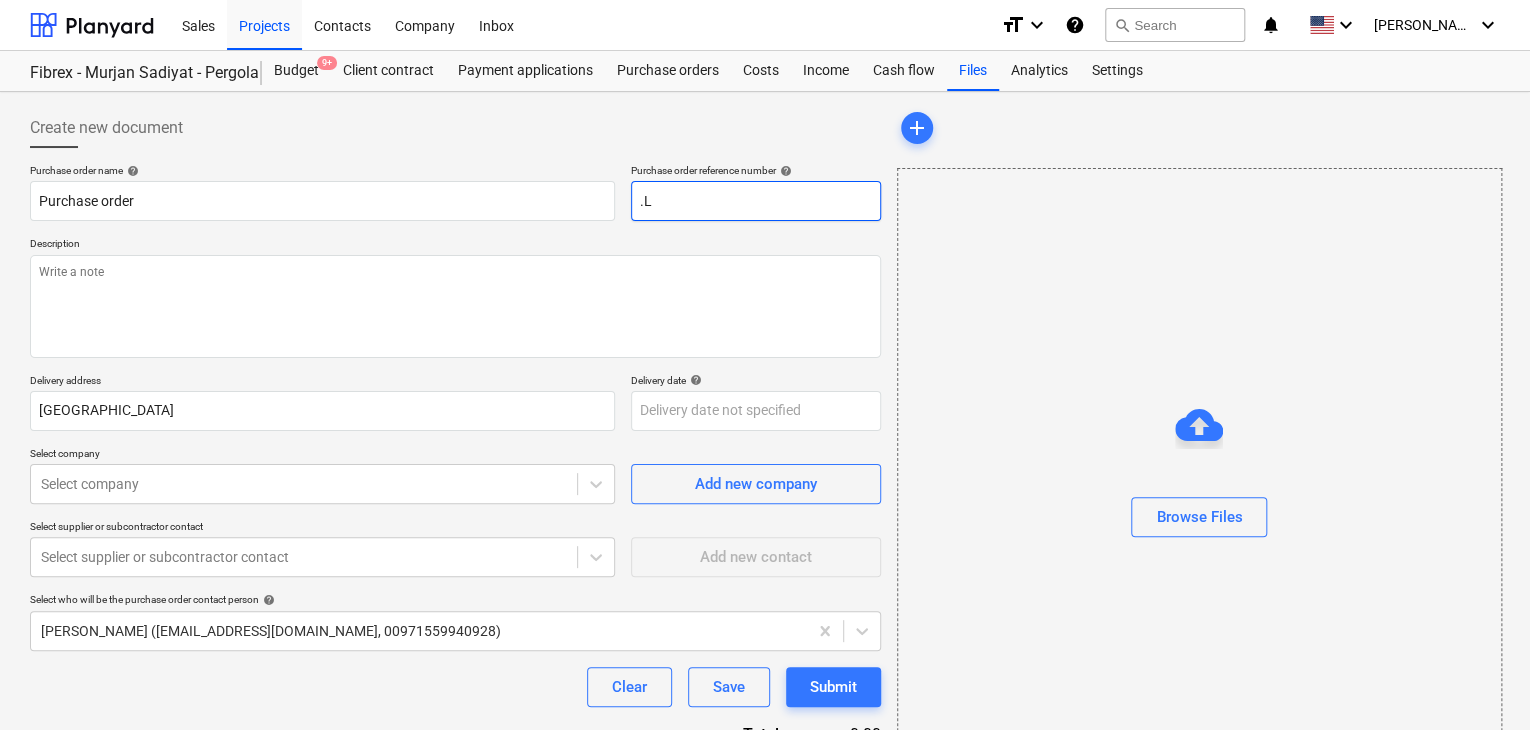 type on "x" 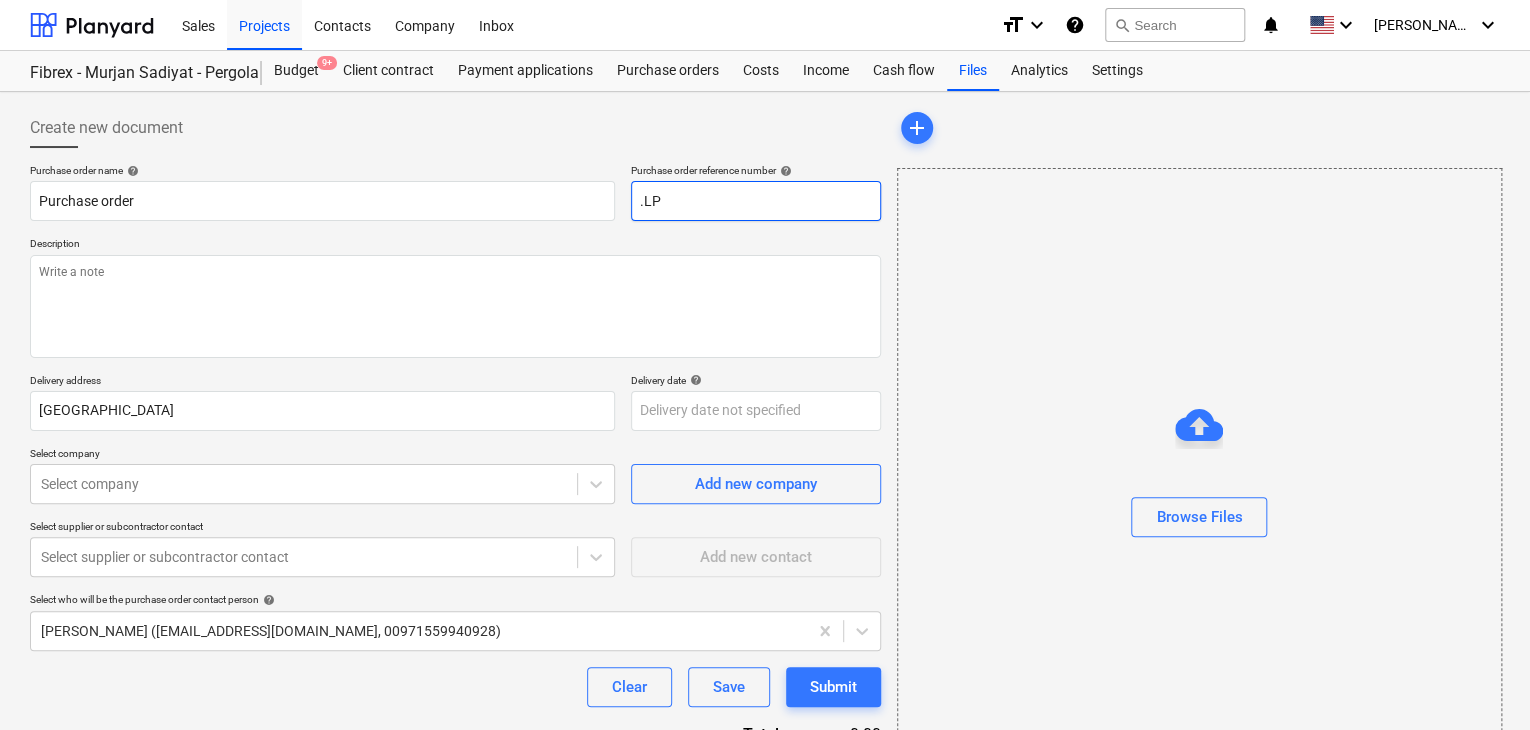 type on "x" 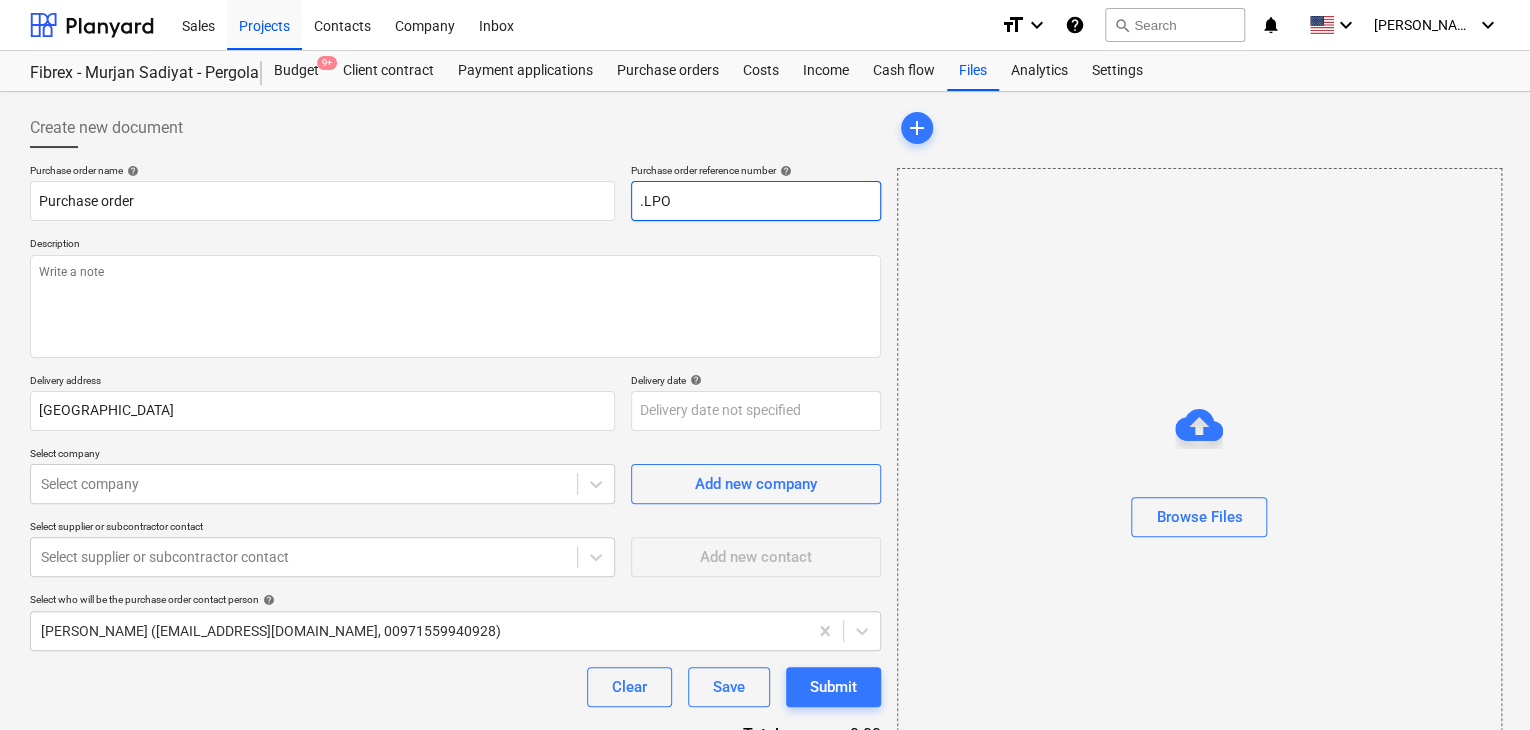 type on "x" 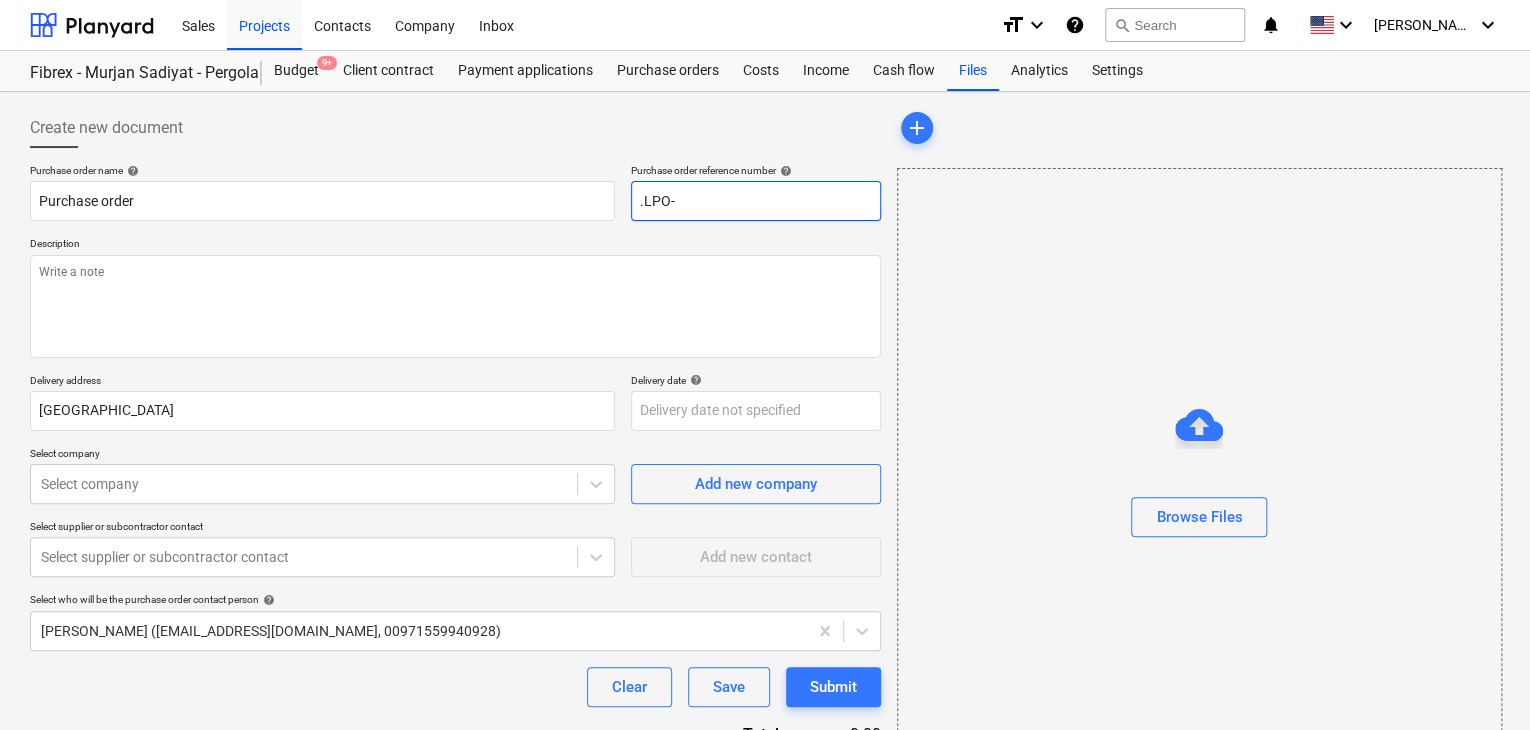type on "x" 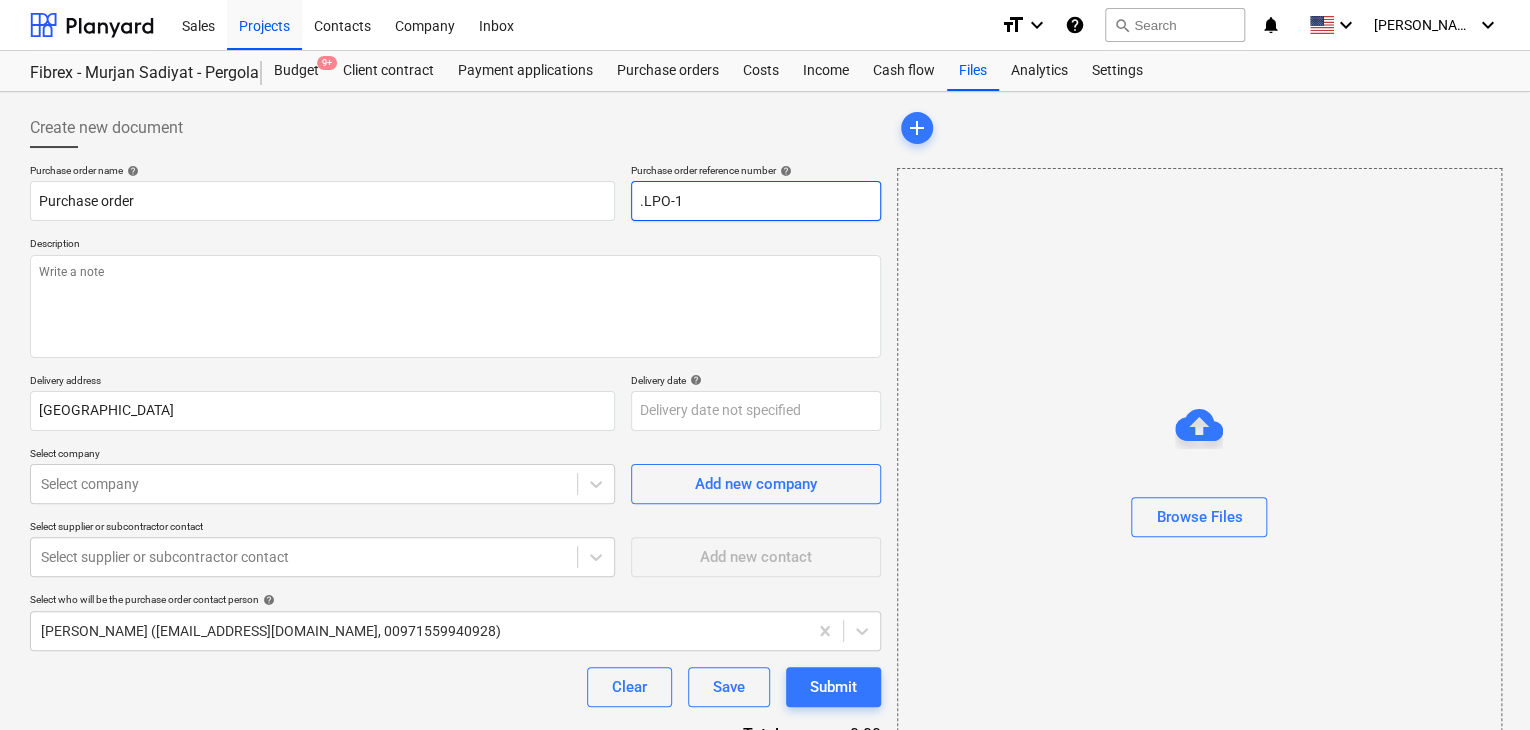 type on "x" 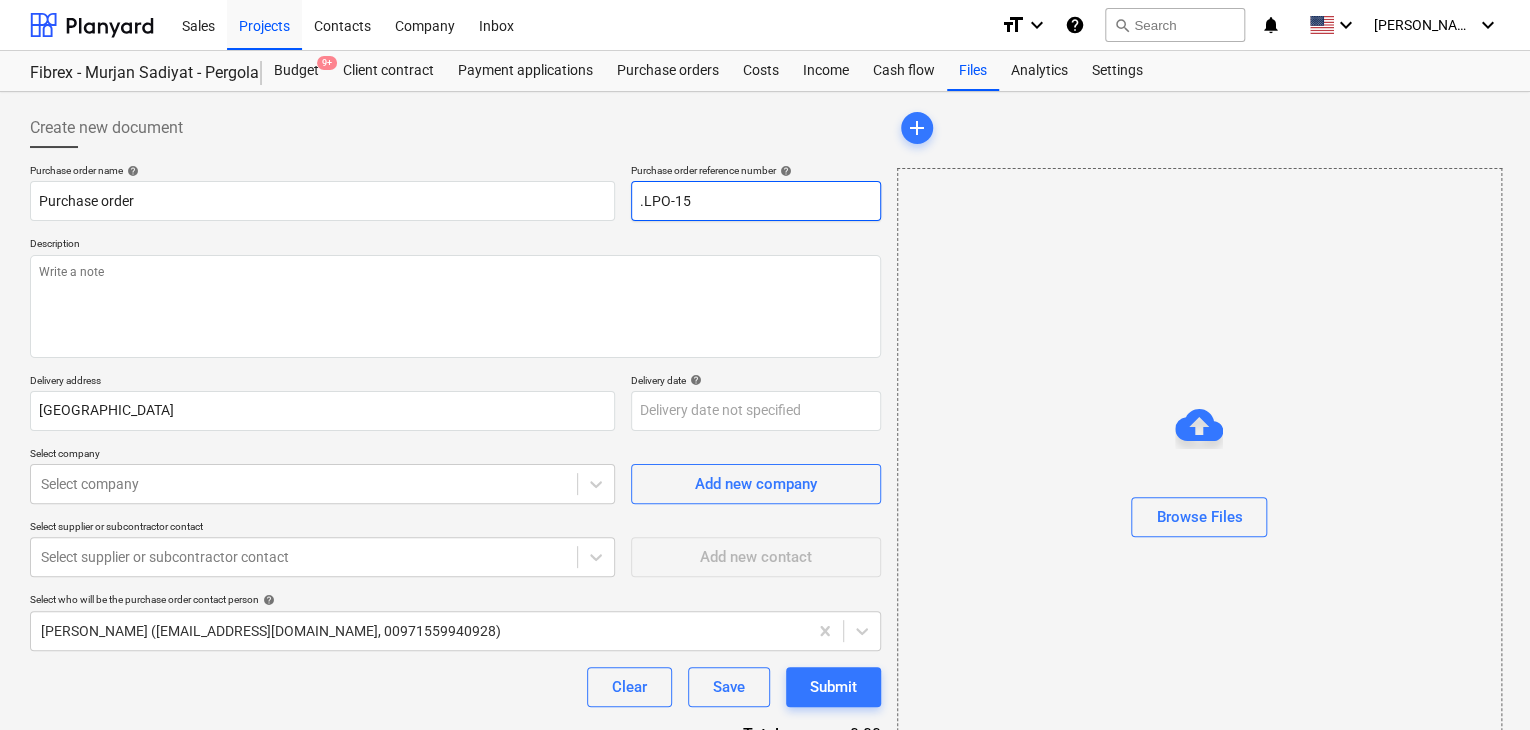 type on "x" 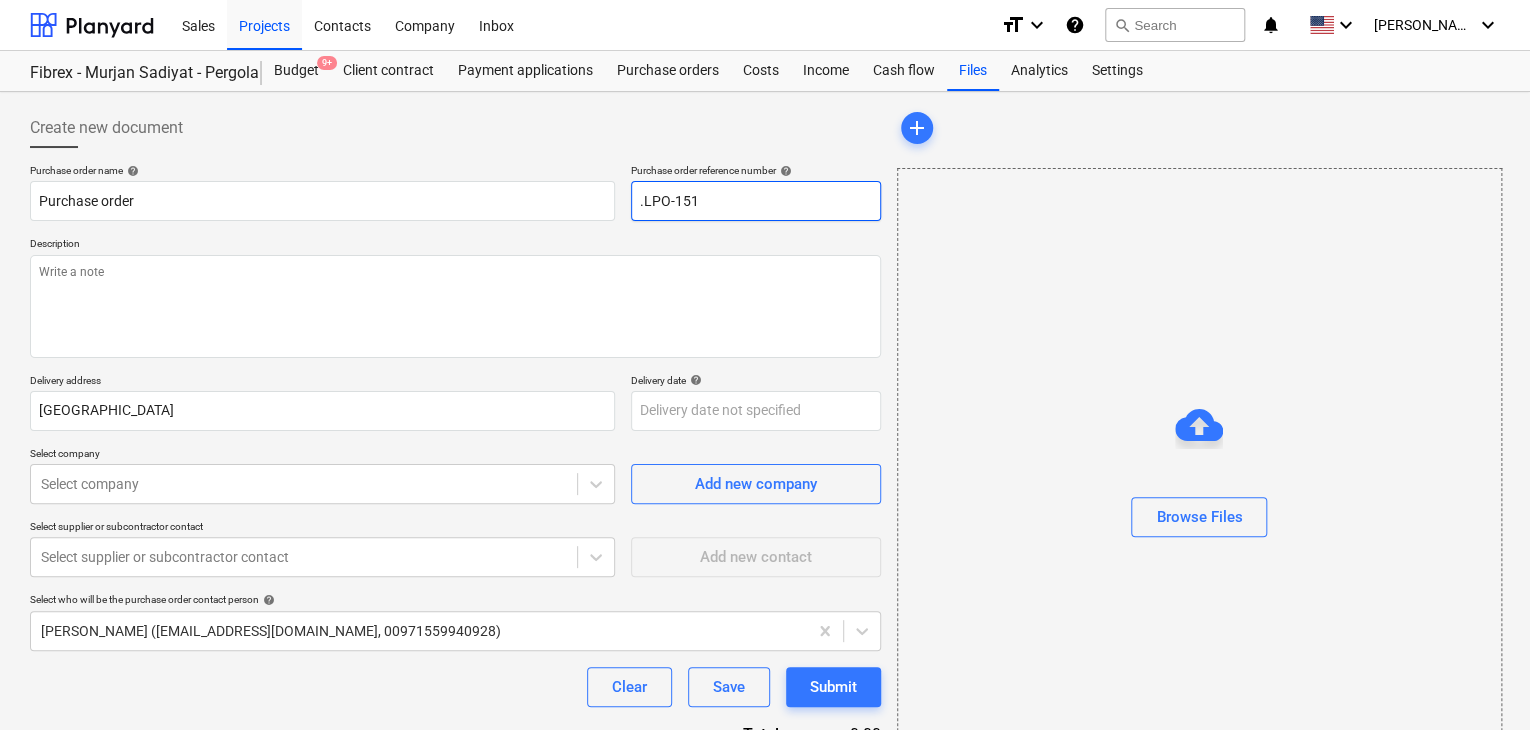 type on "x" 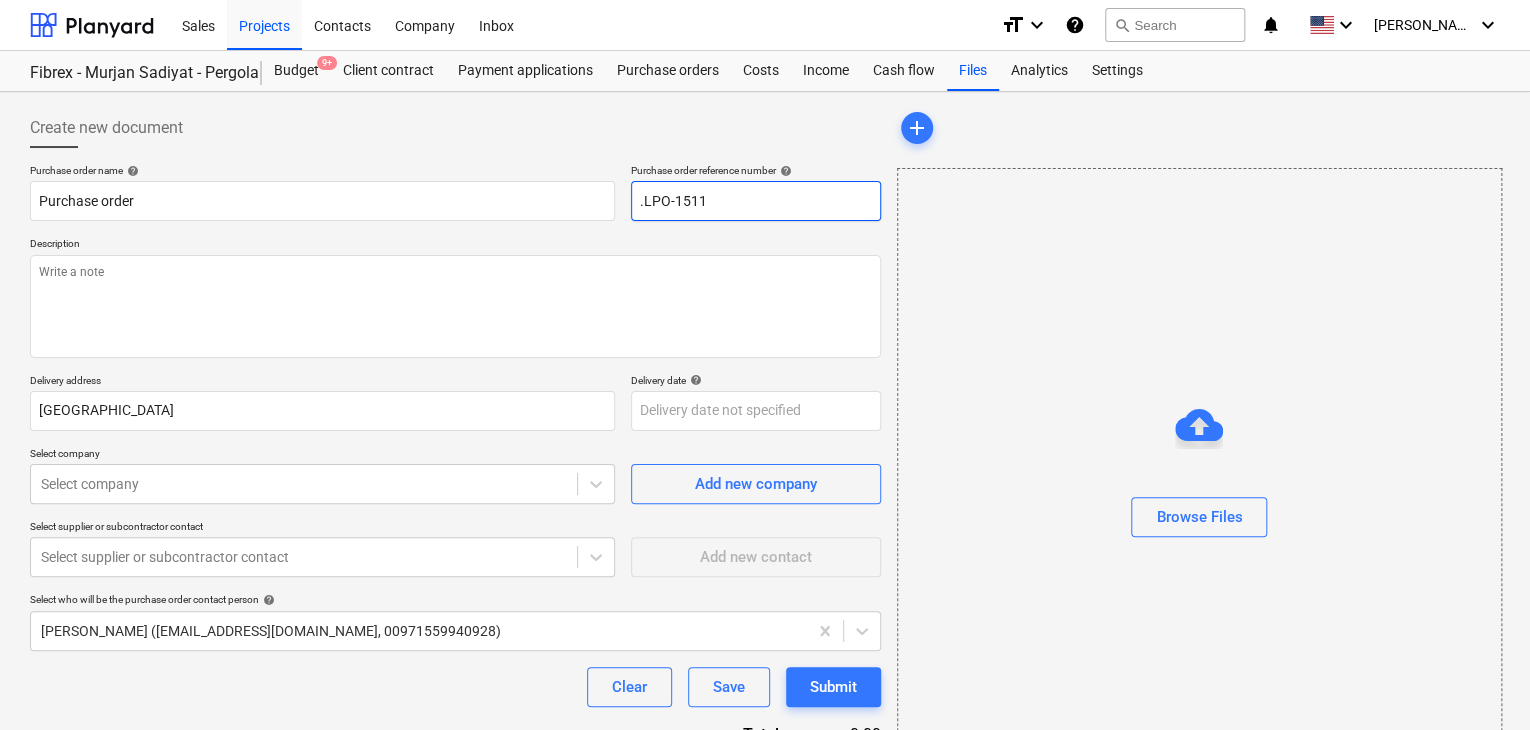 type on "x" 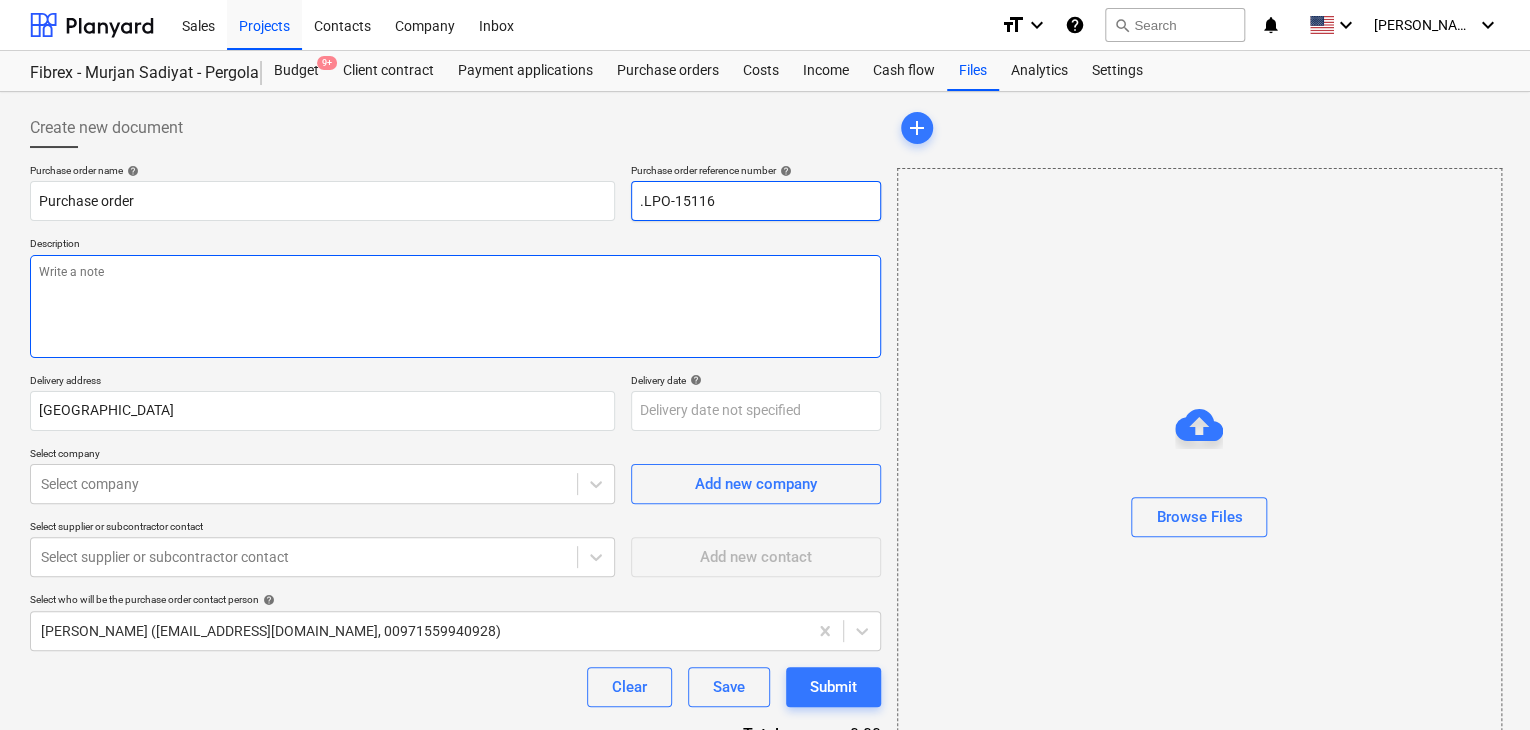 type on ".LPO-15116" 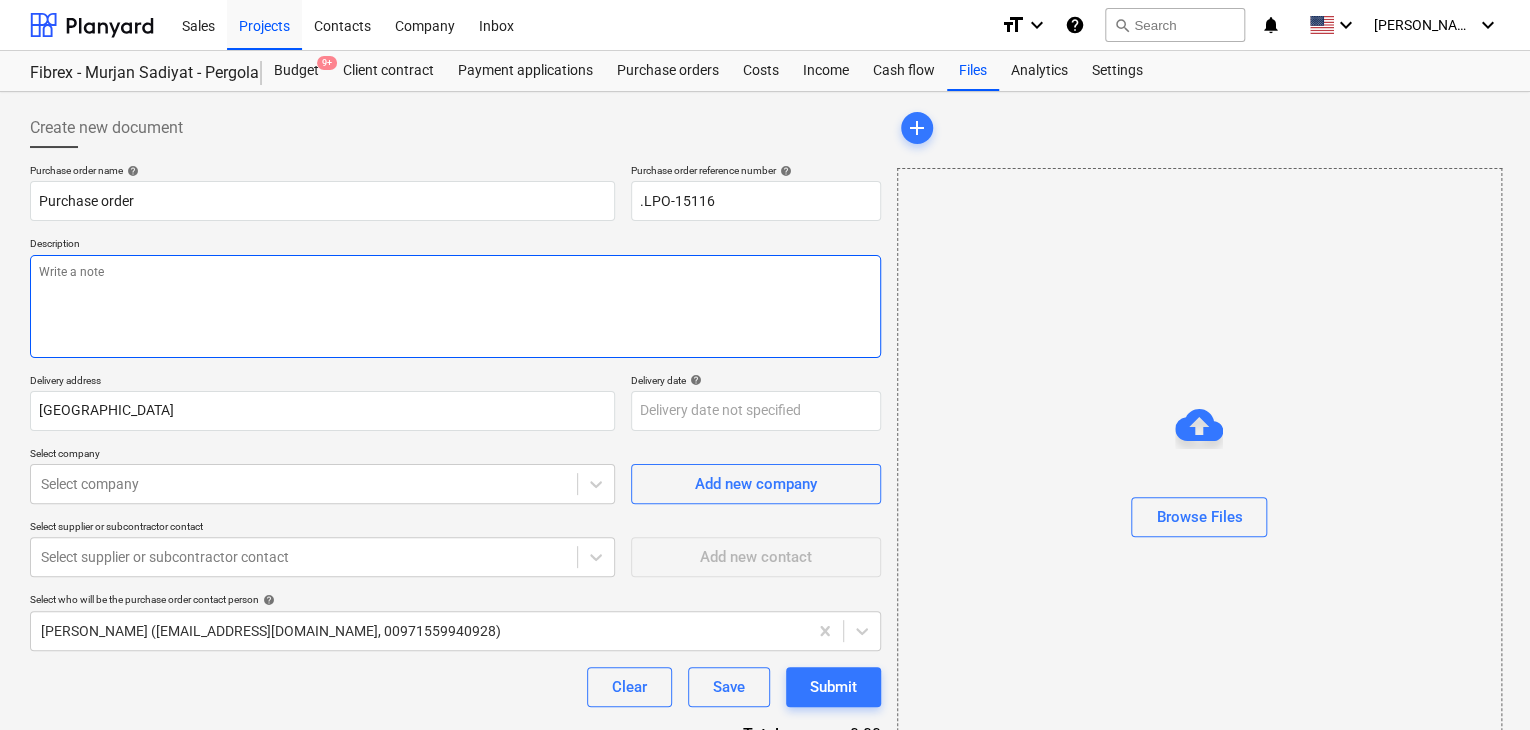 click at bounding box center (455, 306) 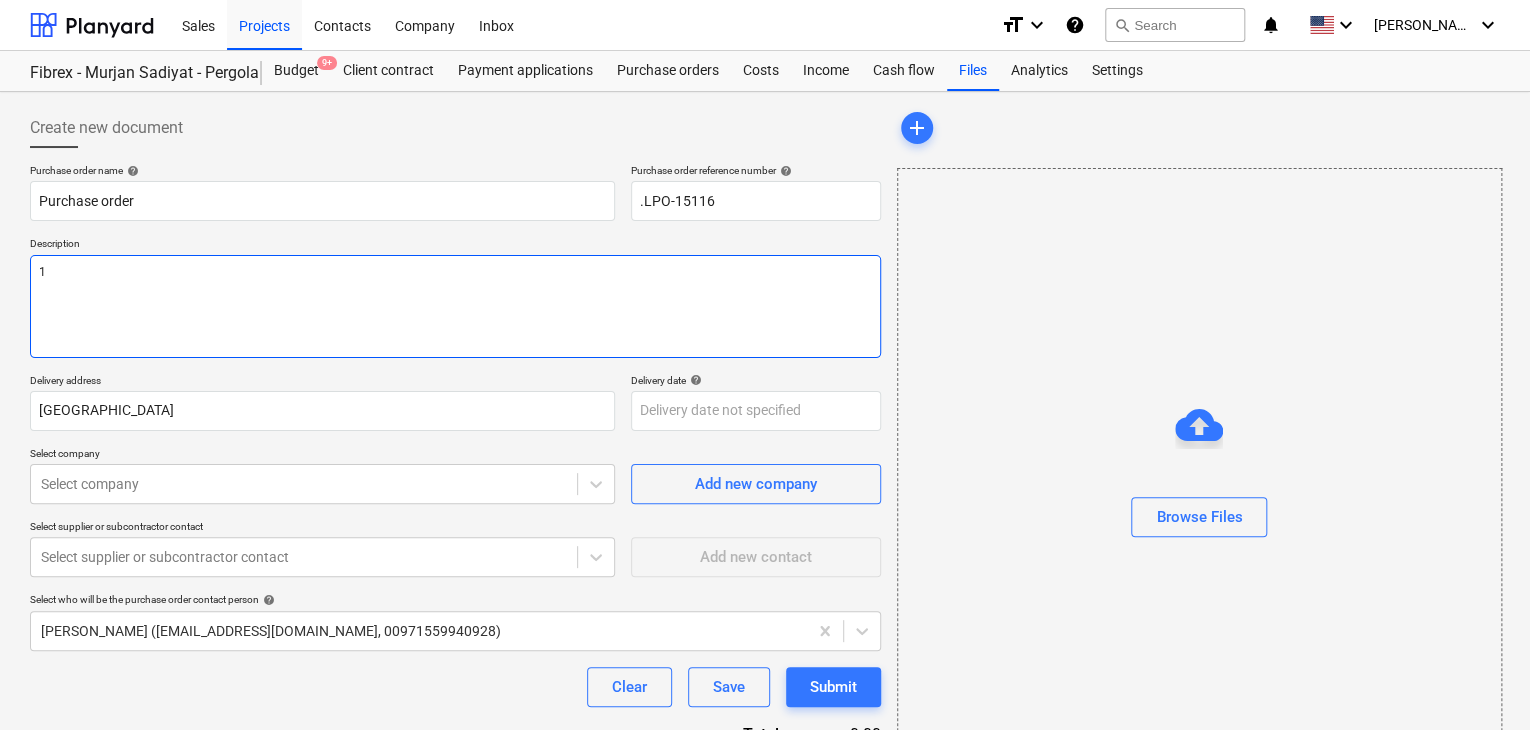 type on "x" 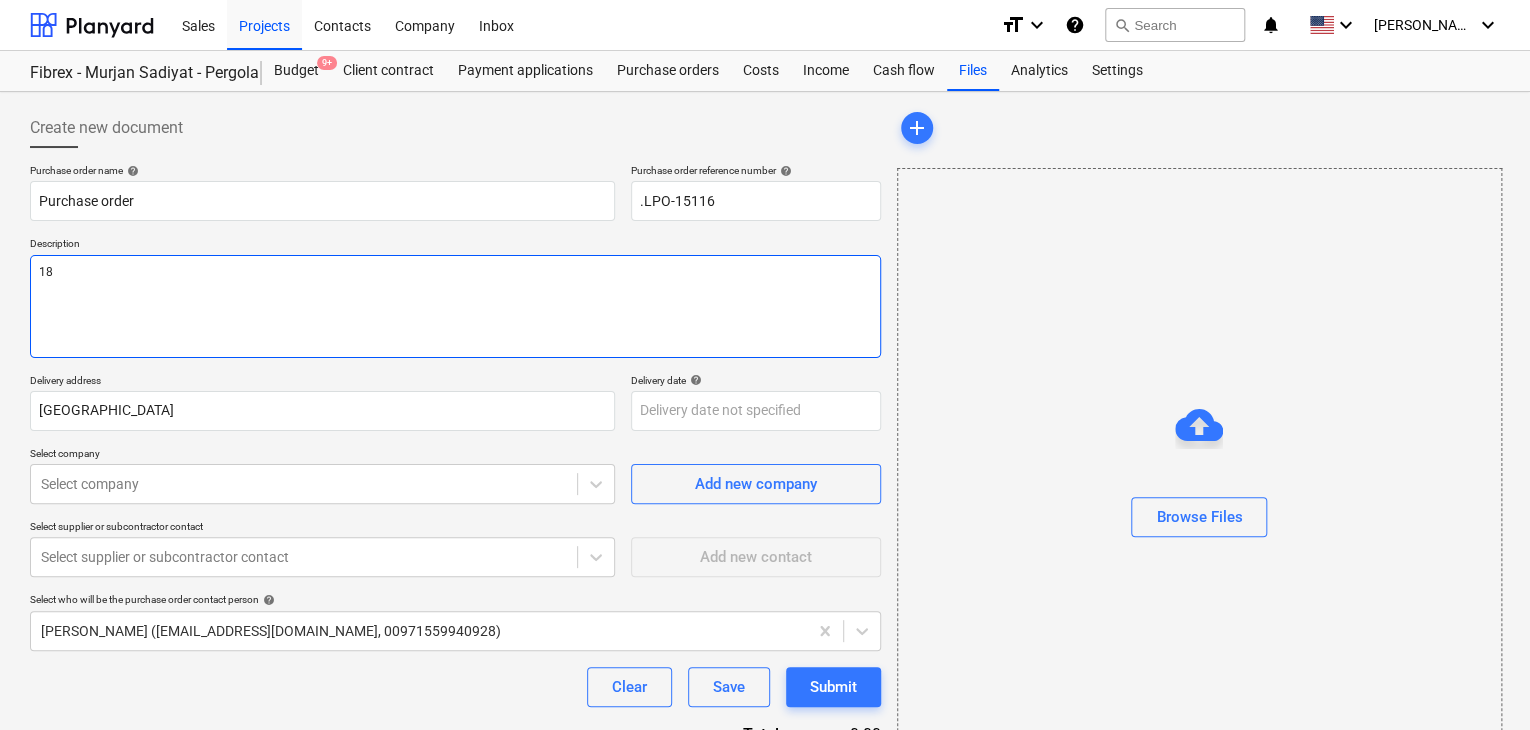 type on "x" 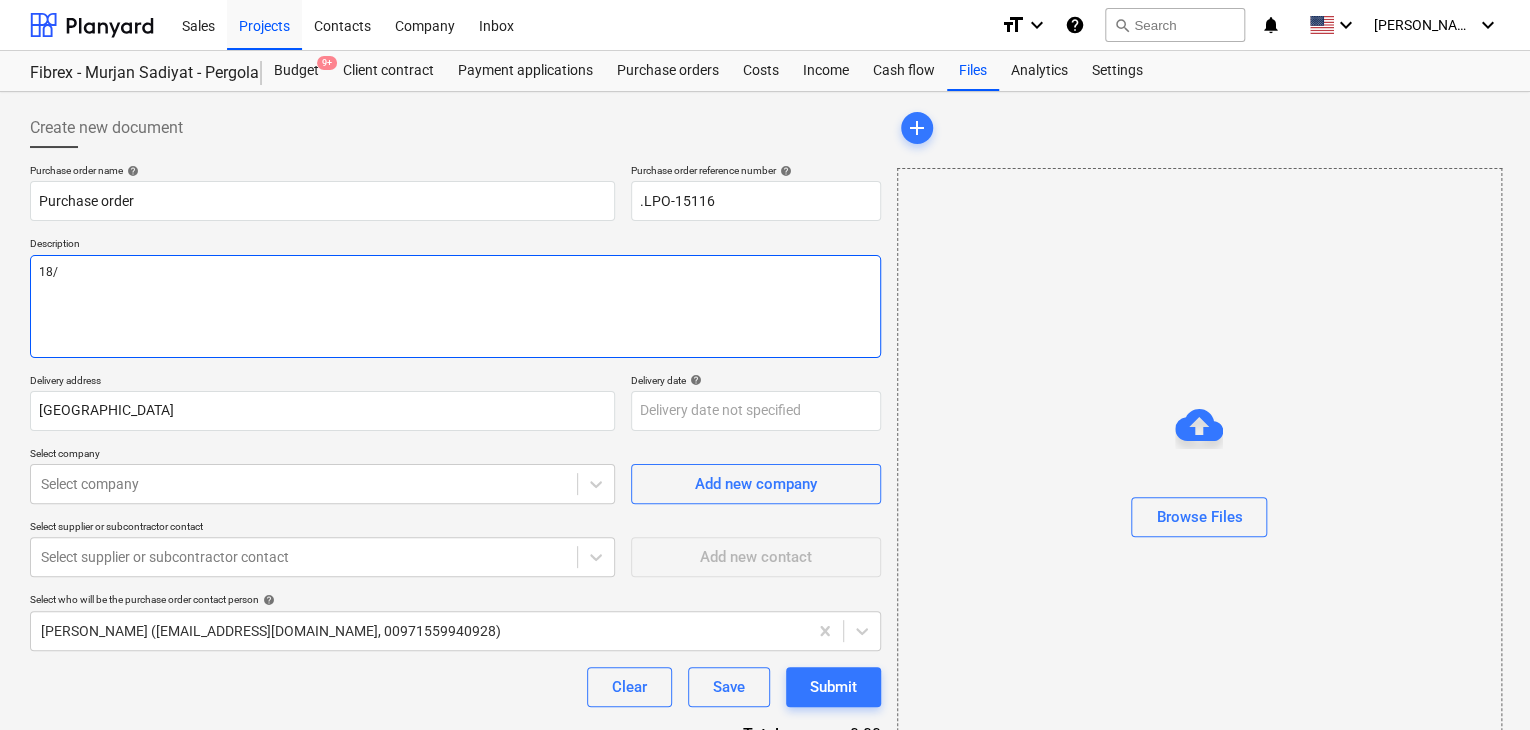 type on "x" 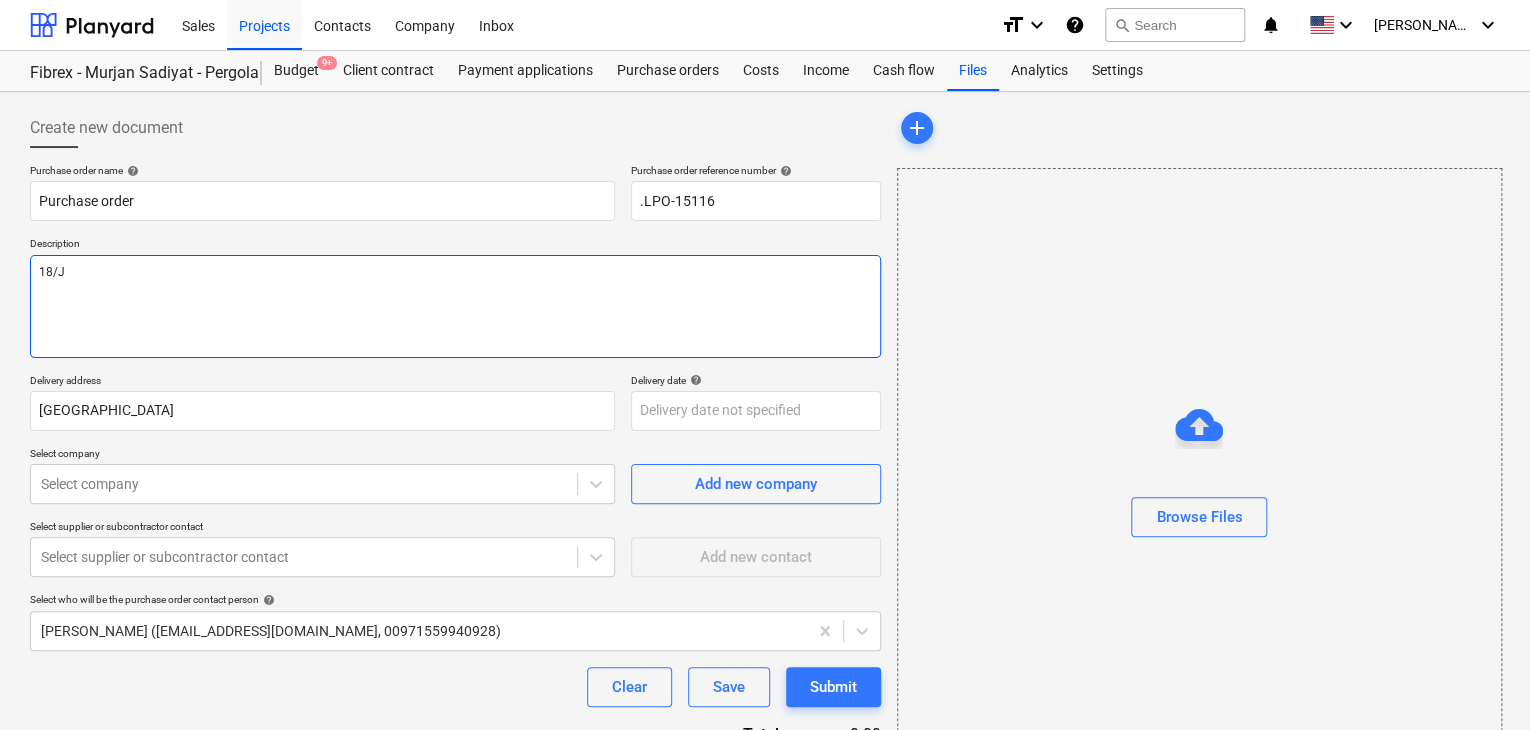type on "18/JU" 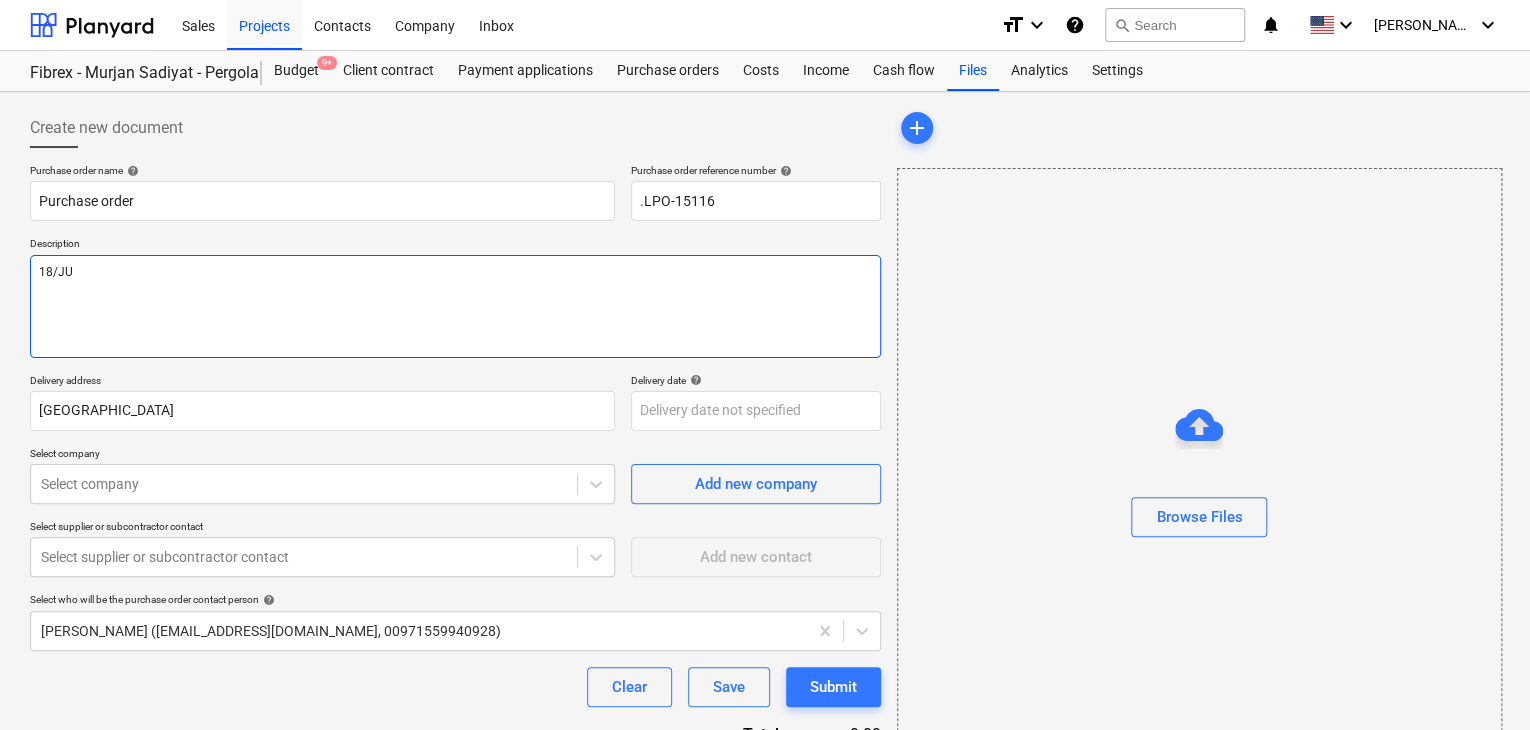 type on "x" 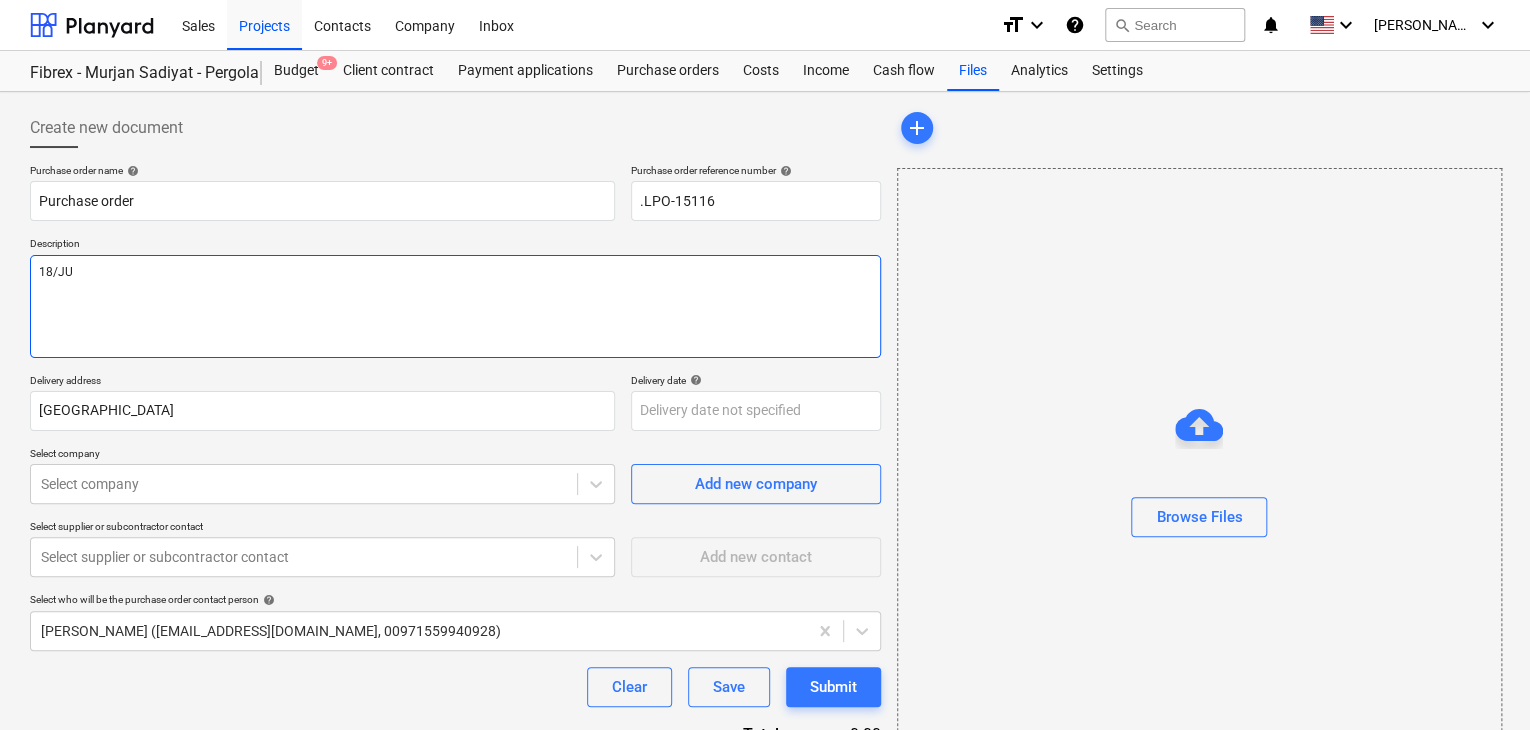 type on "18/JUL" 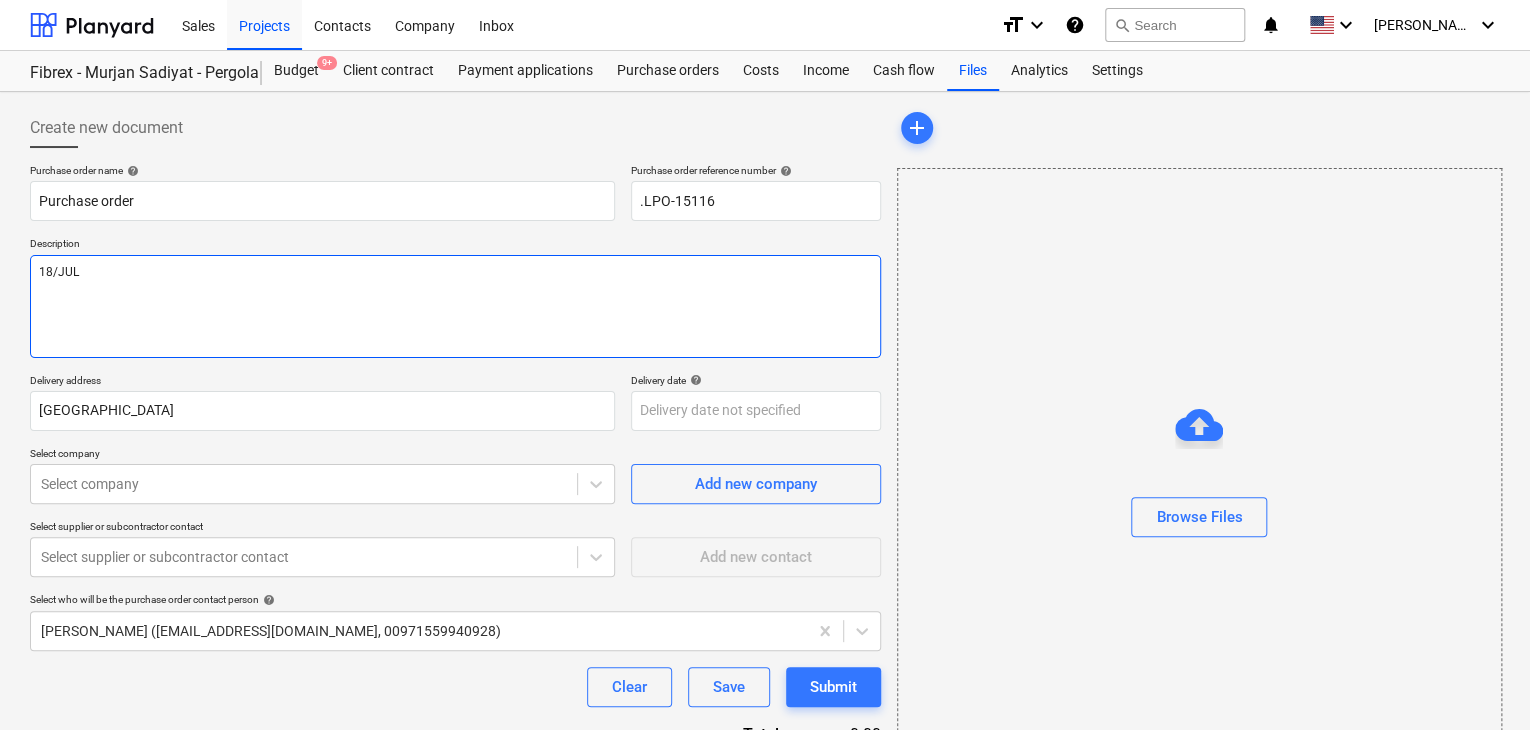 type on "x" 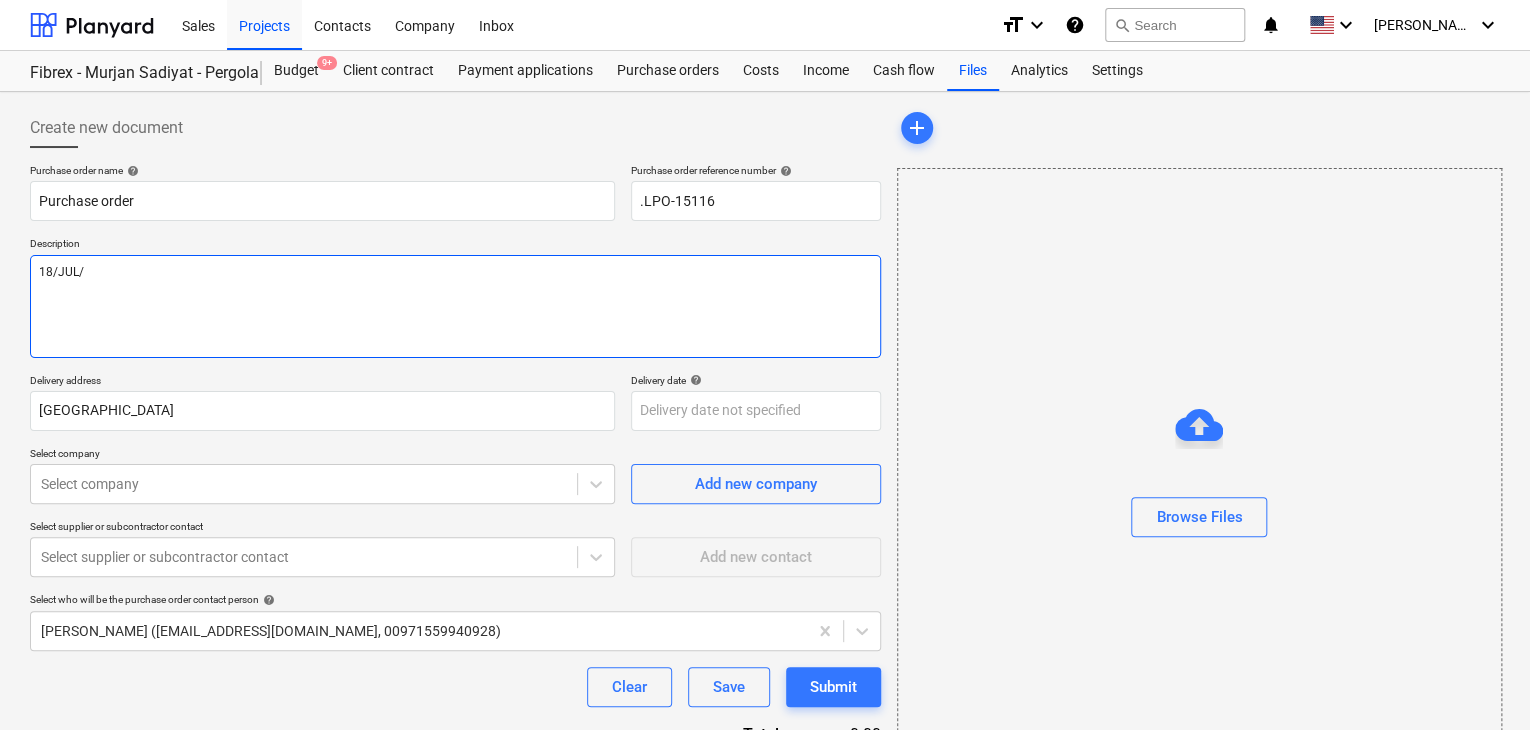 type on "x" 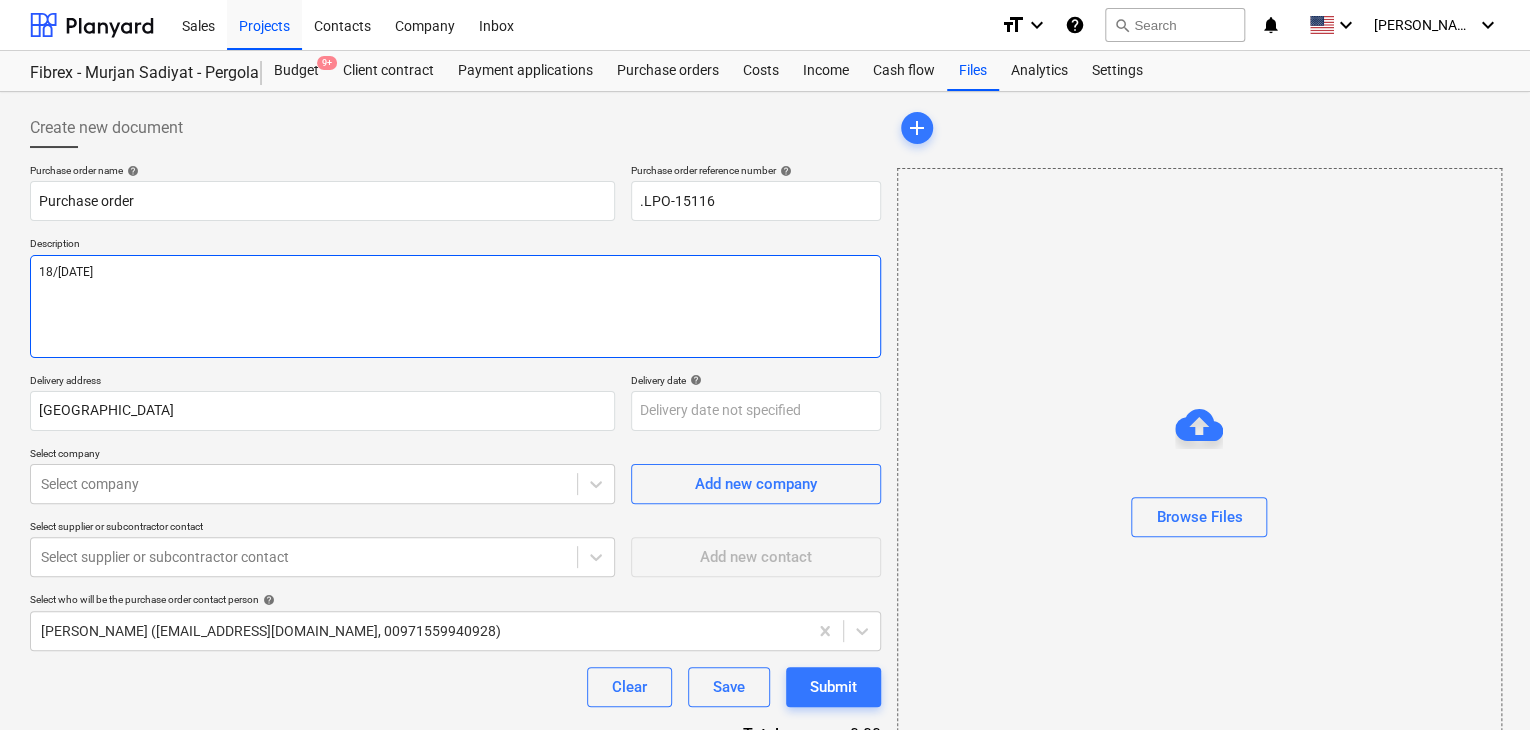 type on "x" 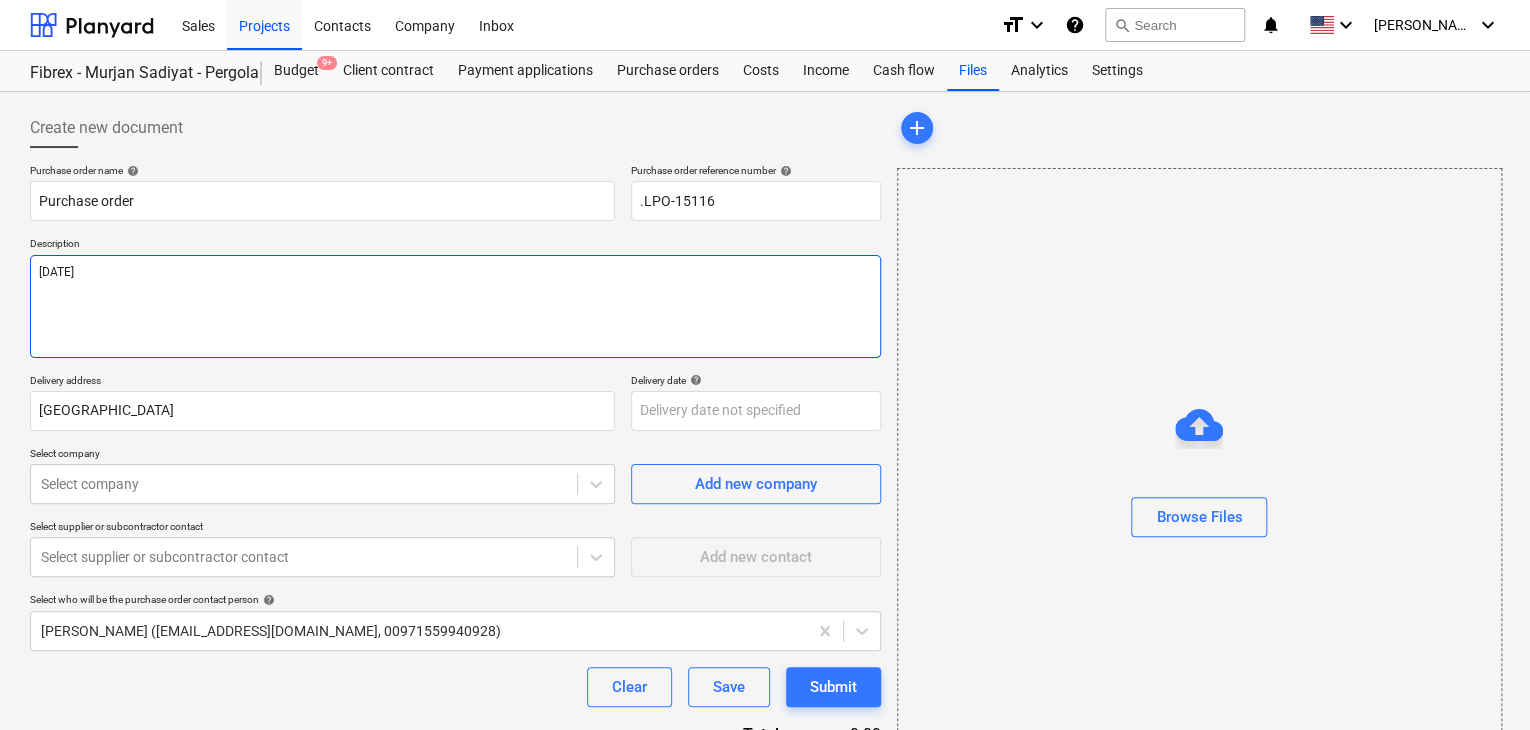 type on "x" 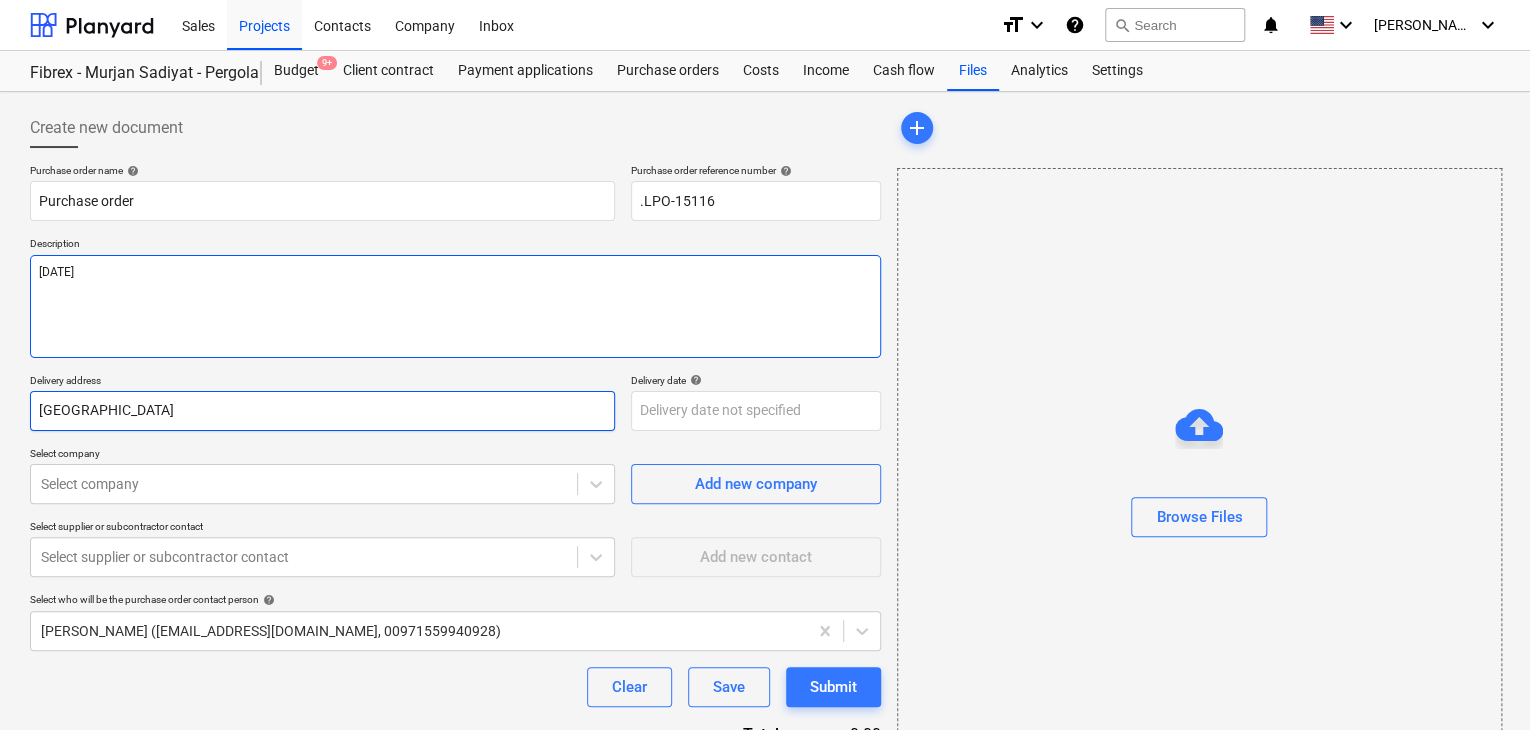 type on "[DATE]" 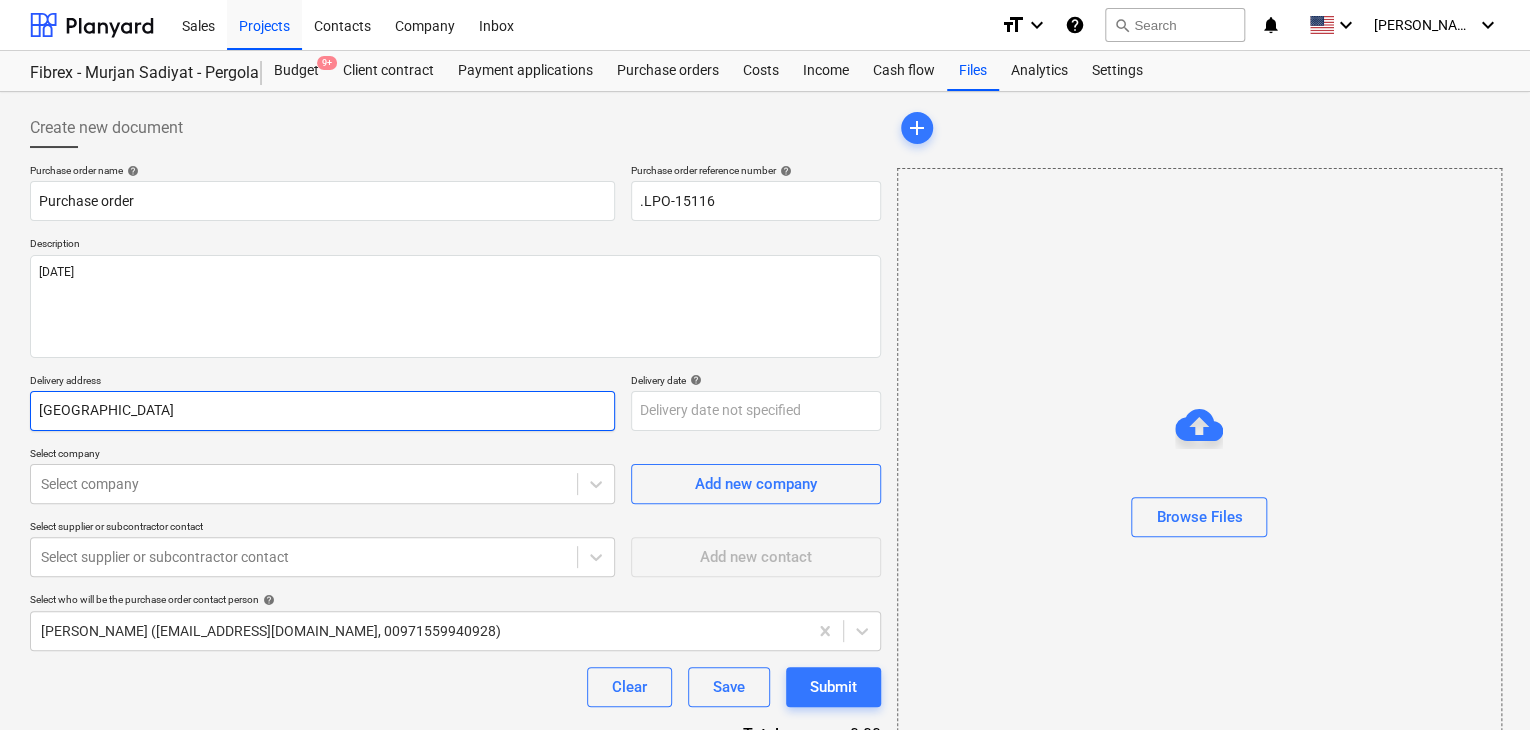 click on "[GEOGRAPHIC_DATA]" at bounding box center [322, 411] 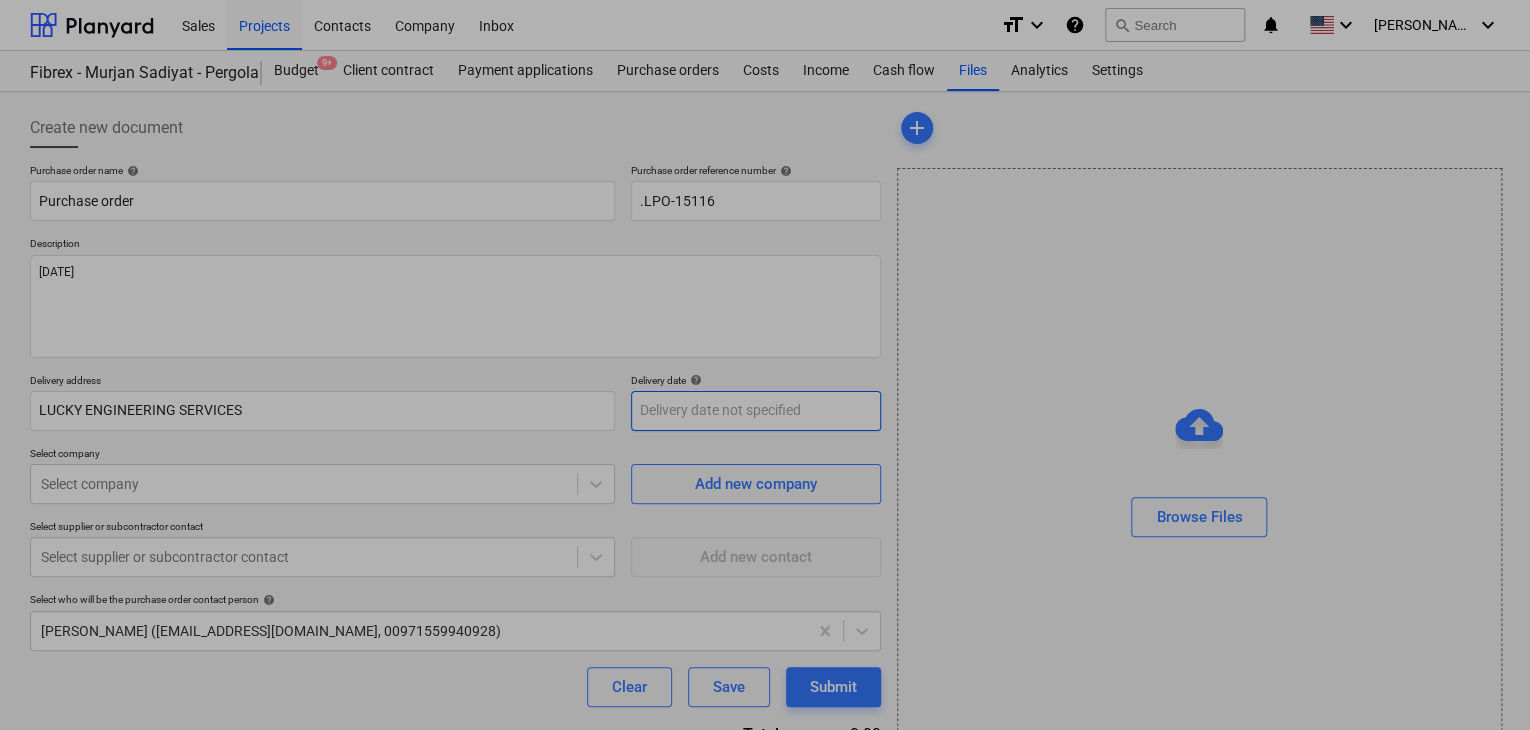 click on "Sales Projects Contacts Company Inbox format_size keyboard_arrow_down help search Search notifications 0 keyboard_arrow_down [PERSON_NAME] keyboard_arrow_down Fibrex - Murjan Sadiyat - Pergola & Canopies Fibrex - Murjan Sadiyat - Pergola & Canopies Budget 9+ Client contract Payment applications Purchase orders Costs Income Cash flow Files Analytics Settings Create new document Purchase order name help Purchase order Purchase order reference number help .LPO-15116 Description [DATE] Delivery address LUCKY ENGINEERING SERVICES Delivery date help Press the down arrow key to interact with the calendar and
select a date. Press the question mark key to get the keyboard shortcuts for changing dates. Select company Select company Add new company Select supplier or subcontractor contact Select supplier or subcontractor contact Add new contact Select who will be the purchase order contact person help [PERSON_NAME] ([EMAIL_ADDRESS][DOMAIN_NAME], 00971559940928) Clear Save Submit Total 0.00 Select line-items to add help" at bounding box center [765, 365] 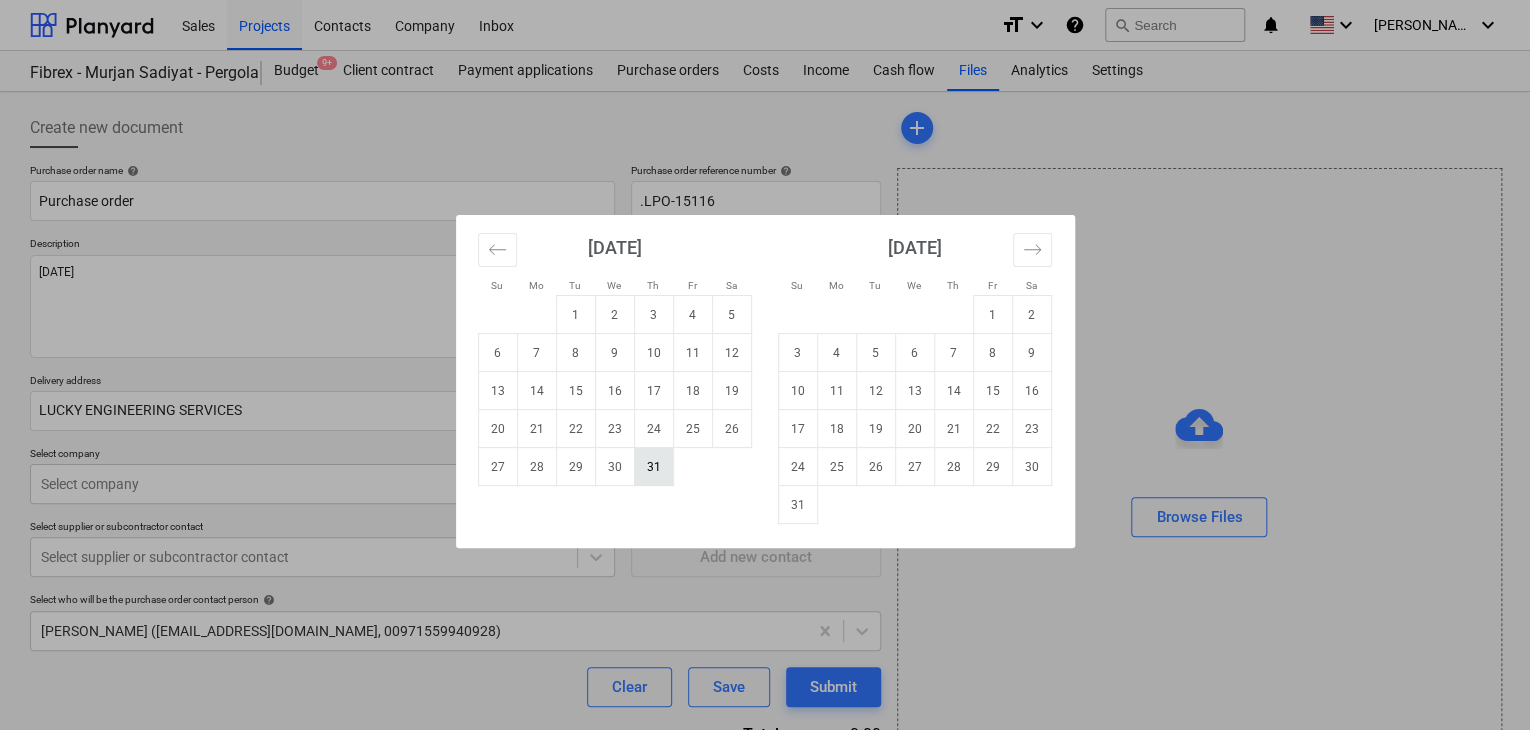 click on "31" at bounding box center (653, 467) 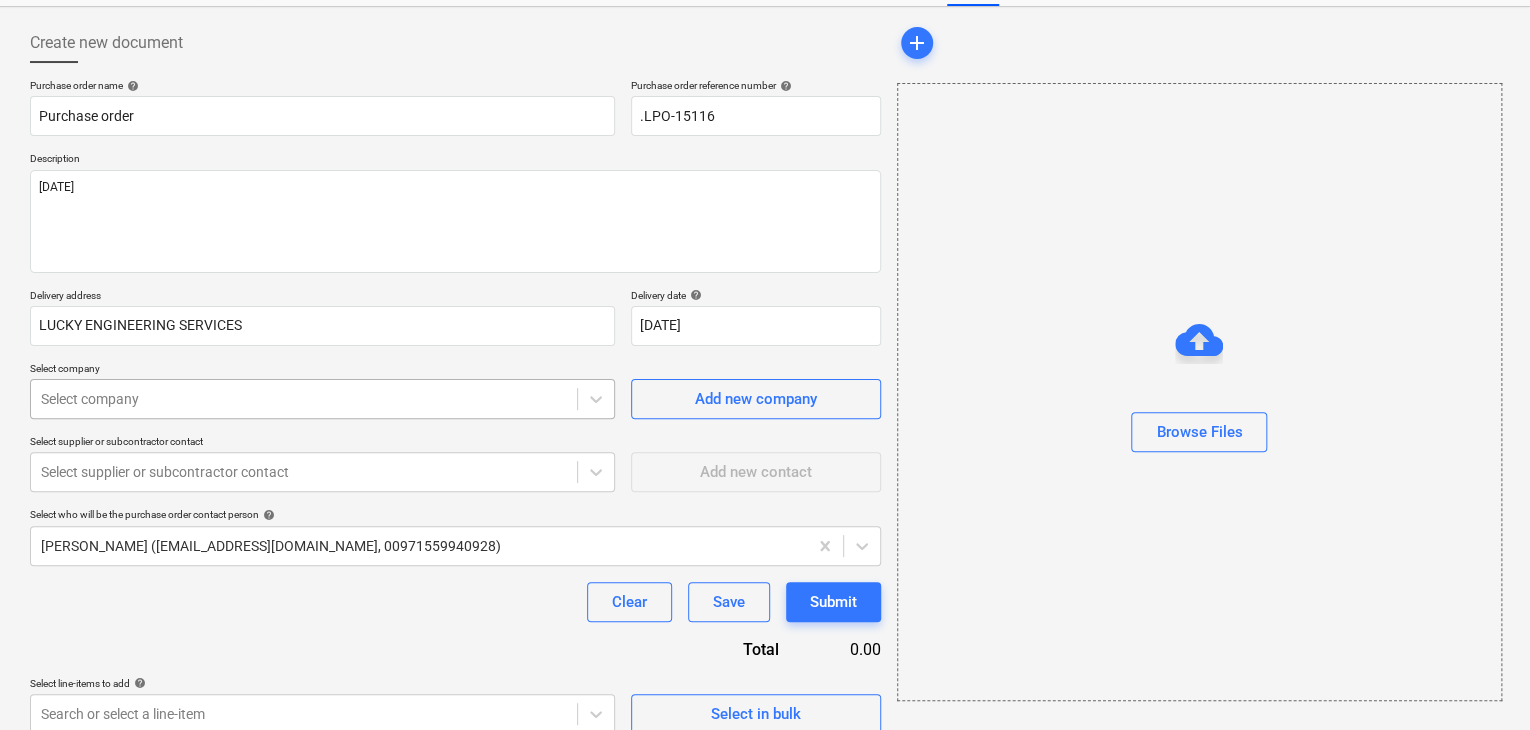 click on "Sales Projects Contacts Company Inbox format_size keyboard_arrow_down help search Search notifications 0 keyboard_arrow_down [PERSON_NAME] keyboard_arrow_down Fibrex - Murjan Sadiyat - Pergola & Canopies Fibrex - Murjan Sadiyat - Pergola & Canopies Budget 9+ Client contract Payment applications Purchase orders Costs Income Cash flow Files Analytics Settings Create new document Purchase order name help Purchase order Purchase order reference number help .LPO-15116 Description [DATE] Delivery address LUCKY ENGINEERING SERVICES Delivery date help [DATE] [DATE] Press the down arrow key to interact with the calendar and
select a date. Press the question mark key to get the keyboard shortcuts for changing dates. Select company Select company Add new company Select supplier or subcontractor contact Select supplier or subcontractor contact Add new contact Select who will be the purchase order contact person help [PERSON_NAME] ([EMAIL_ADDRESS][DOMAIN_NAME], 00971559940928) Clear Save Submit Total 0.00 help" at bounding box center [765, 280] 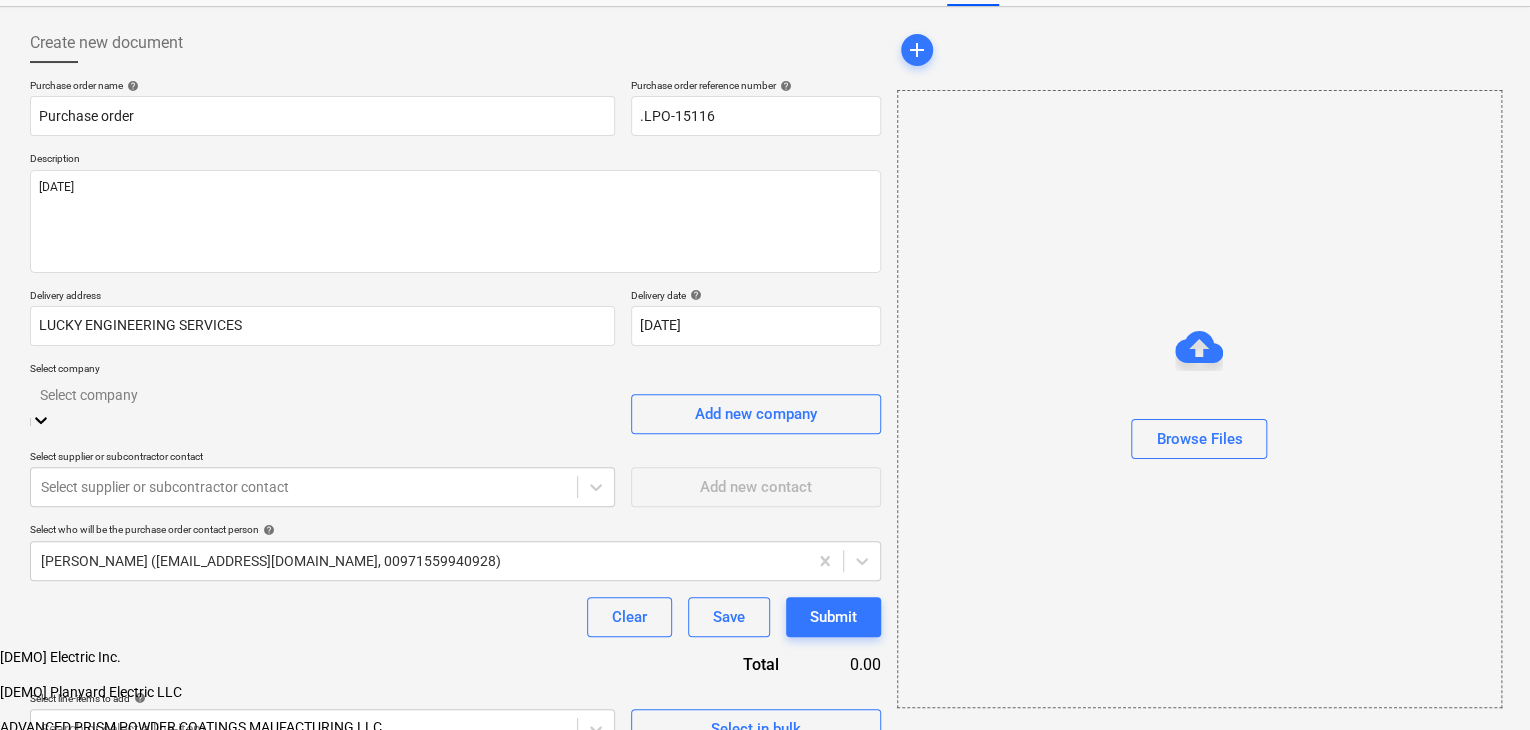 scroll, scrollTop: 93, scrollLeft: 0, axis: vertical 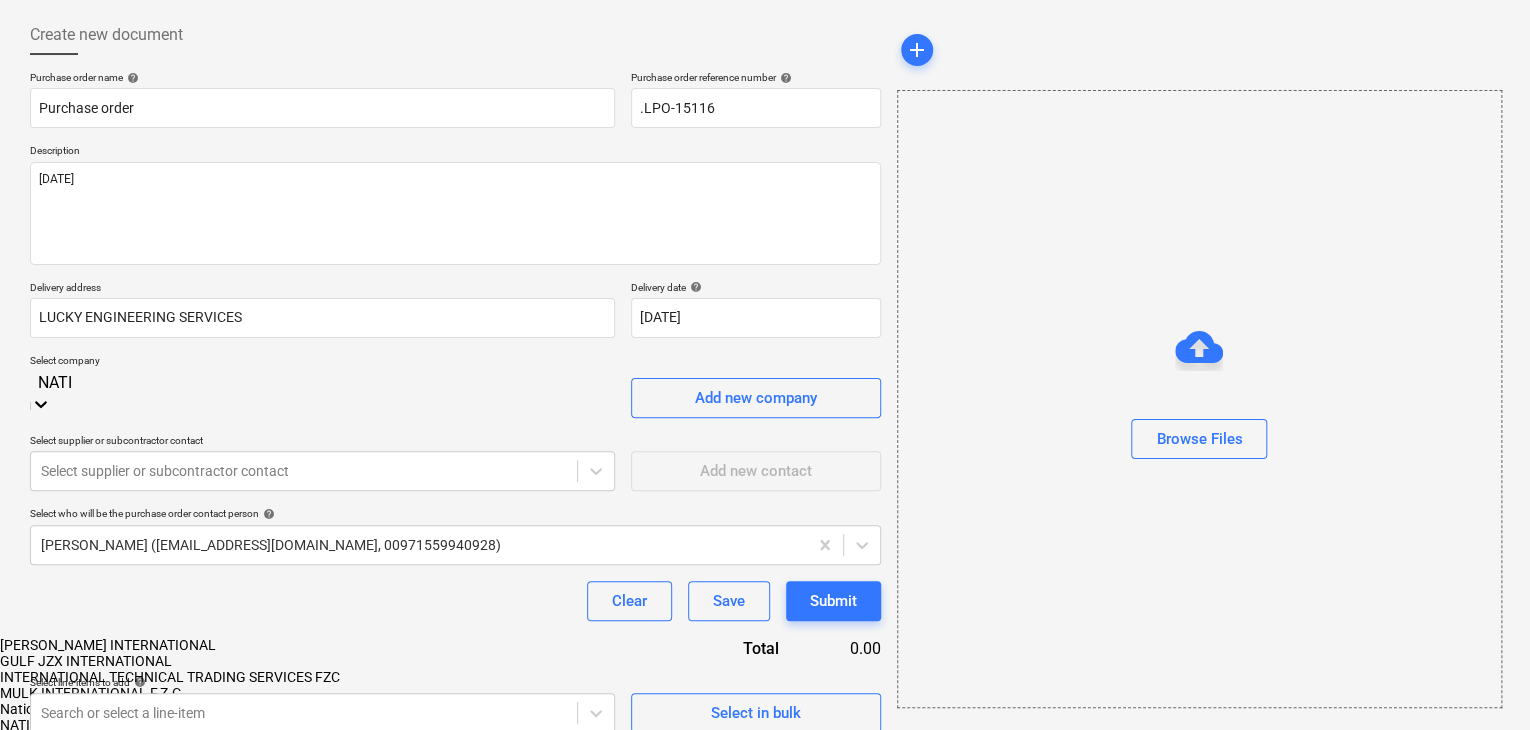 click on "NATIONAL PAINTS" at bounding box center (765, 725) 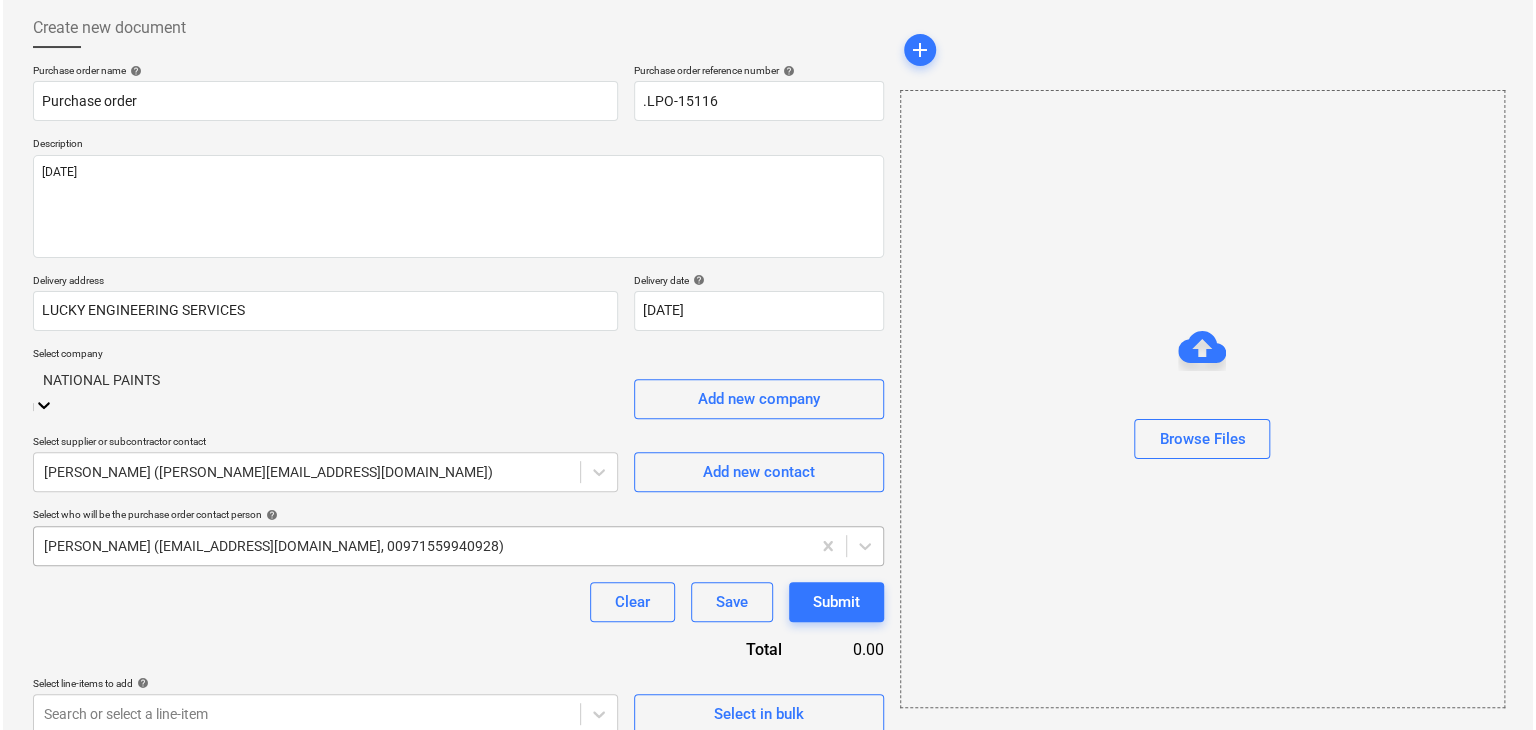scroll, scrollTop: 104, scrollLeft: 0, axis: vertical 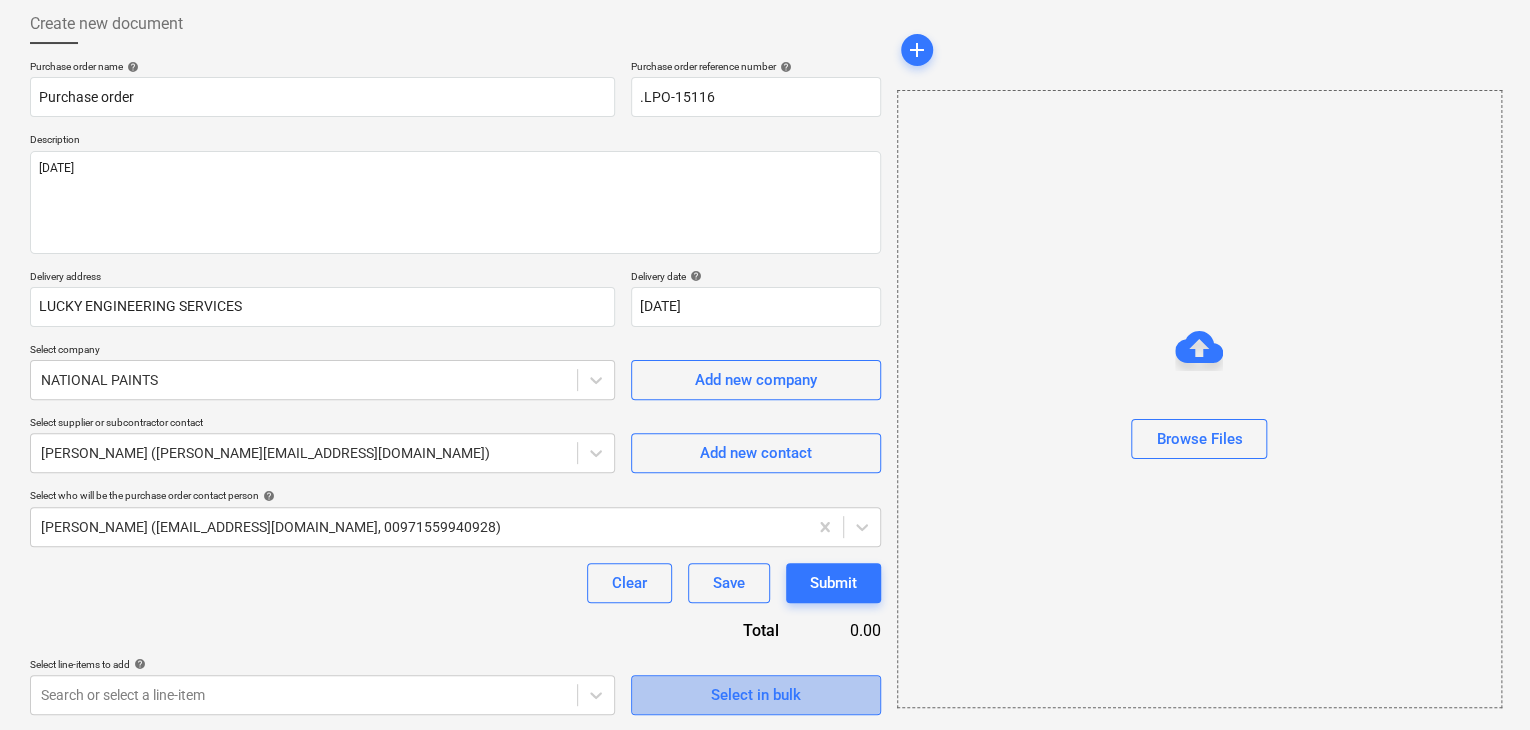 click on "Select in bulk" at bounding box center (756, 695) 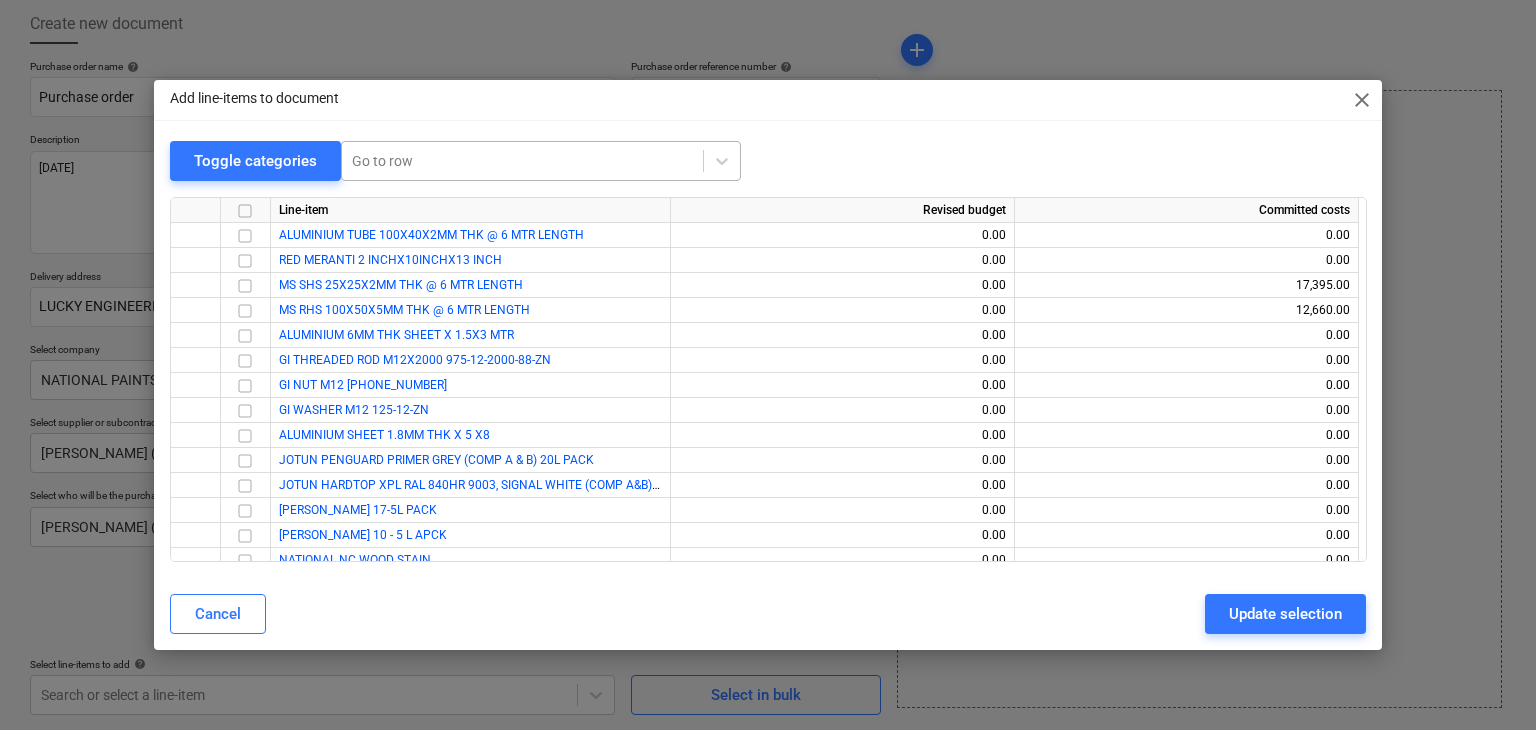 click on "Go to row" at bounding box center [522, 161] 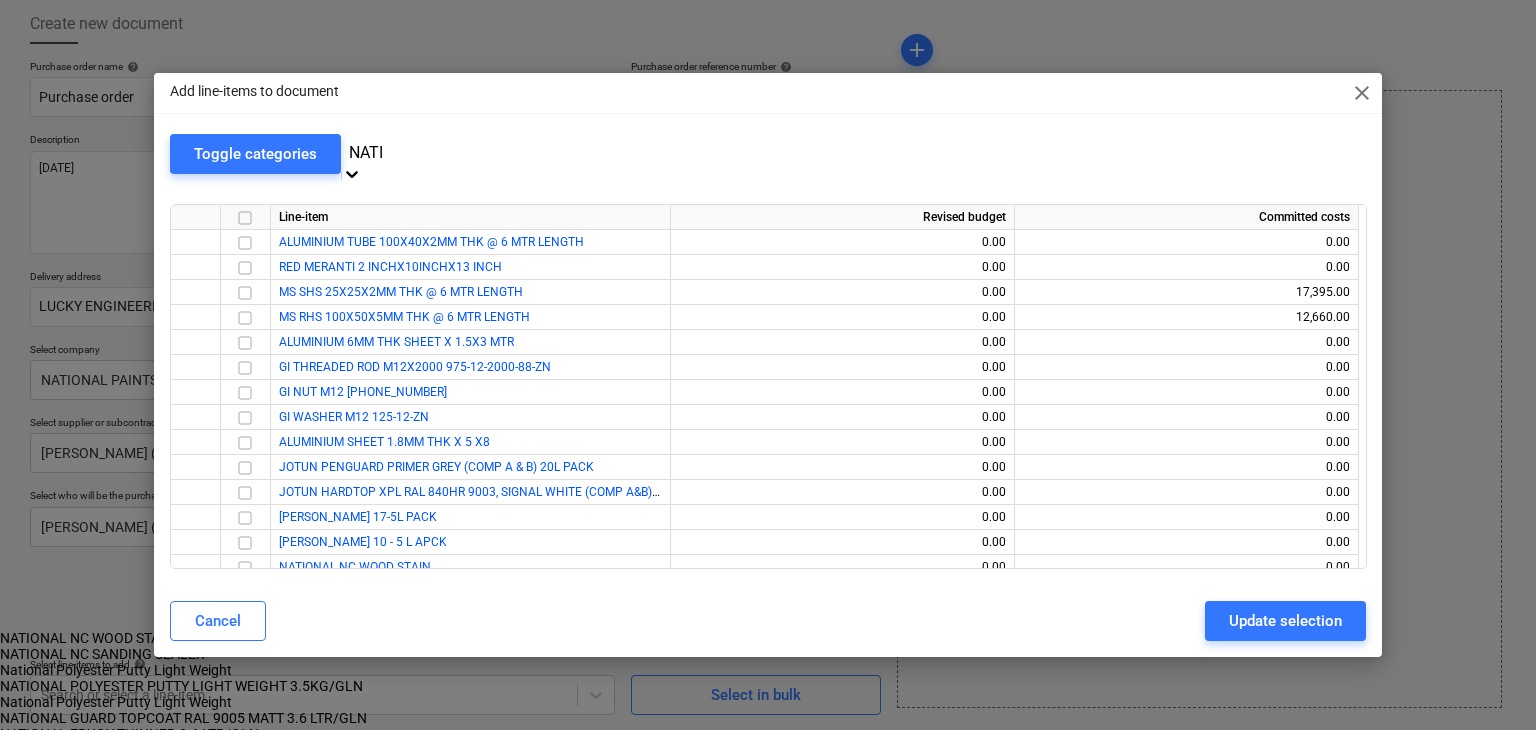 click on "National Polyester Putty Light Weight" at bounding box center (765, 670) 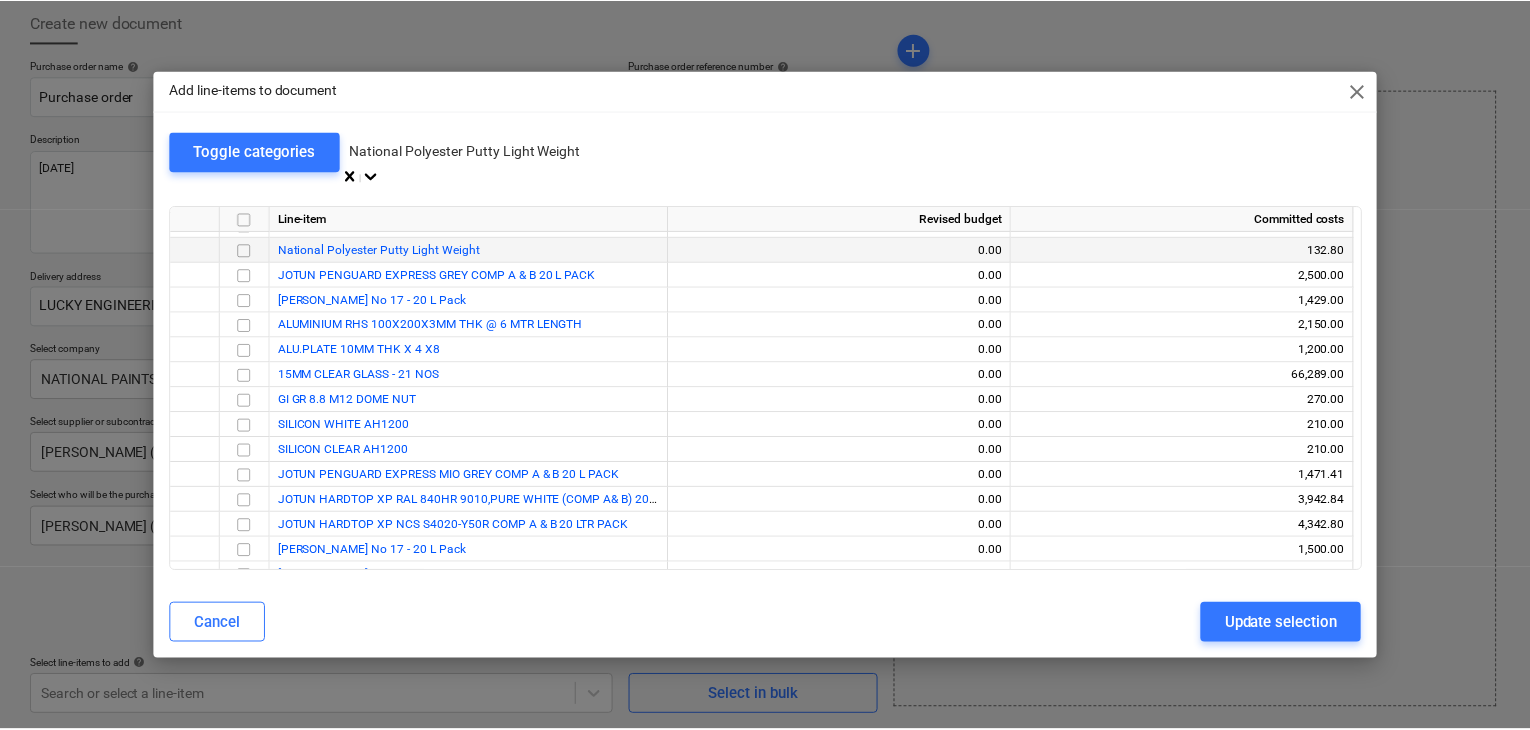 scroll, scrollTop: 1550, scrollLeft: 0, axis: vertical 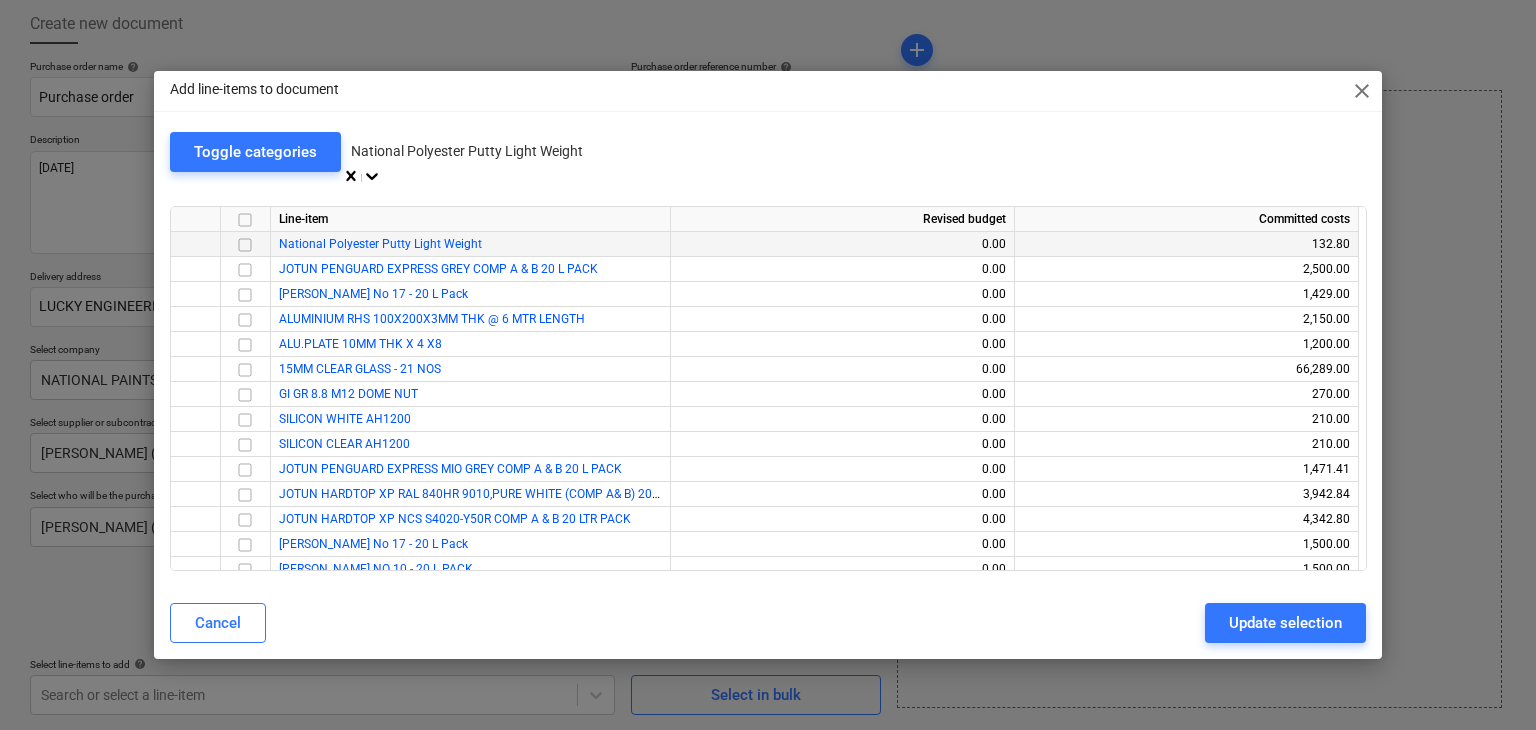 click at bounding box center (245, 245) 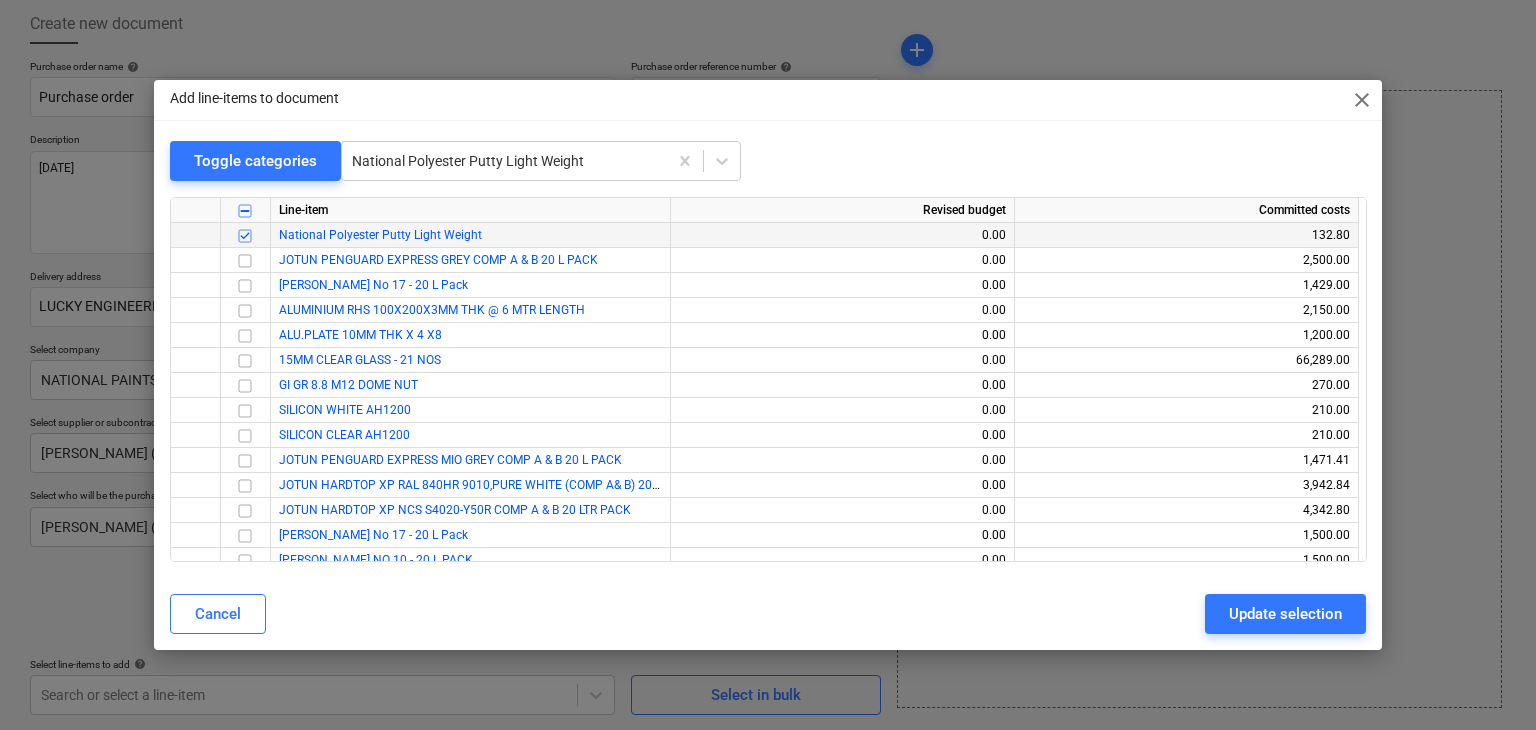 click on "Update selection" at bounding box center [1285, 614] 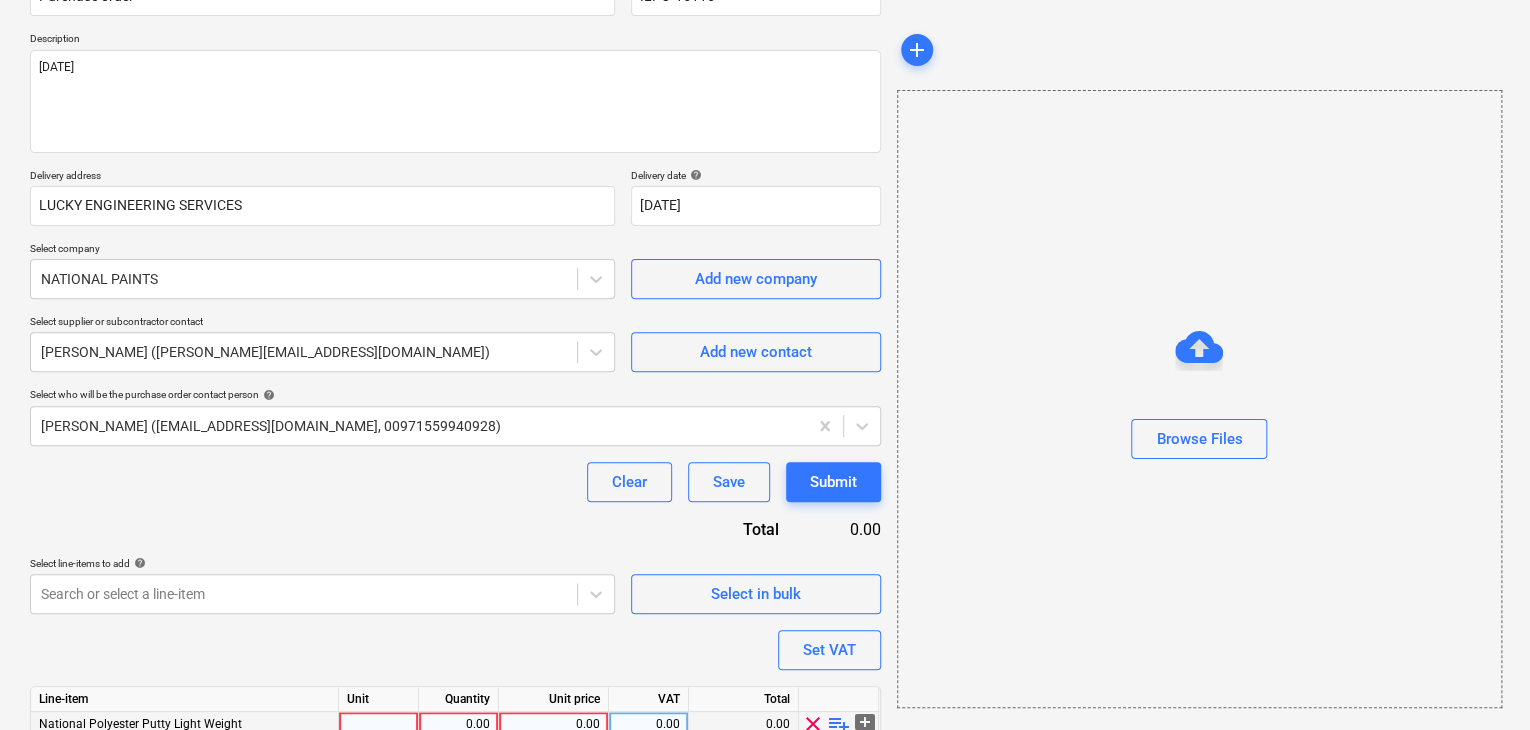 scroll, scrollTop: 292, scrollLeft: 0, axis: vertical 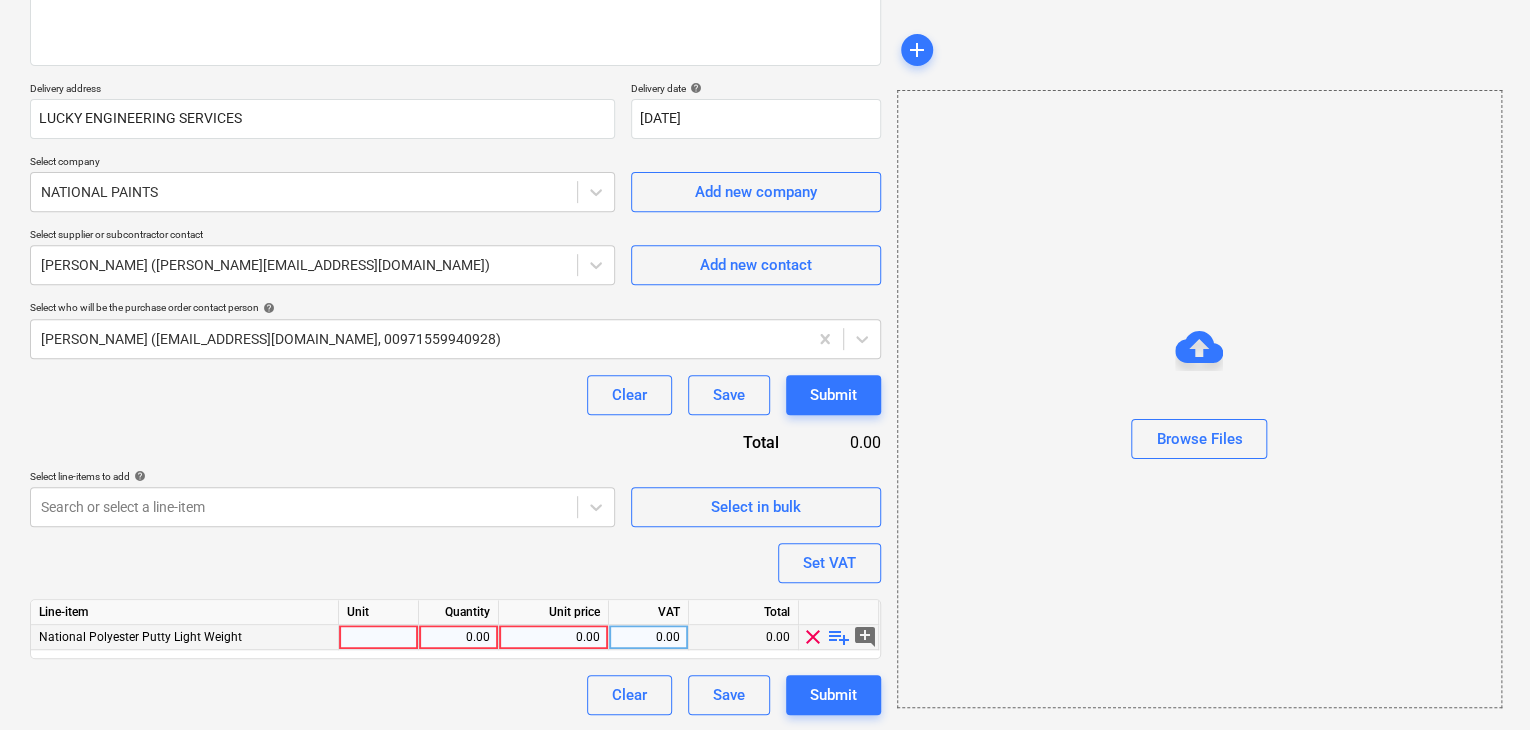 click at bounding box center [379, 637] 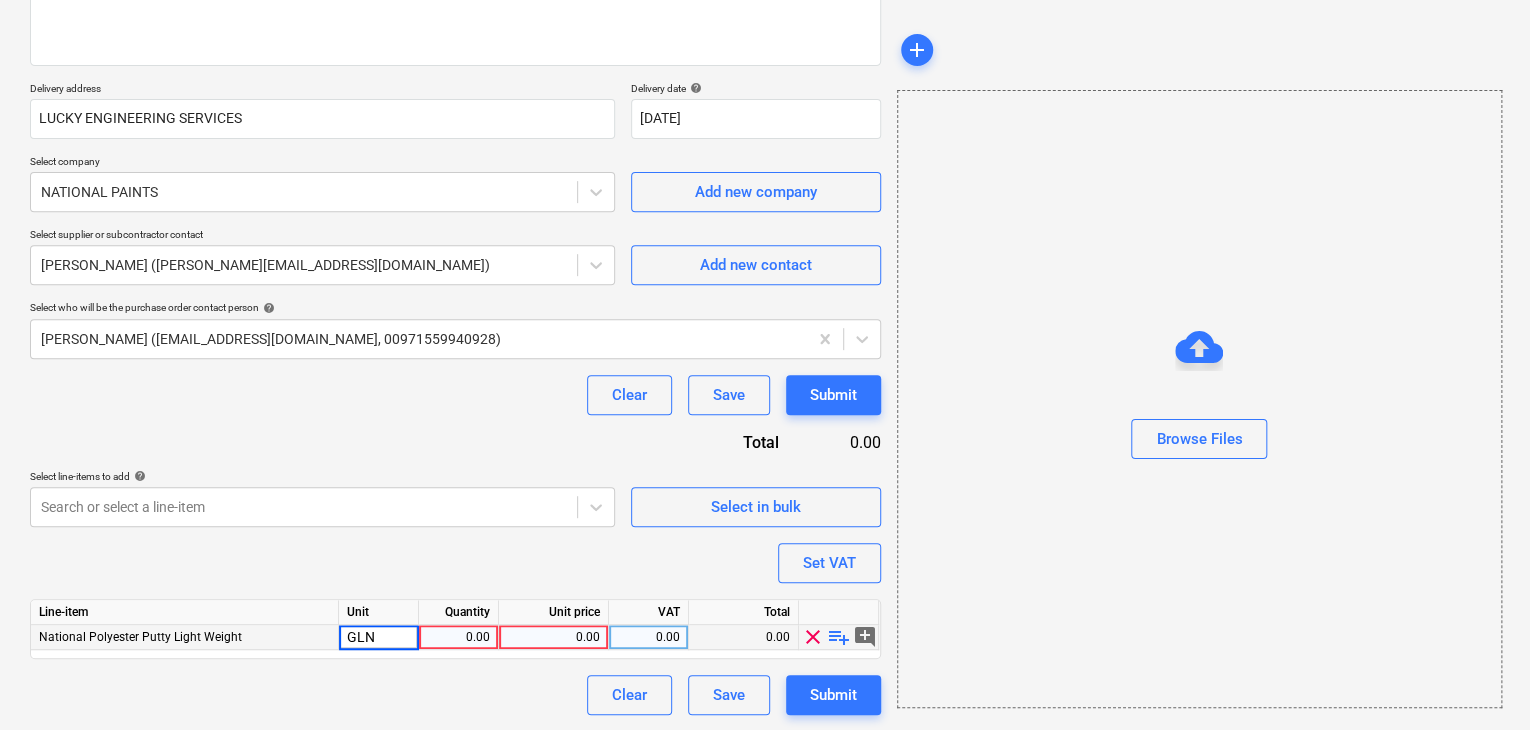 click on "0.00" at bounding box center (458, 637) 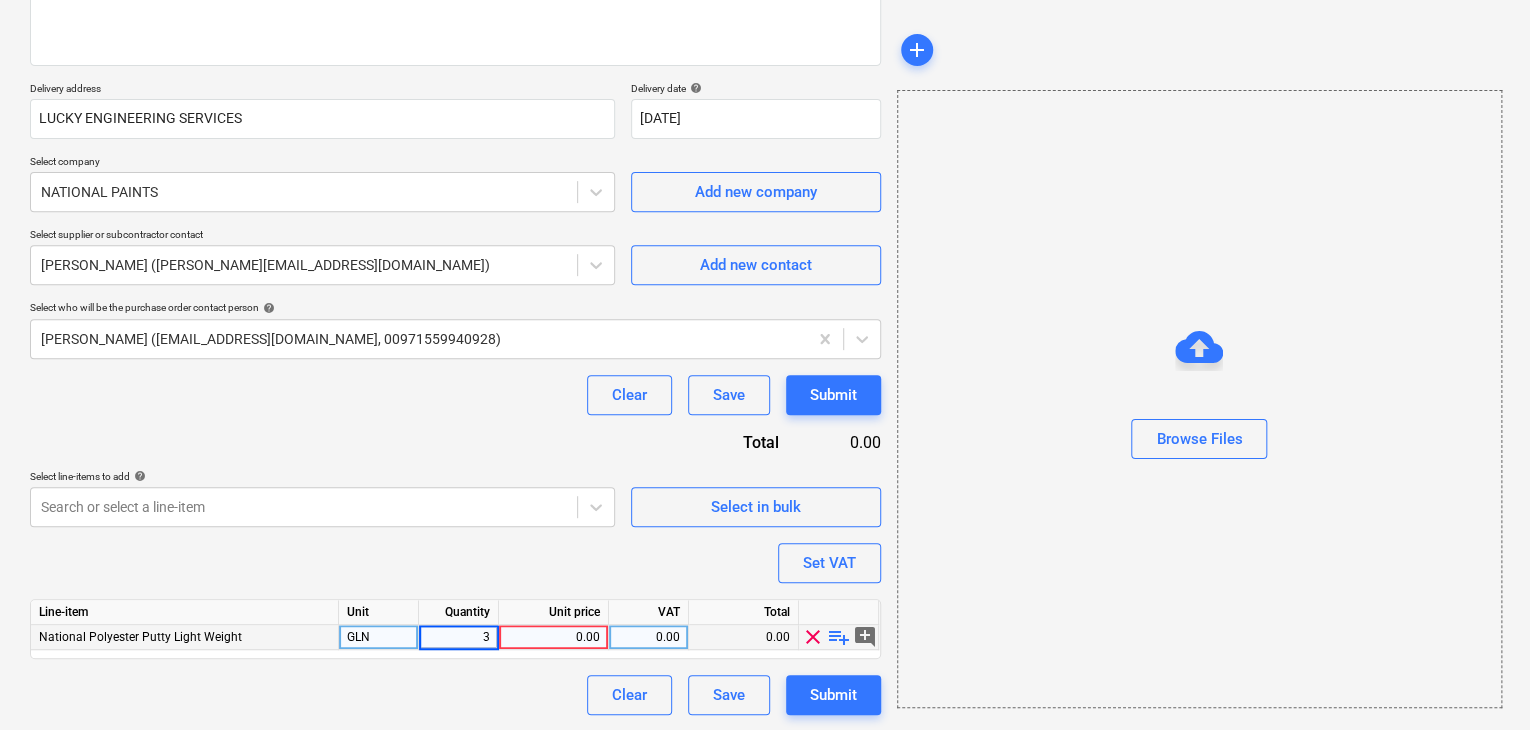 click on "0.00" at bounding box center [553, 637] 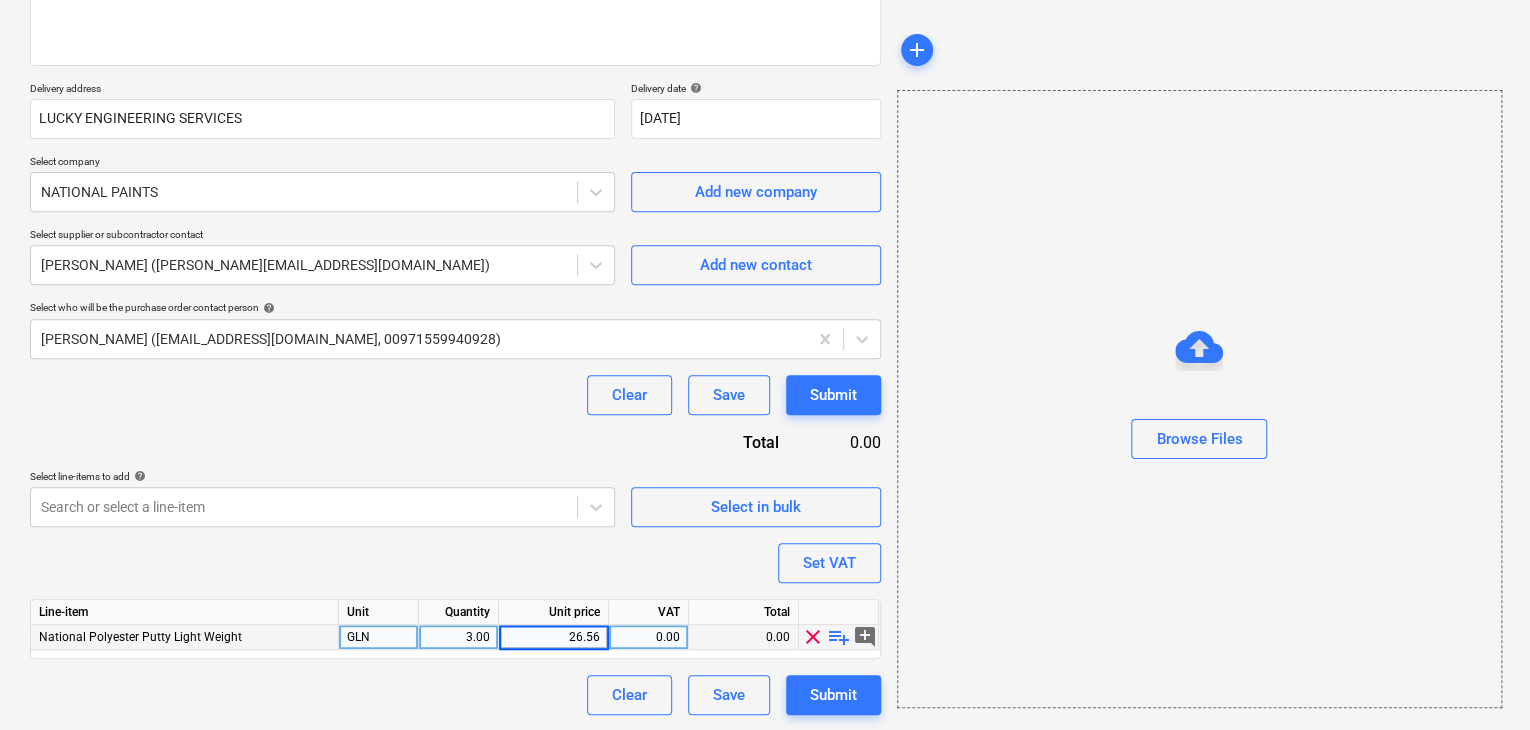 click on "Browse Files" at bounding box center [1199, 399] 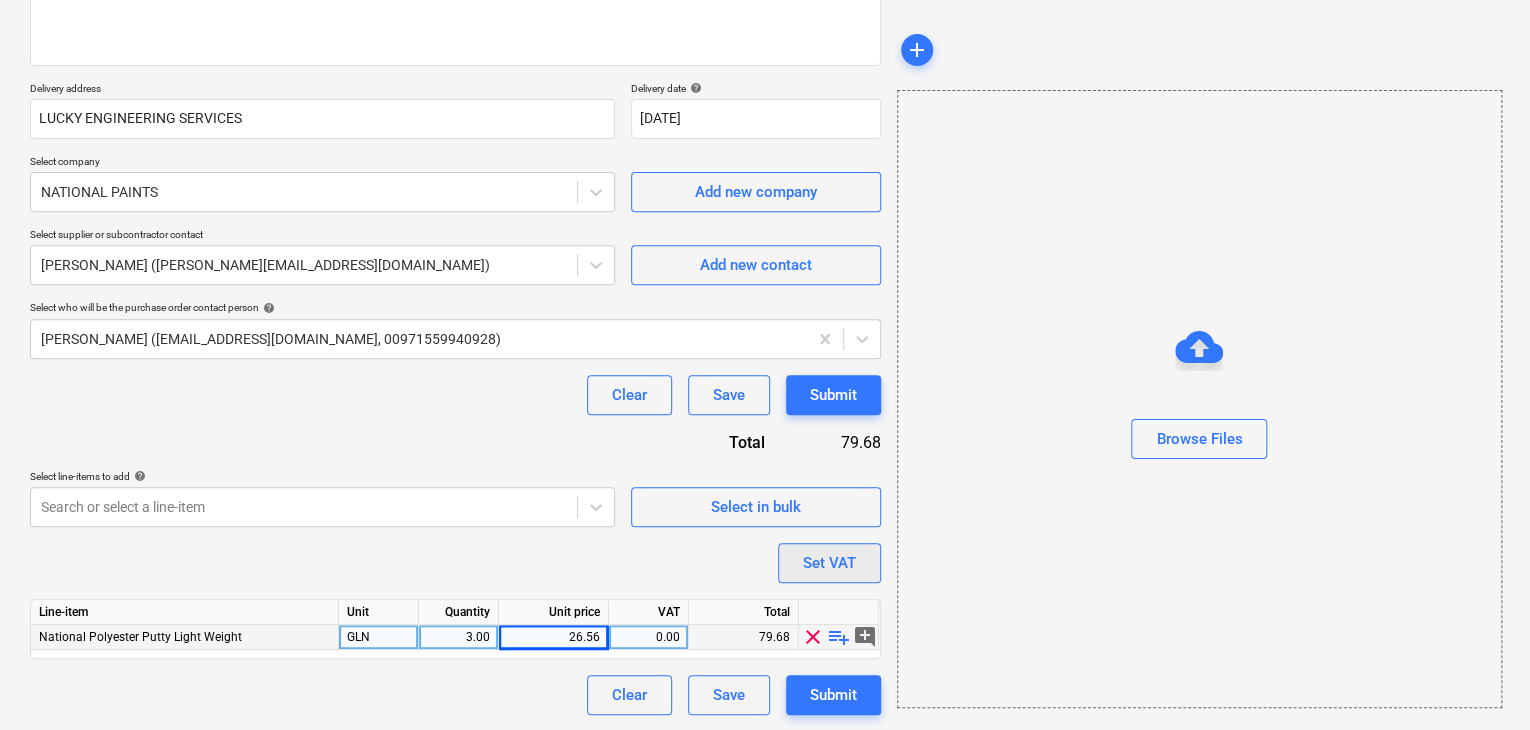 click on "Set VAT" at bounding box center [829, 563] 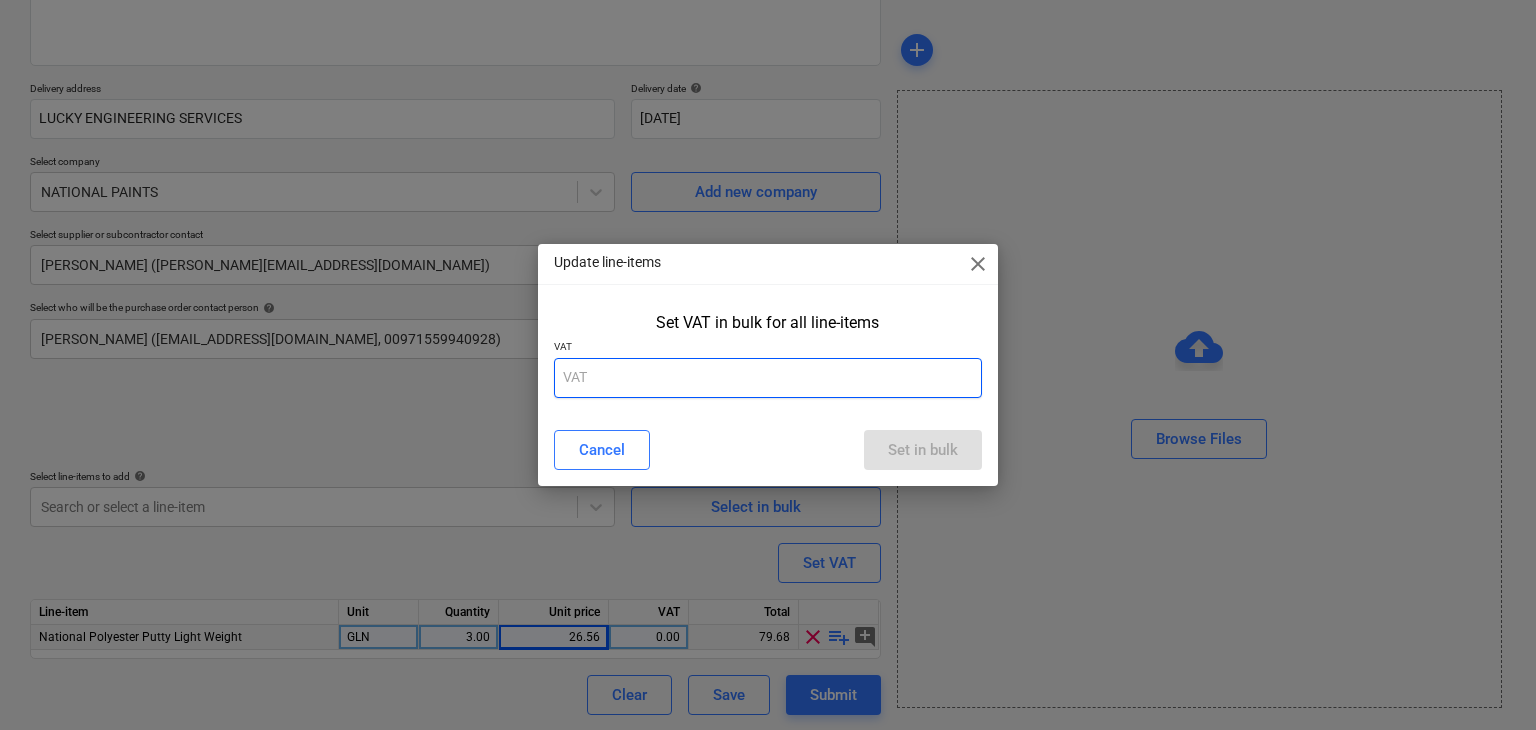 click at bounding box center [768, 378] 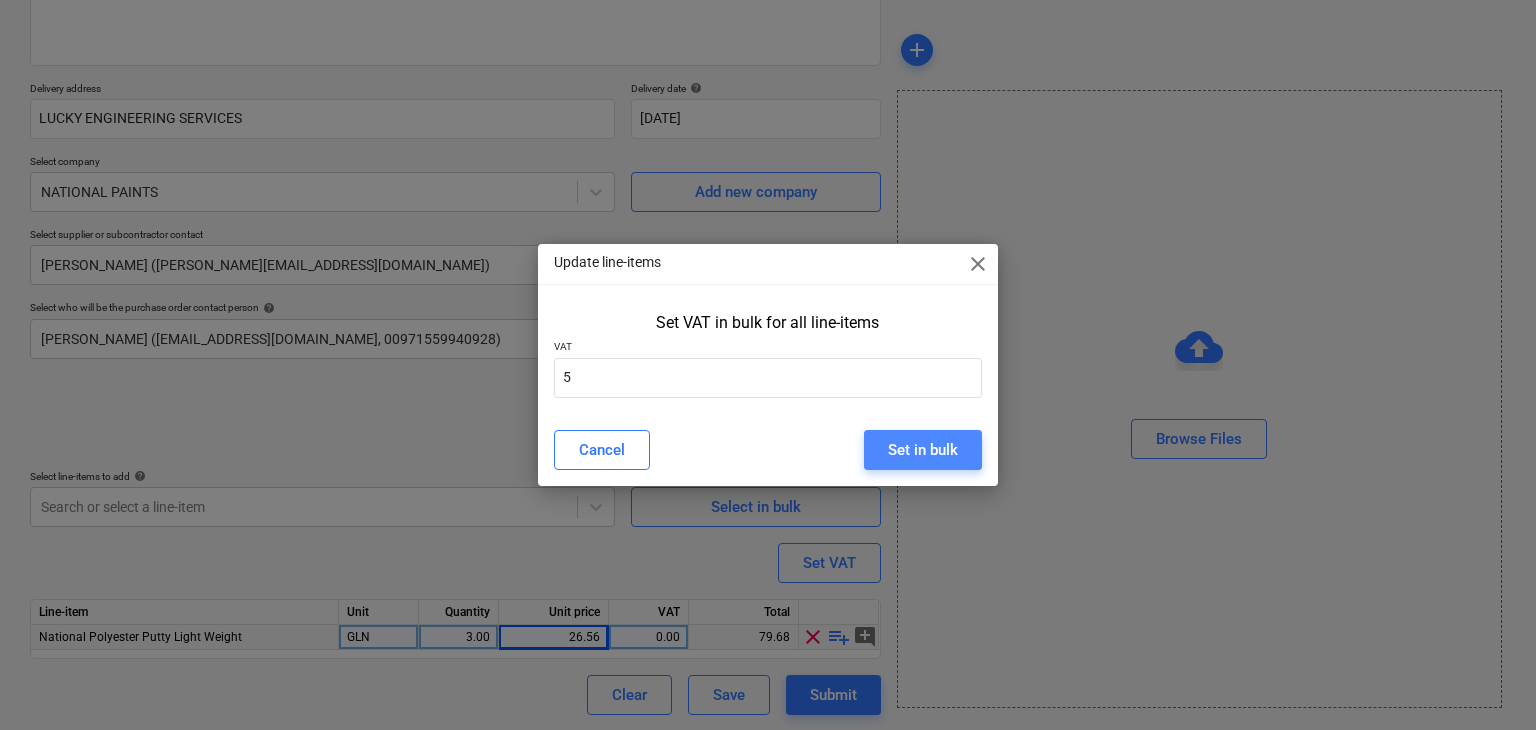 click on "Set in bulk" at bounding box center [923, 450] 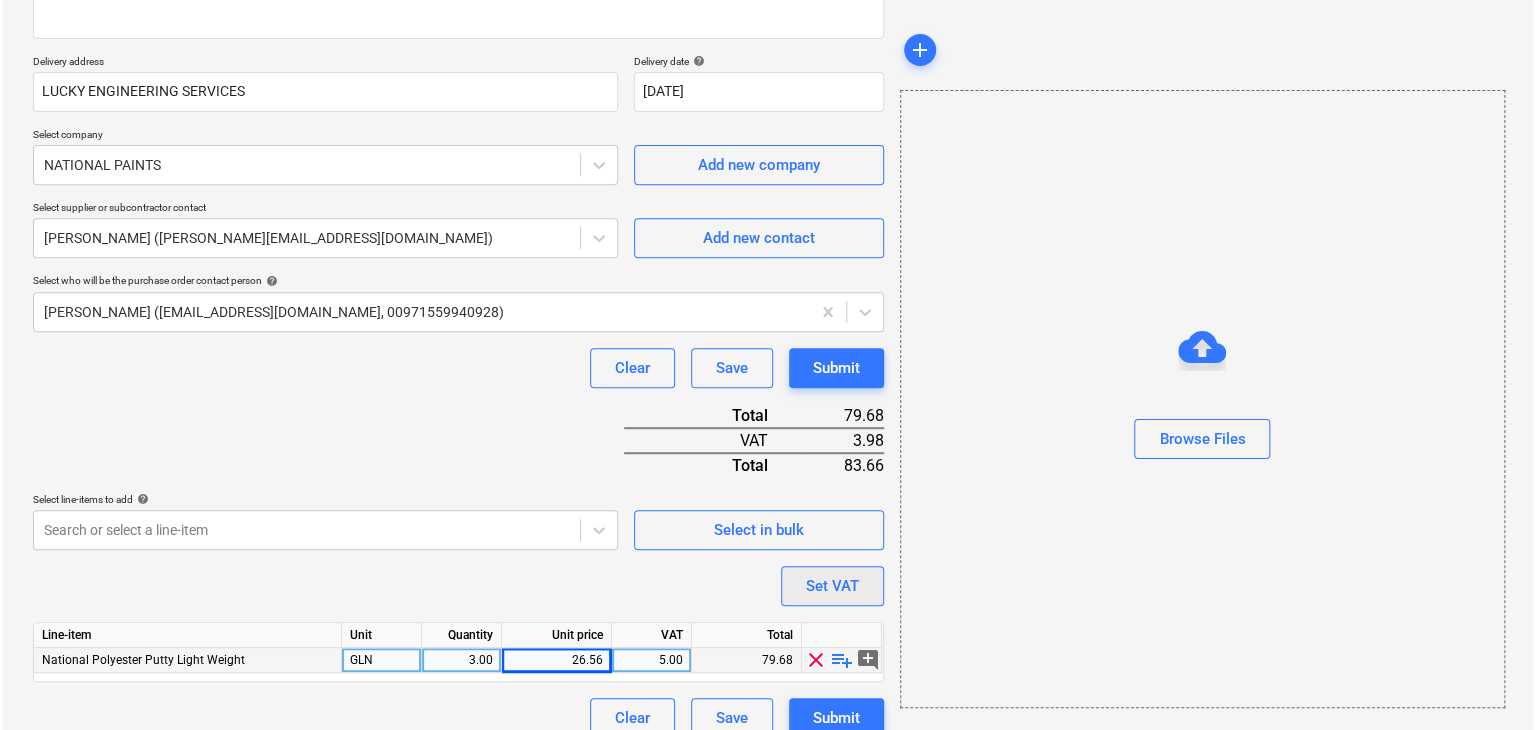 scroll, scrollTop: 342, scrollLeft: 0, axis: vertical 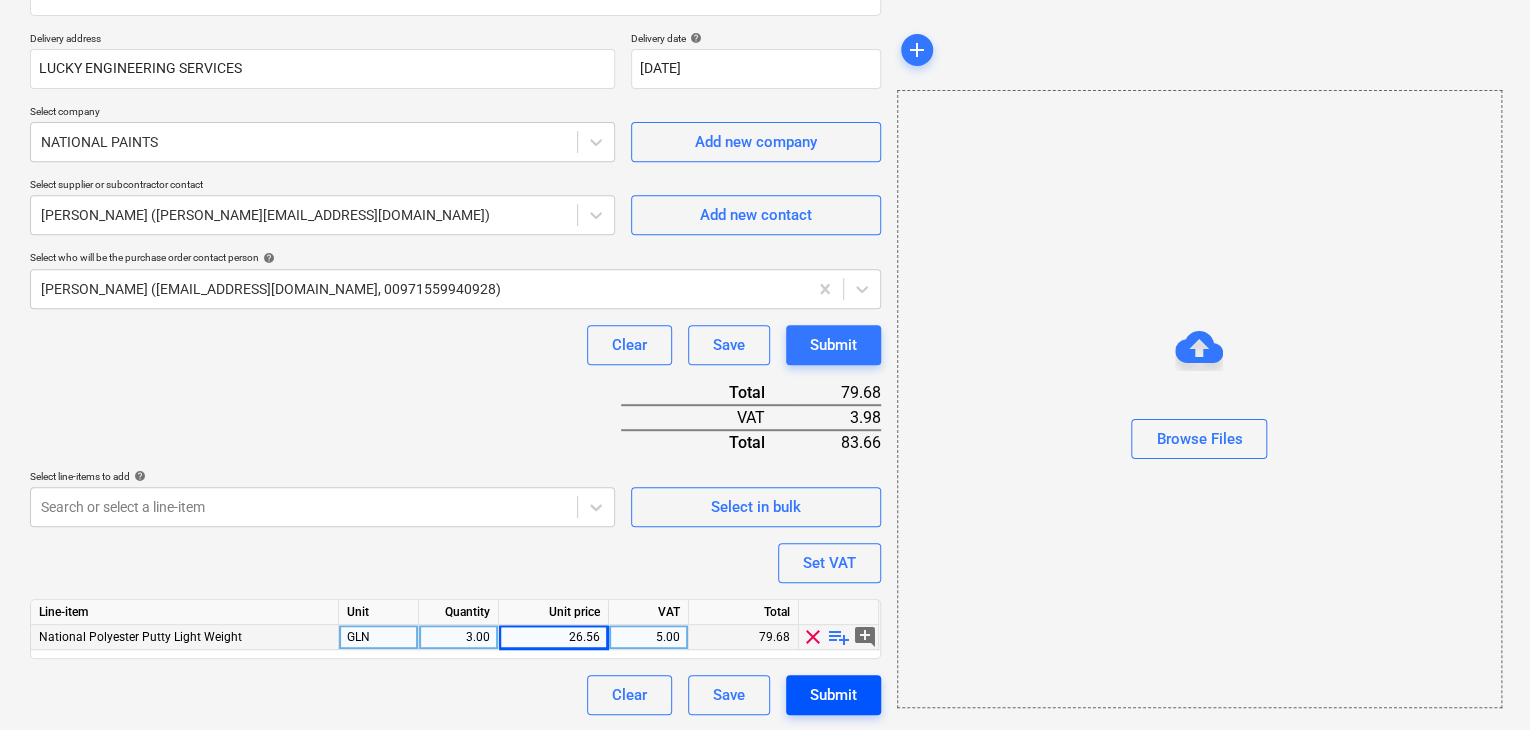 click on "Submit" at bounding box center (833, 695) 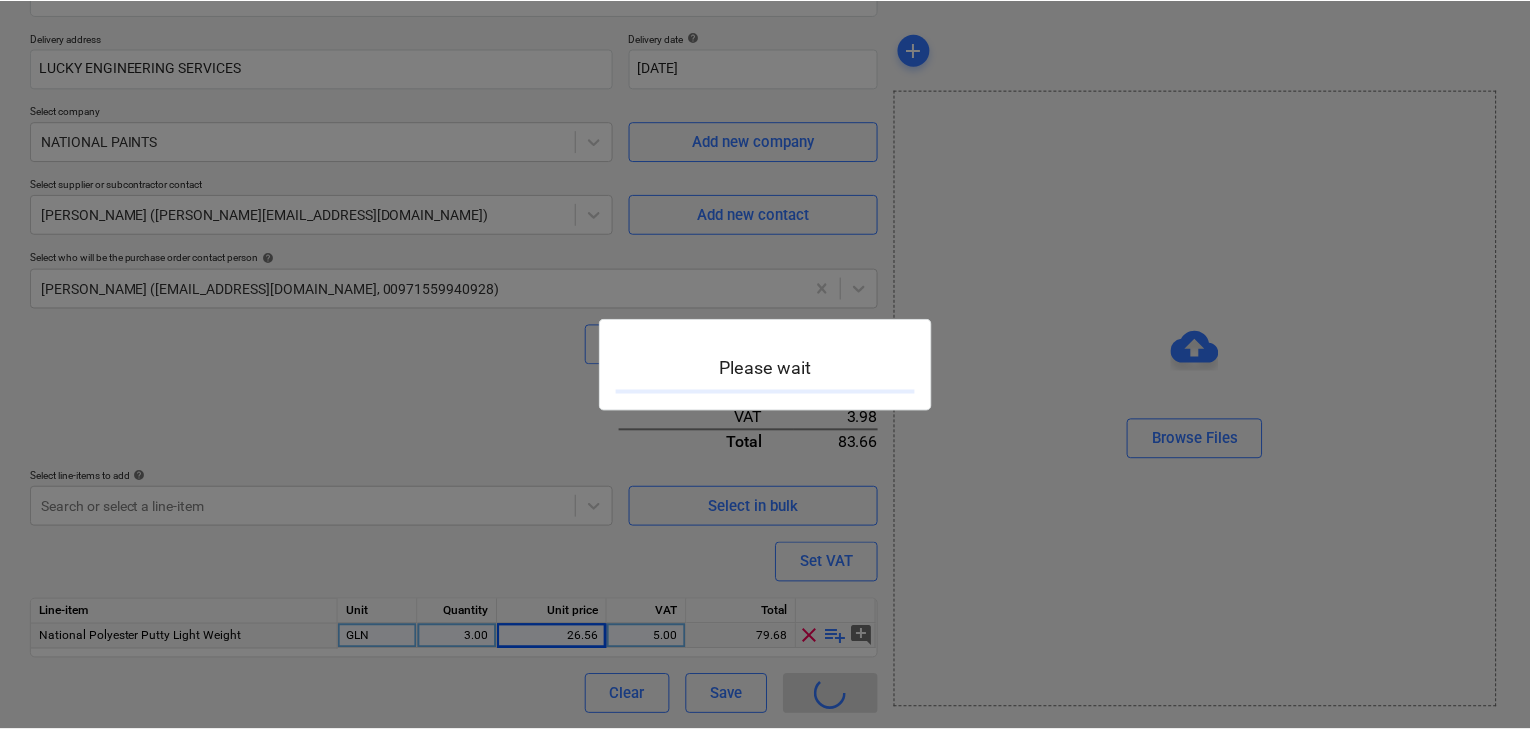 scroll, scrollTop: 0, scrollLeft: 0, axis: both 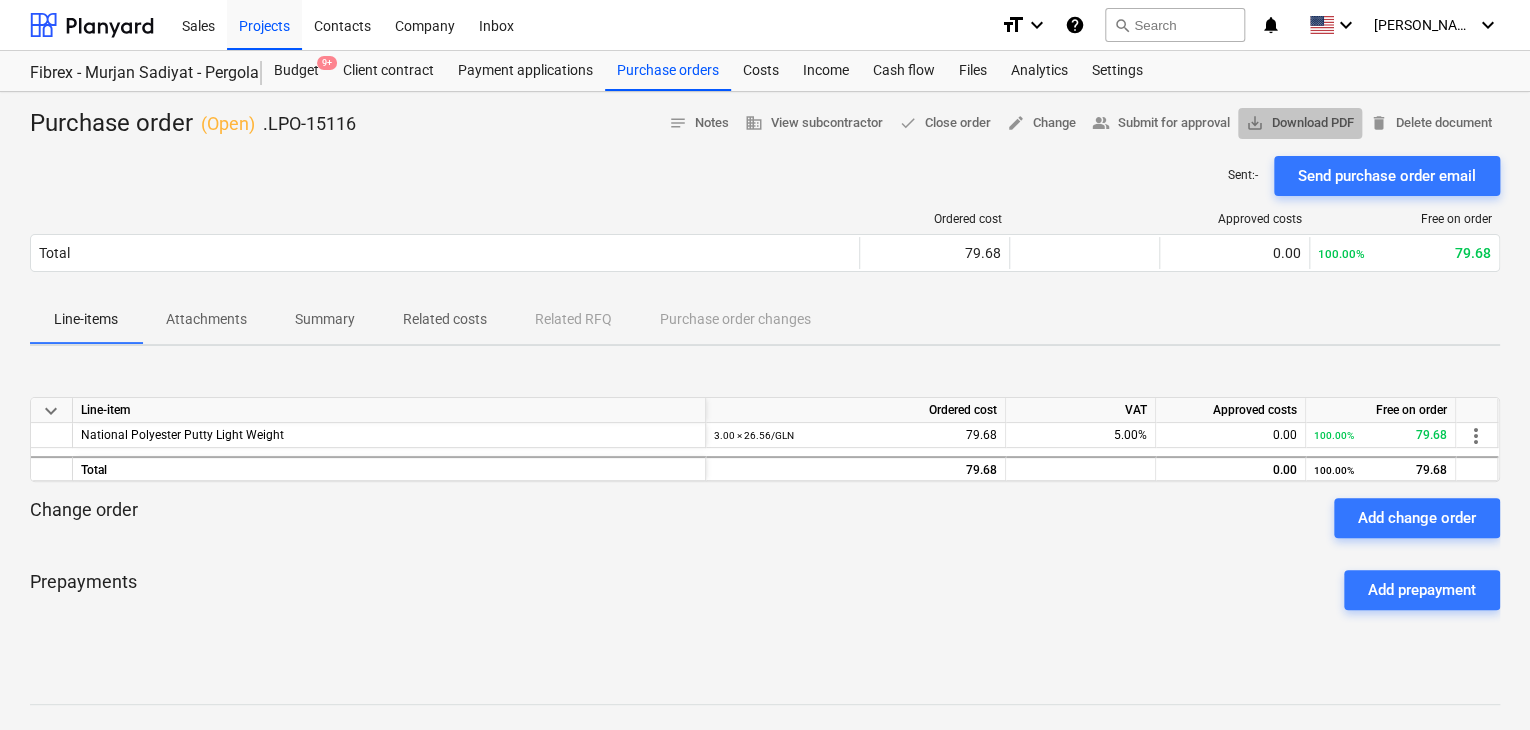 click on "save_alt Download PDF" at bounding box center (1300, 123) 